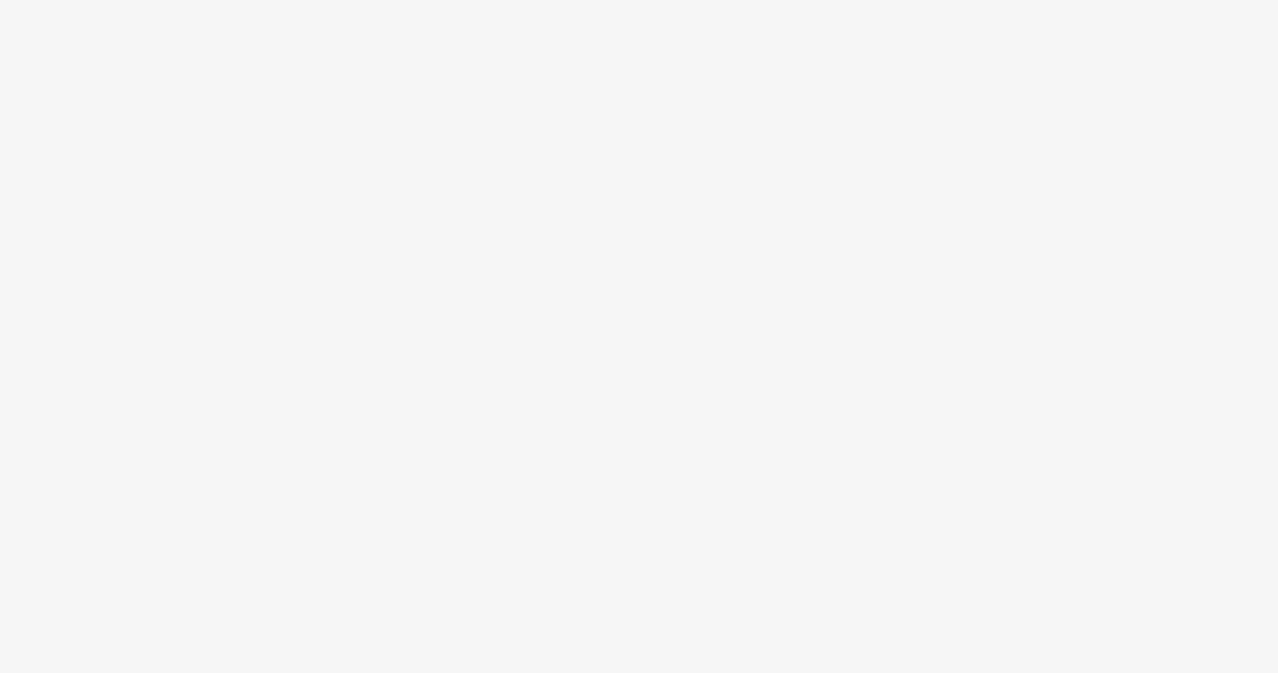 scroll, scrollTop: 0, scrollLeft: 0, axis: both 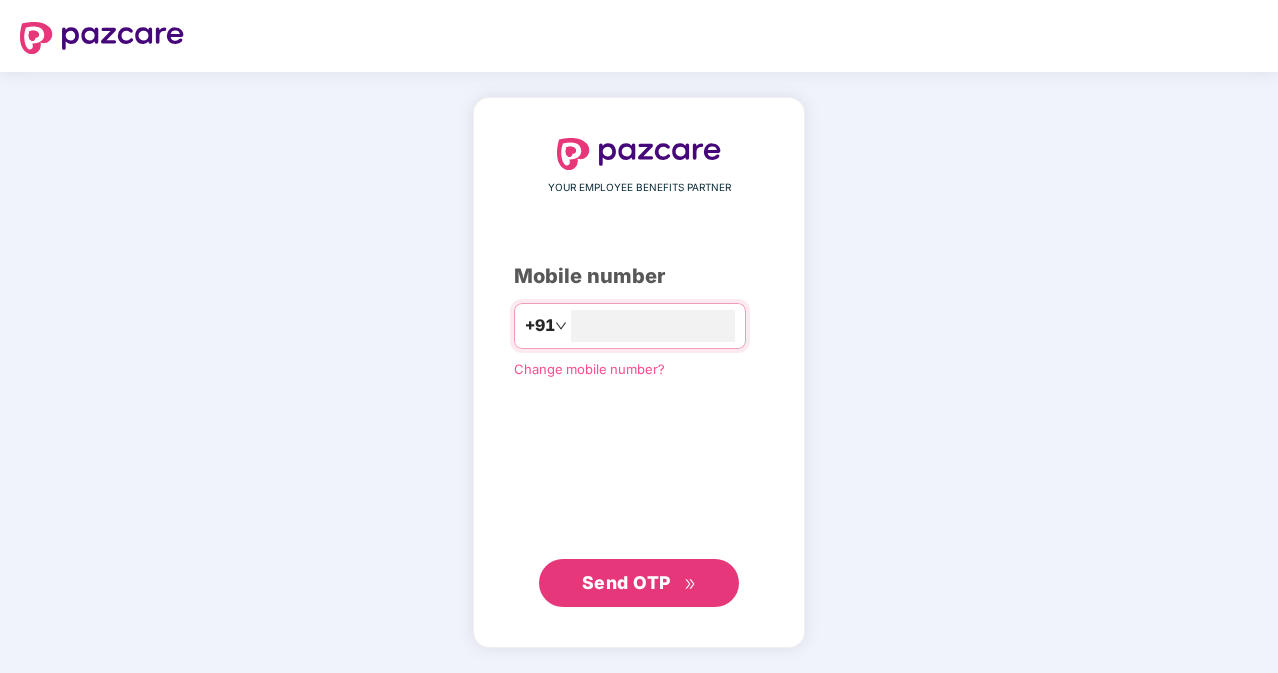type on "**********" 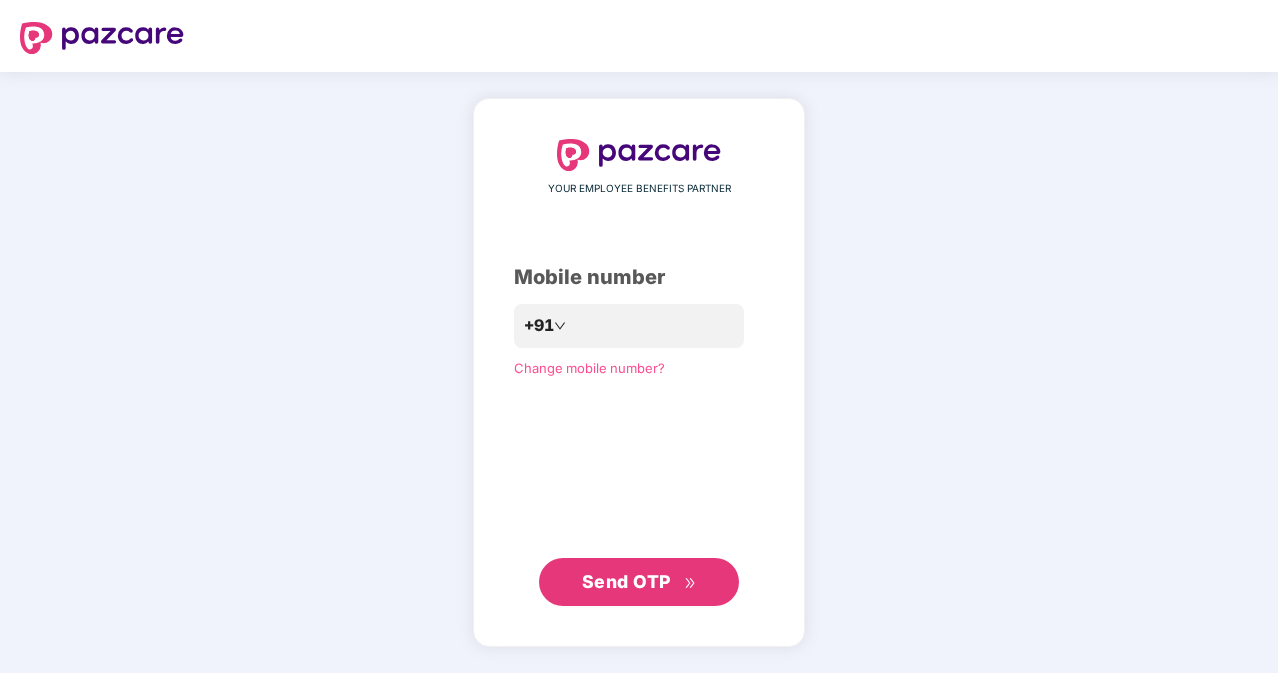 click on "Send OTP" at bounding box center (639, 582) 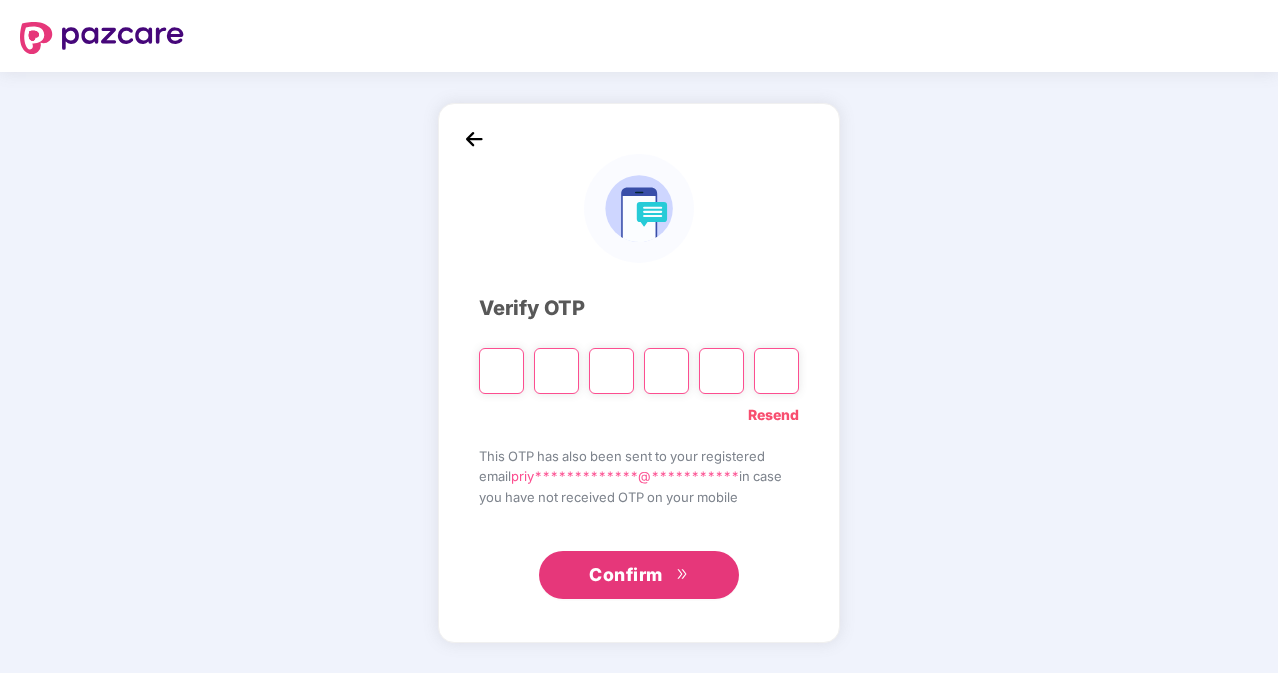 type on "*" 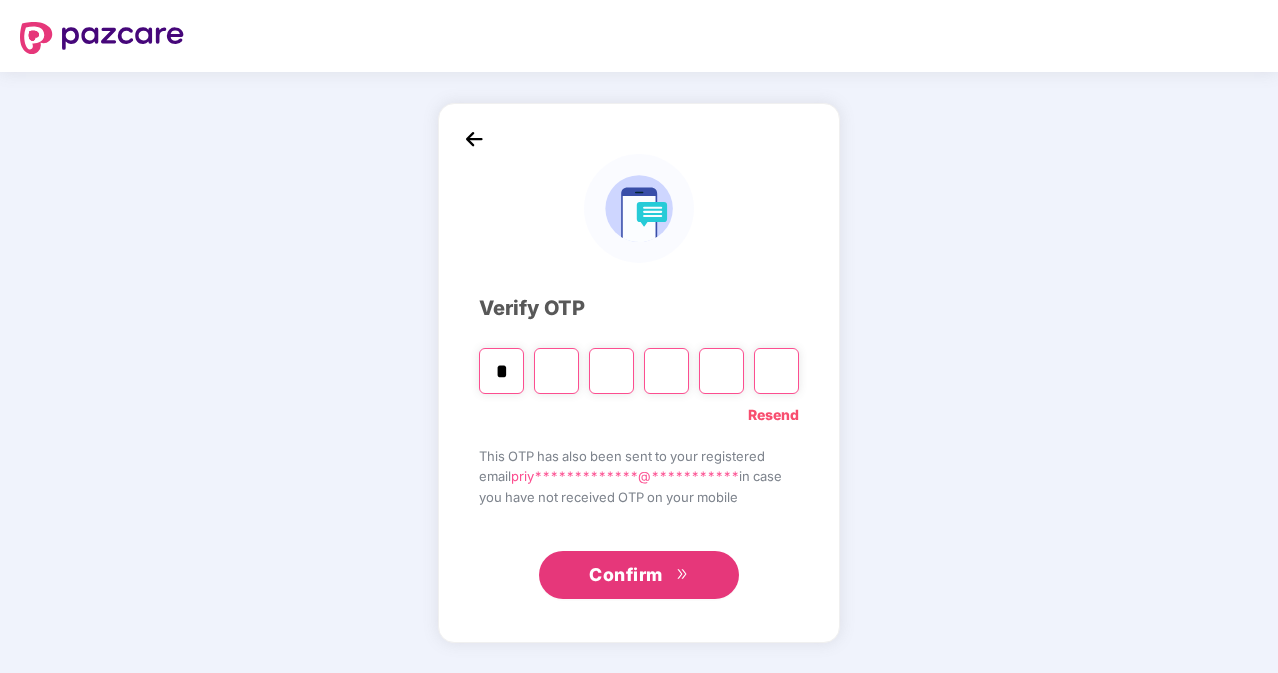 type on "*" 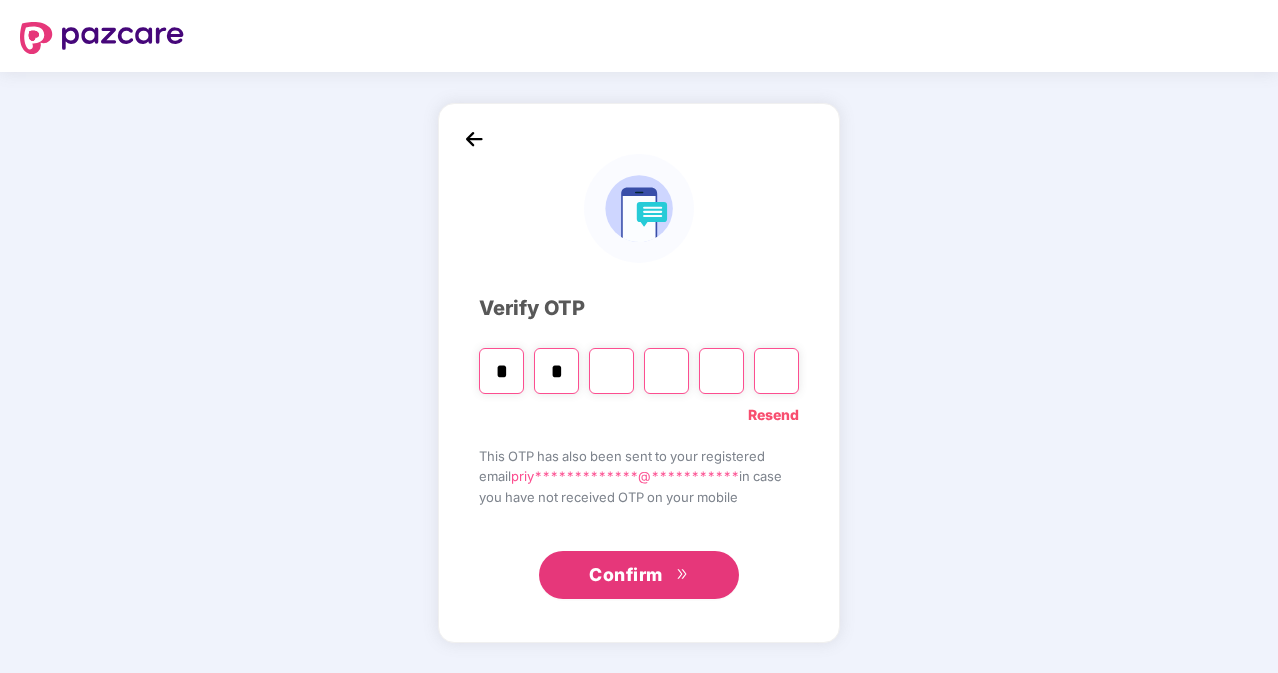 type 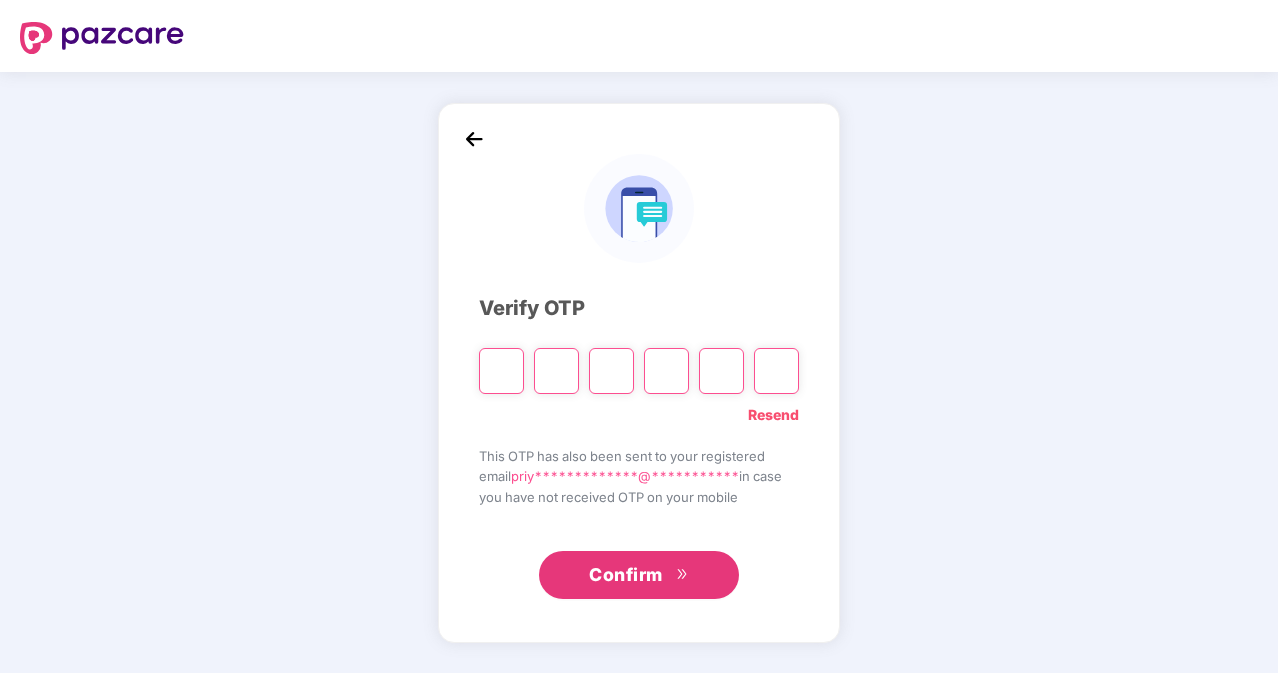 type on "*" 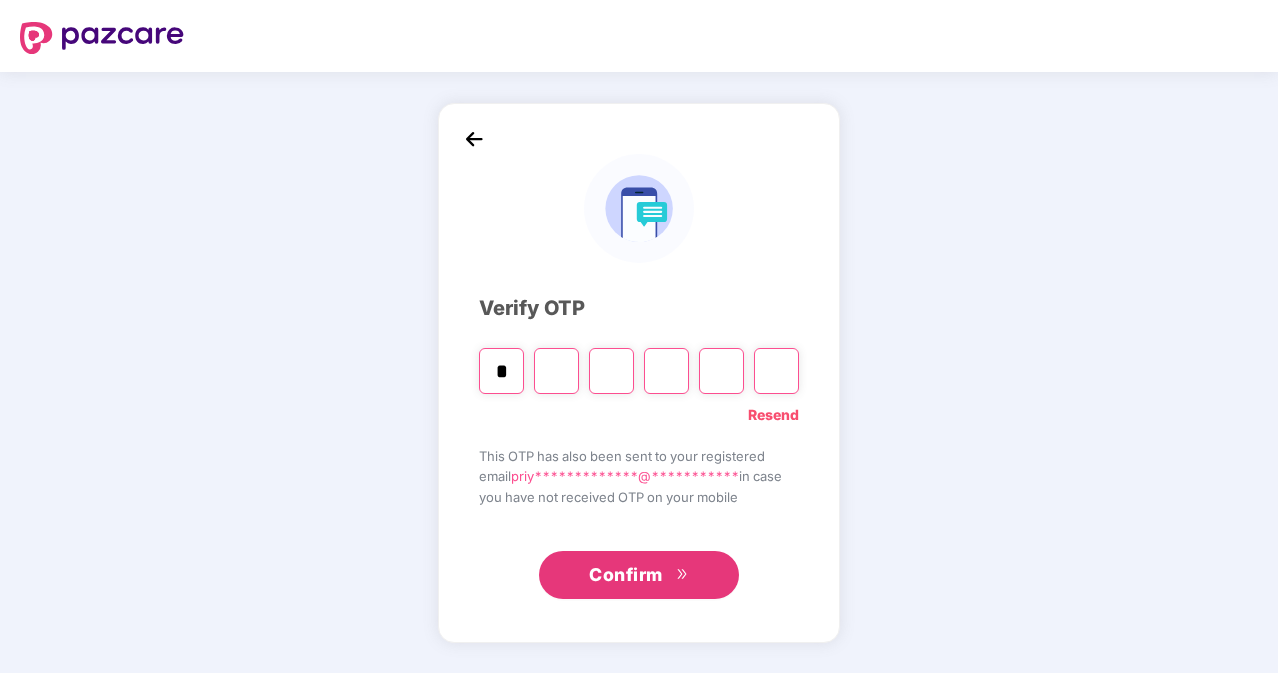 type on "*" 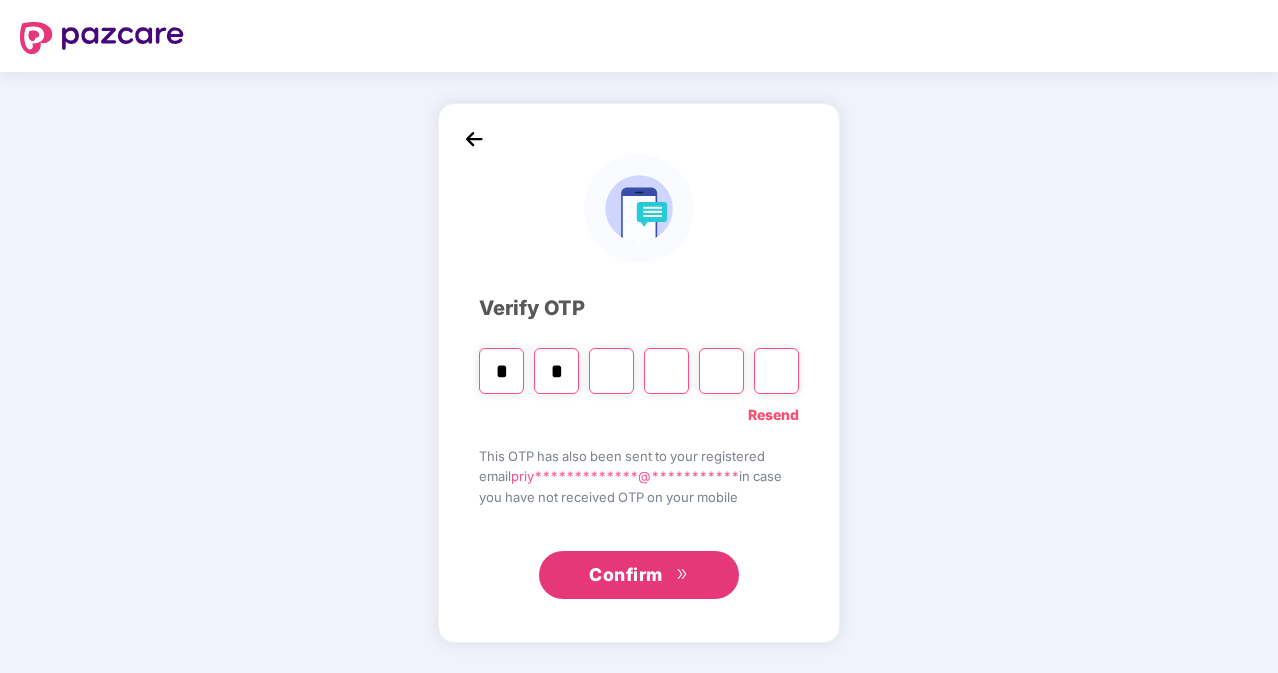 type on "*" 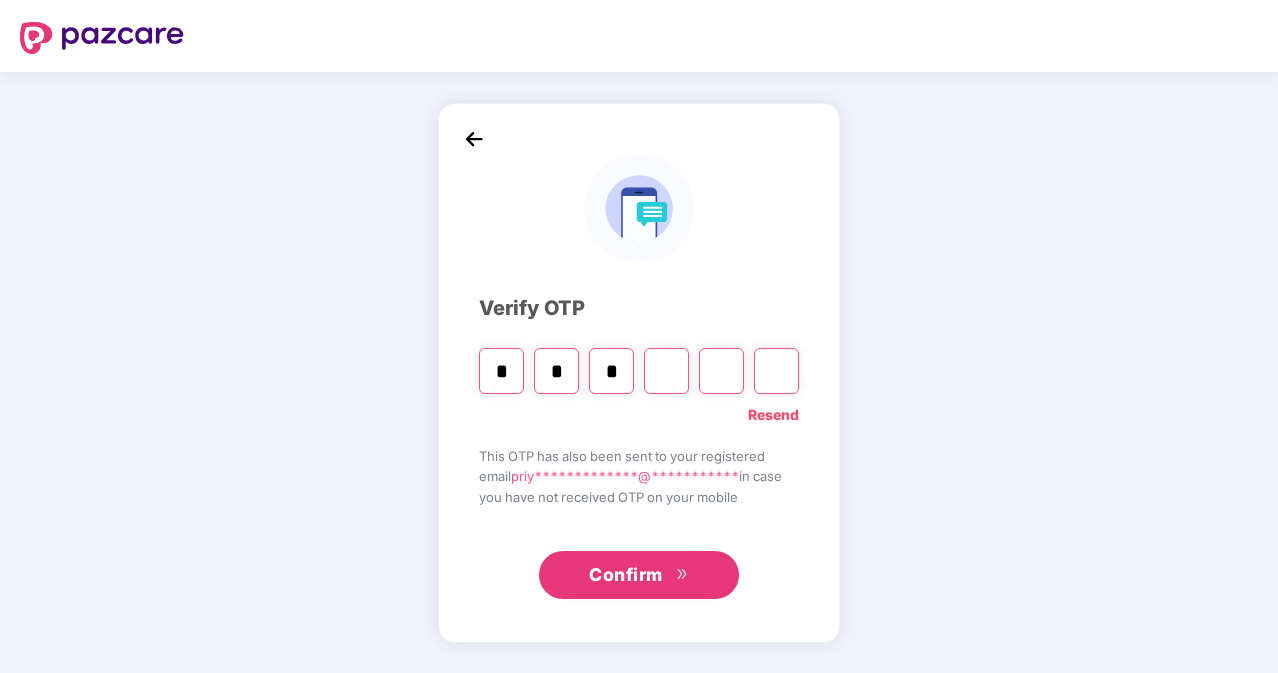 type on "*" 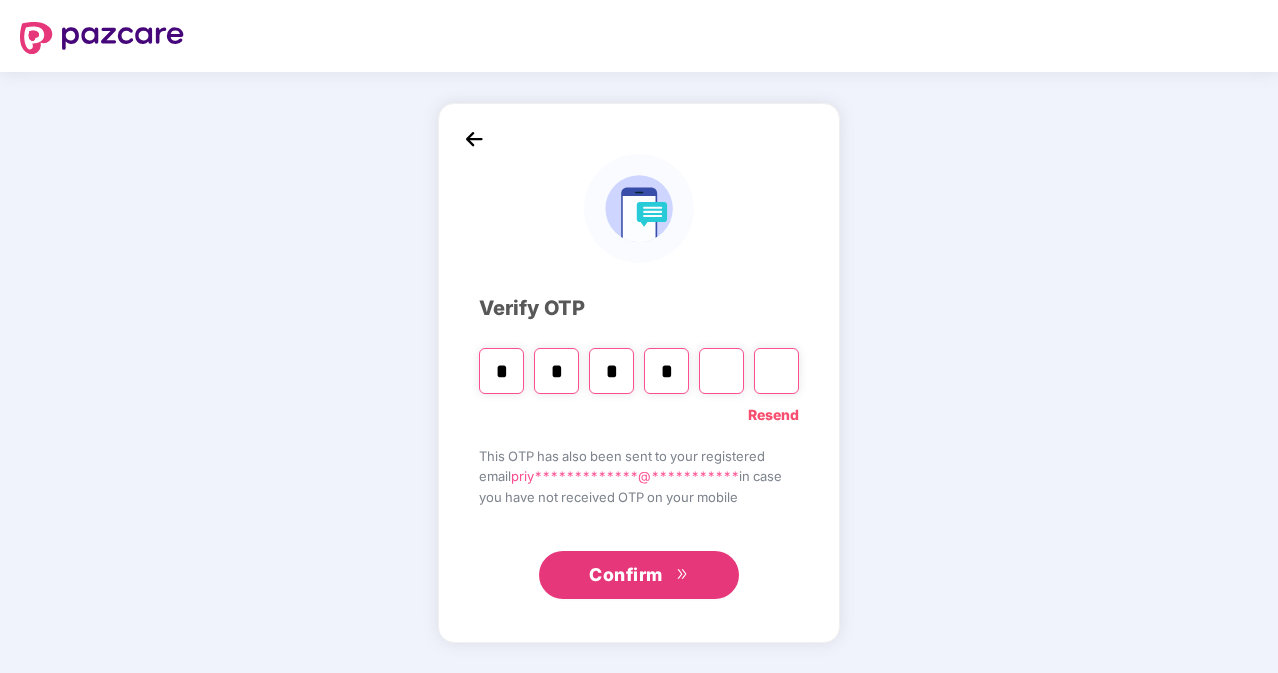 type on "*" 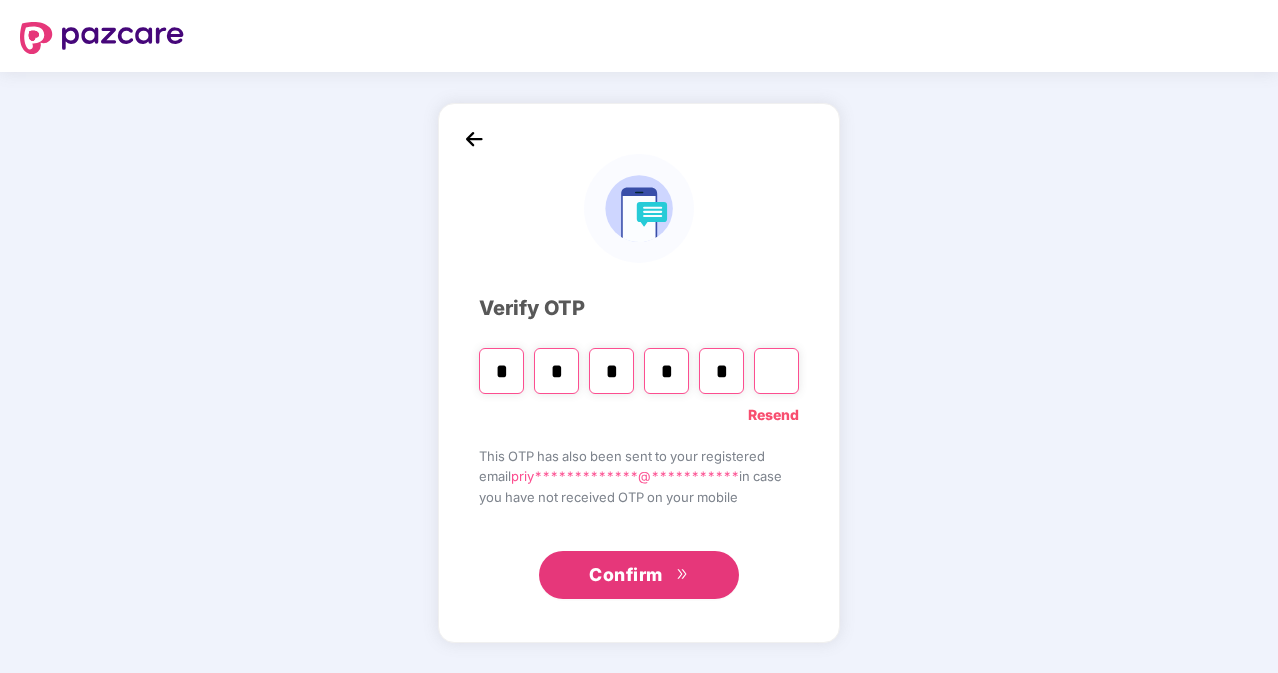 type on "*" 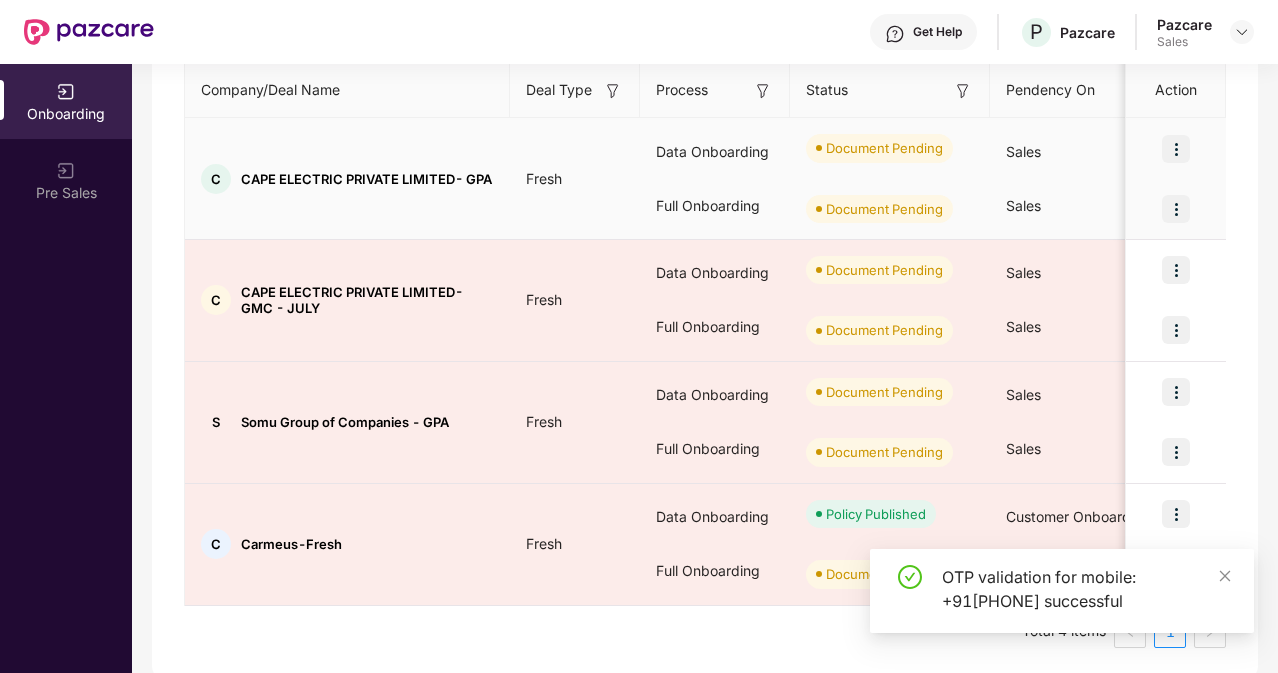 scroll, scrollTop: 245, scrollLeft: 0, axis: vertical 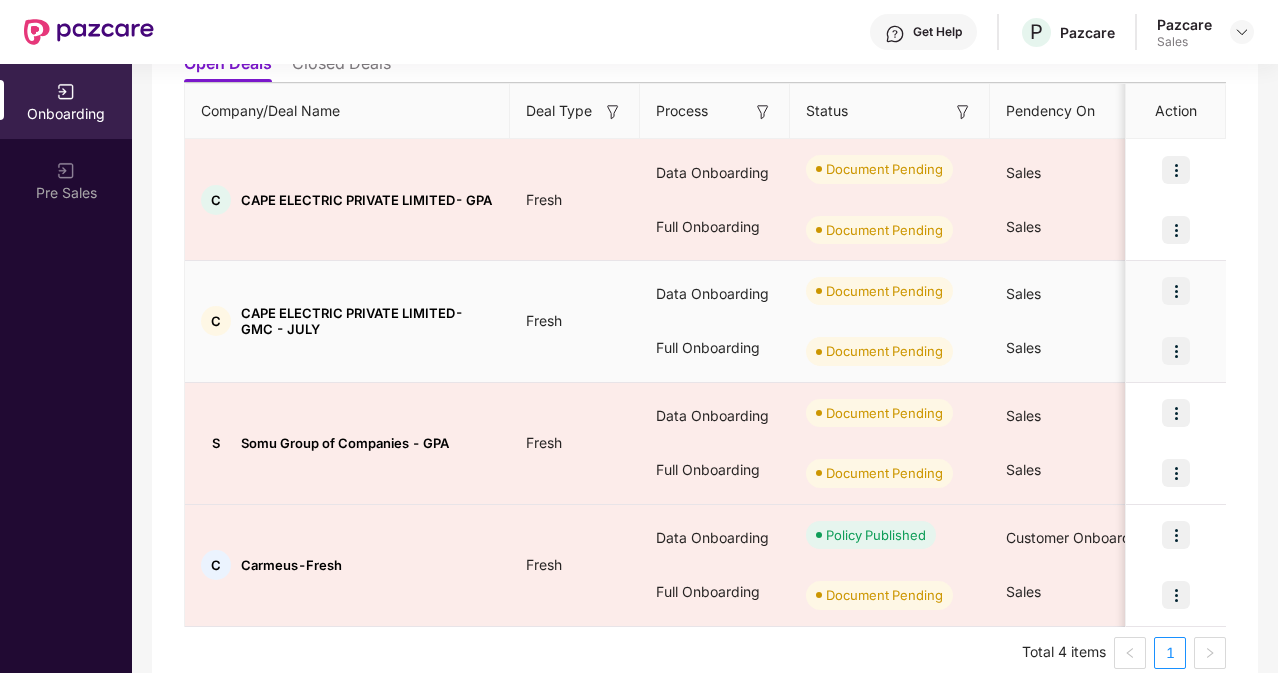 click at bounding box center [1176, 291] 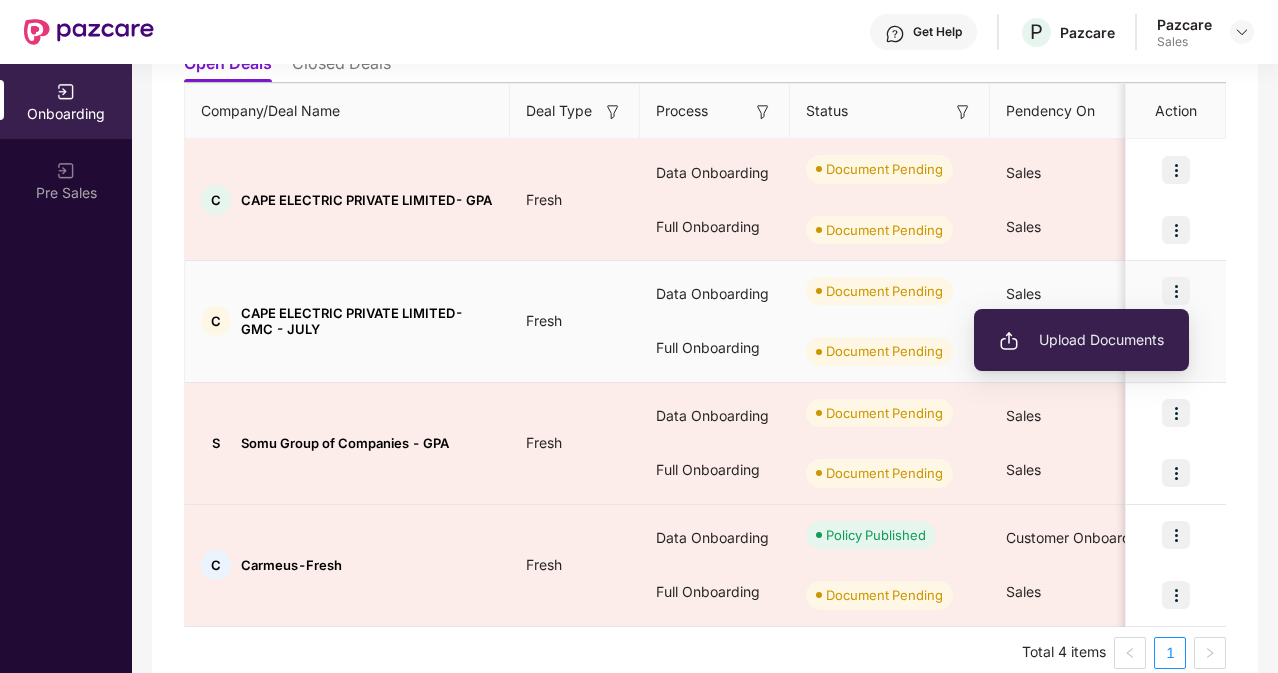 click on "Upload Documents" at bounding box center [1081, 340] 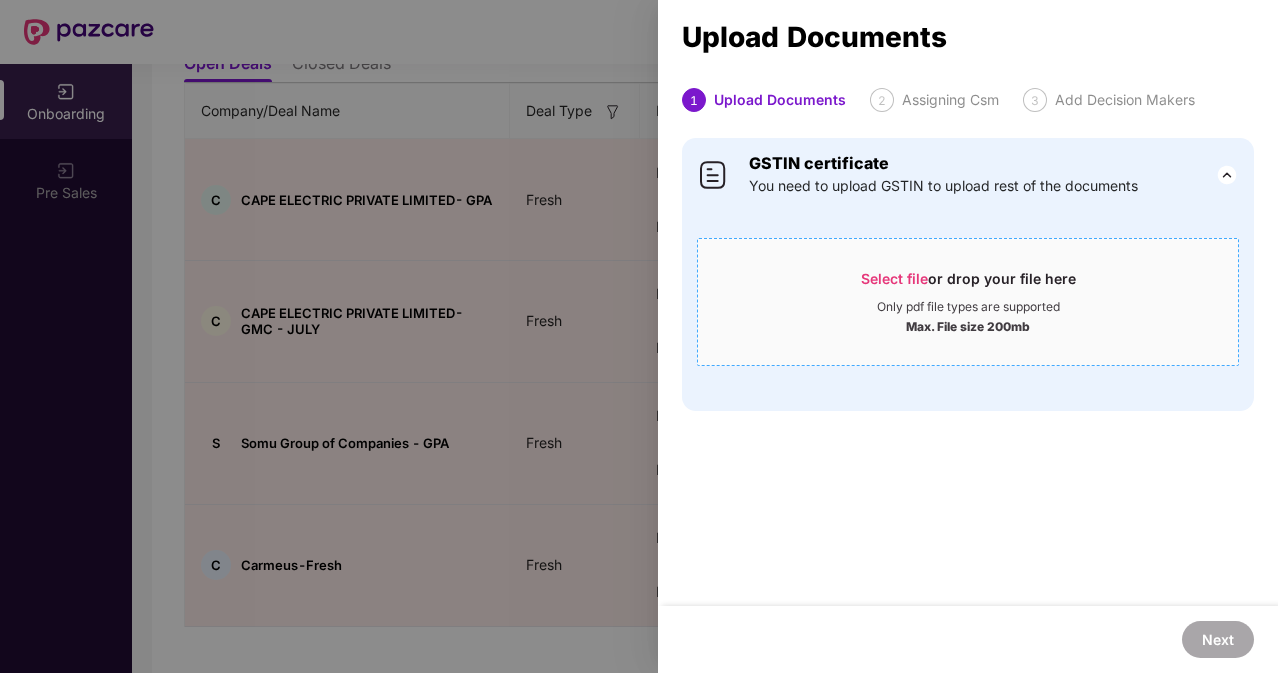 click on "Only pdf file types are supported" at bounding box center [968, 307] 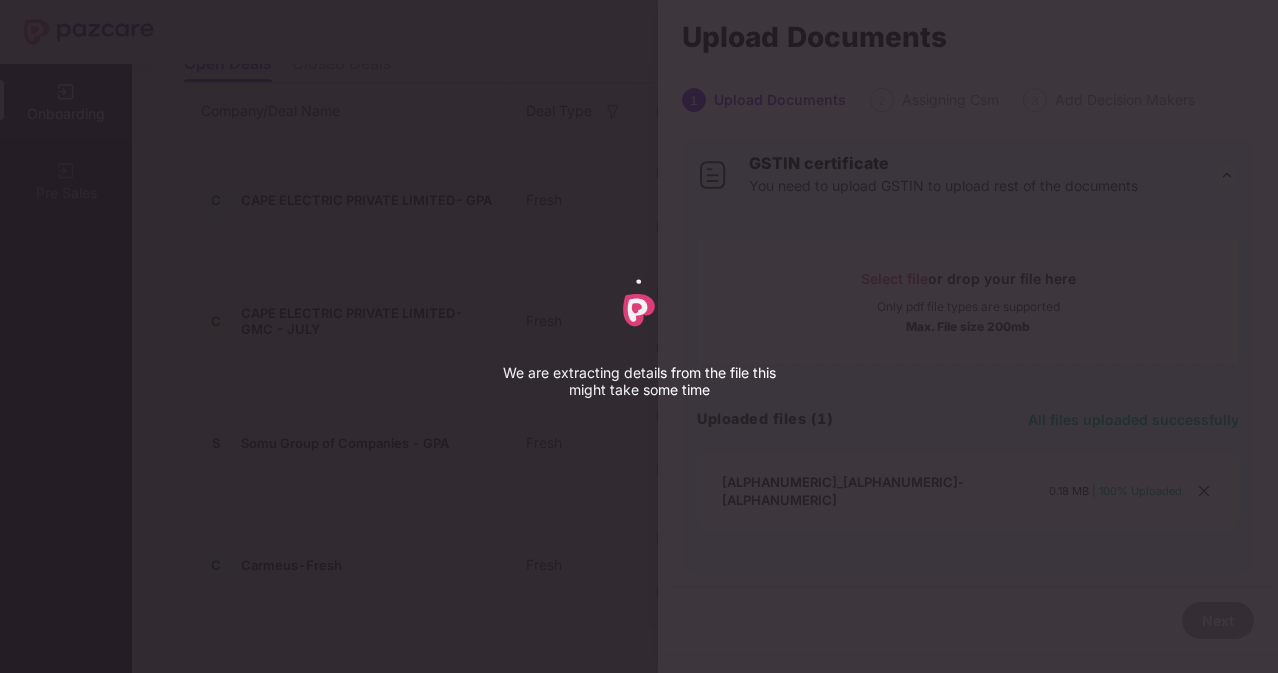 scroll, scrollTop: 0, scrollLeft: 2, axis: horizontal 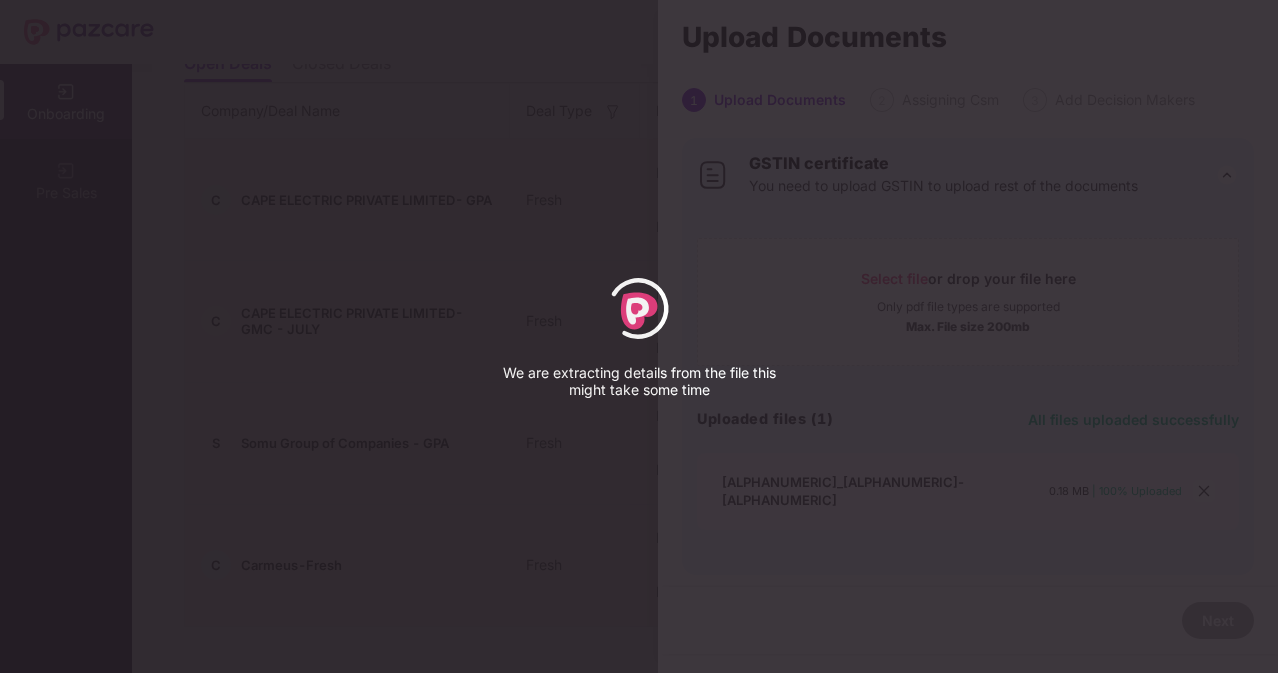 select on "*****" 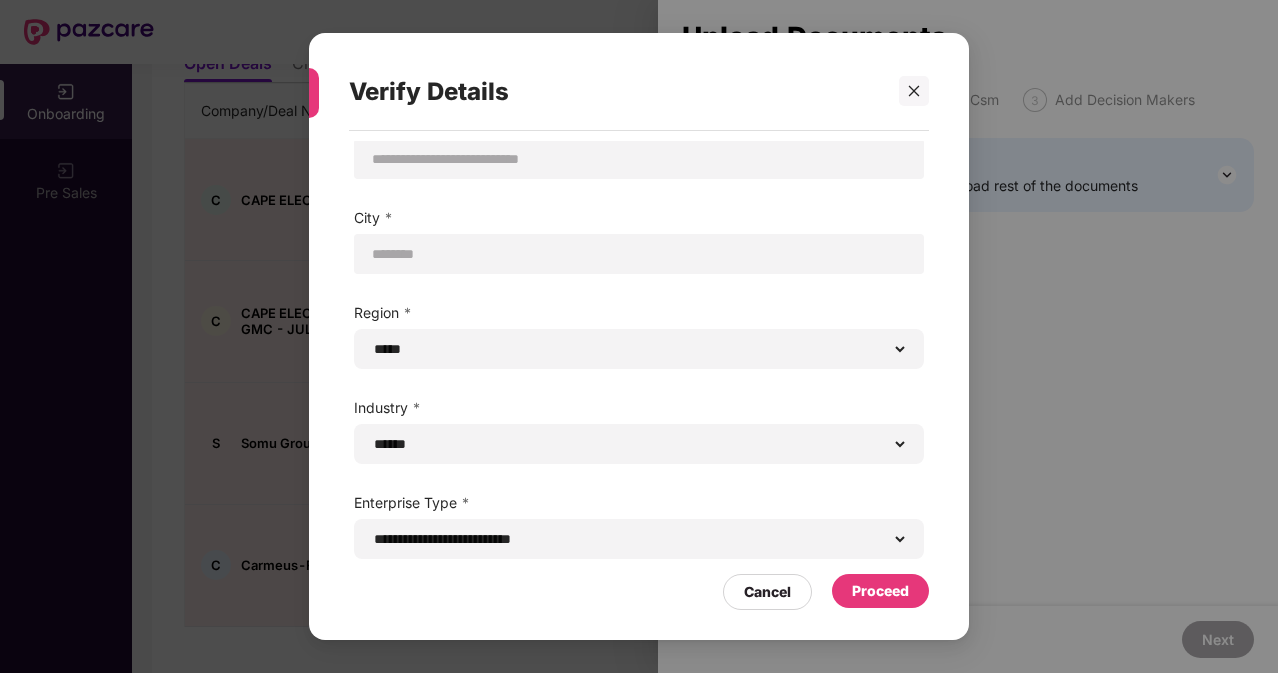 scroll, scrollTop: 0, scrollLeft: 0, axis: both 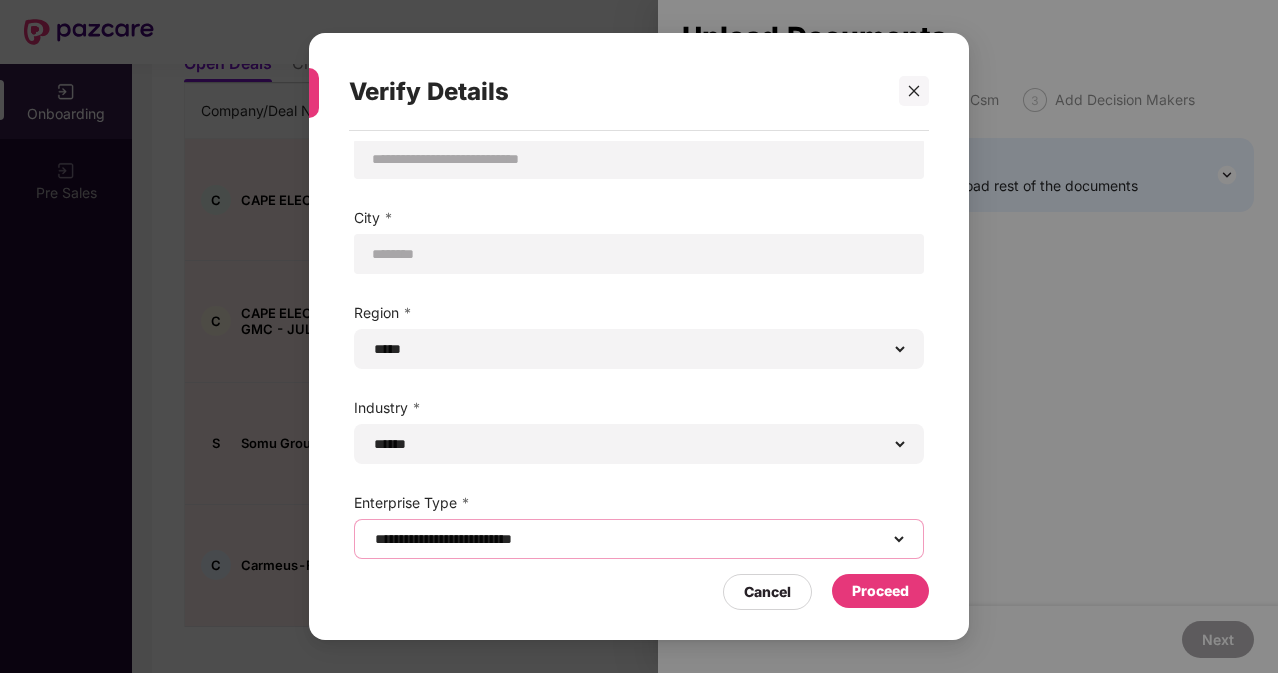 click on "**********" at bounding box center [639, 539] 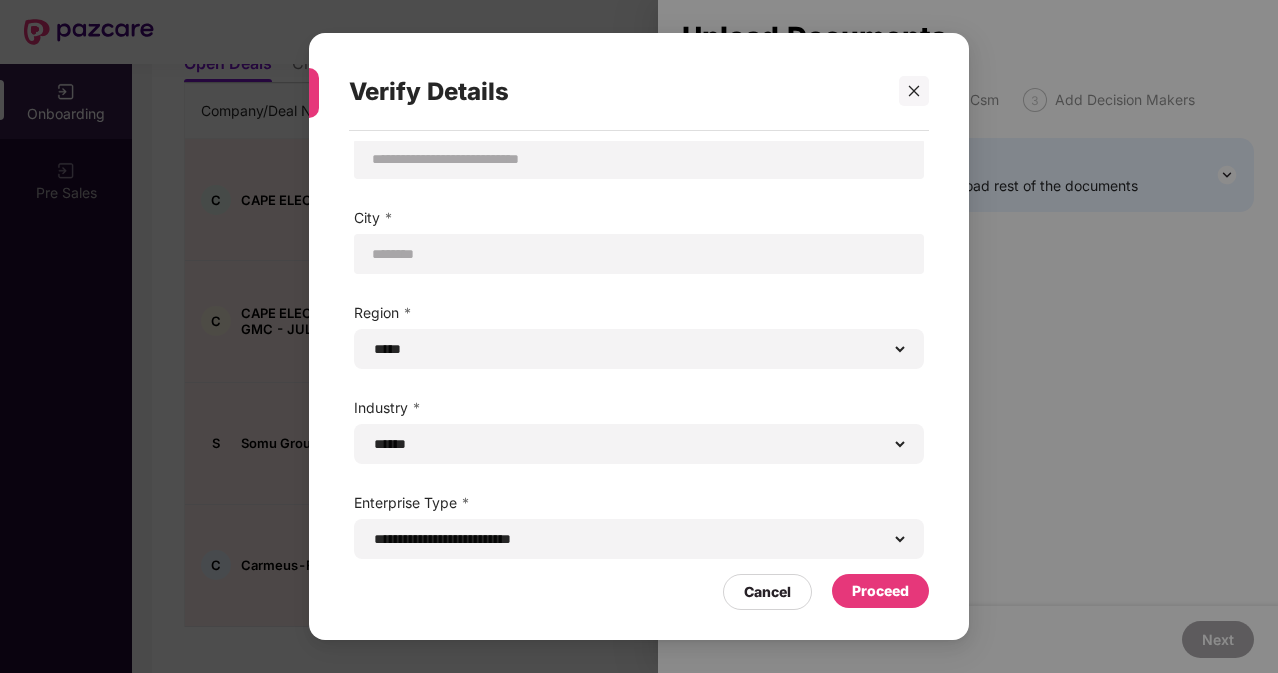 click on "Proceed" at bounding box center [880, 591] 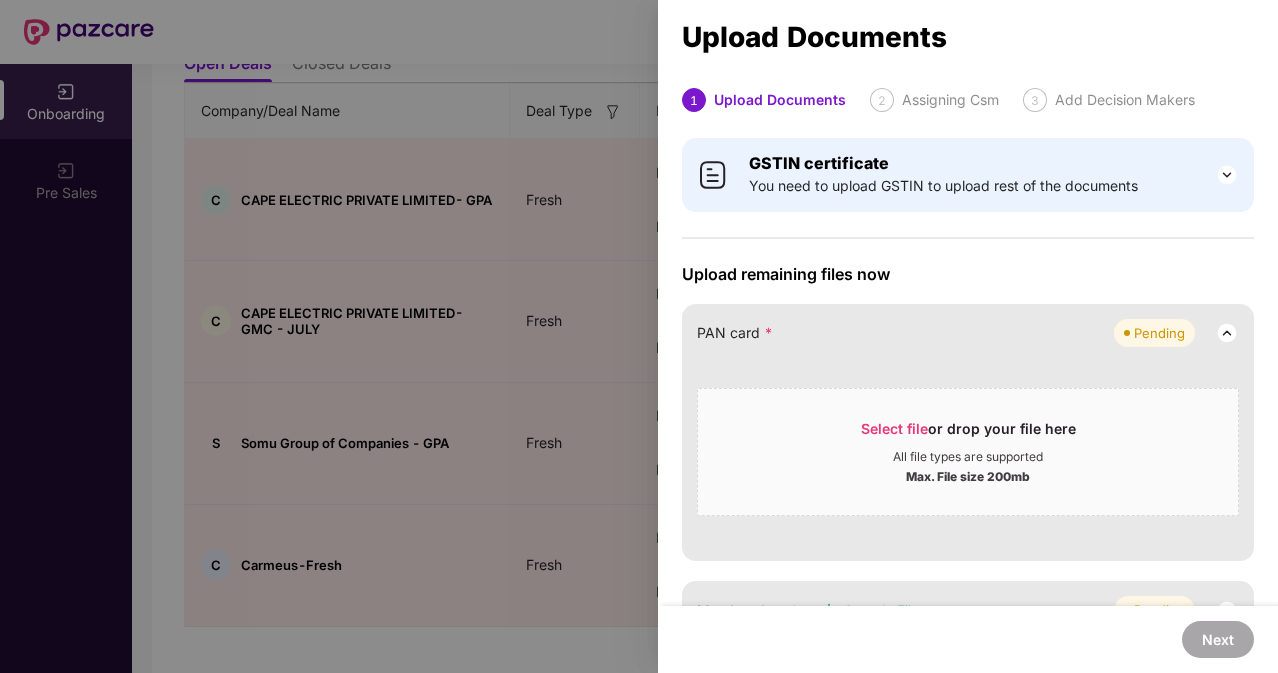 scroll, scrollTop: 39, scrollLeft: 0, axis: vertical 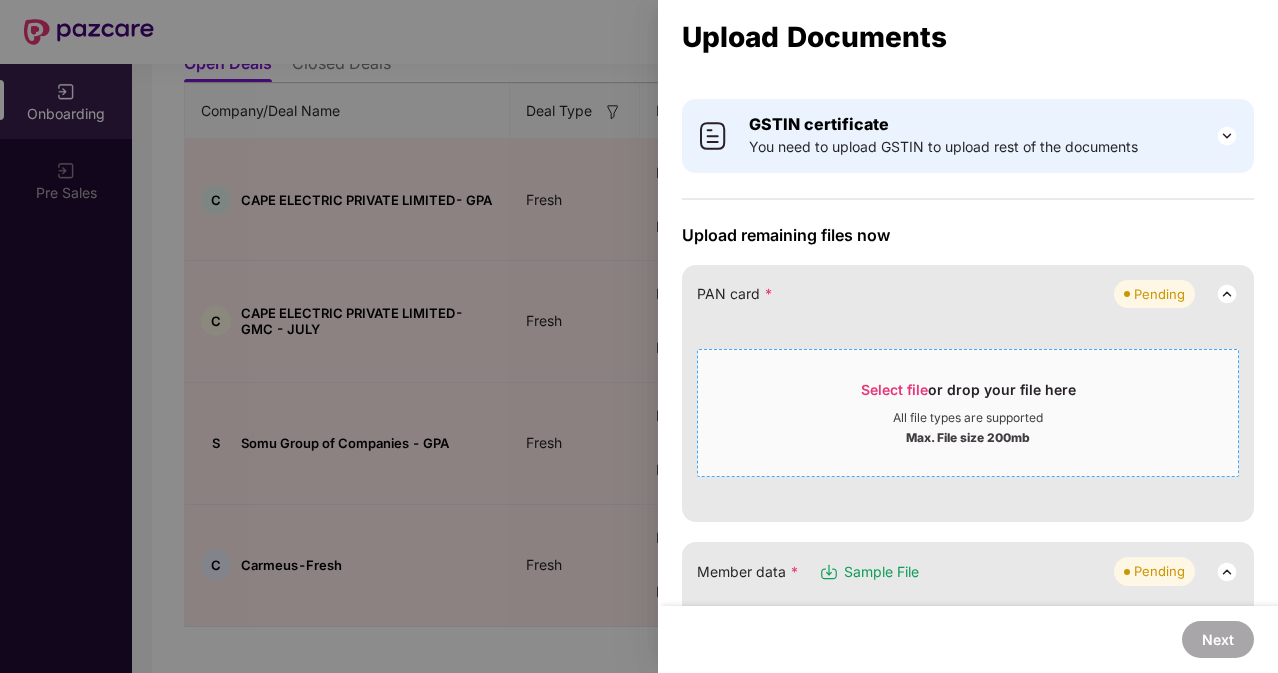click on "All file types are supported" at bounding box center [968, 418] 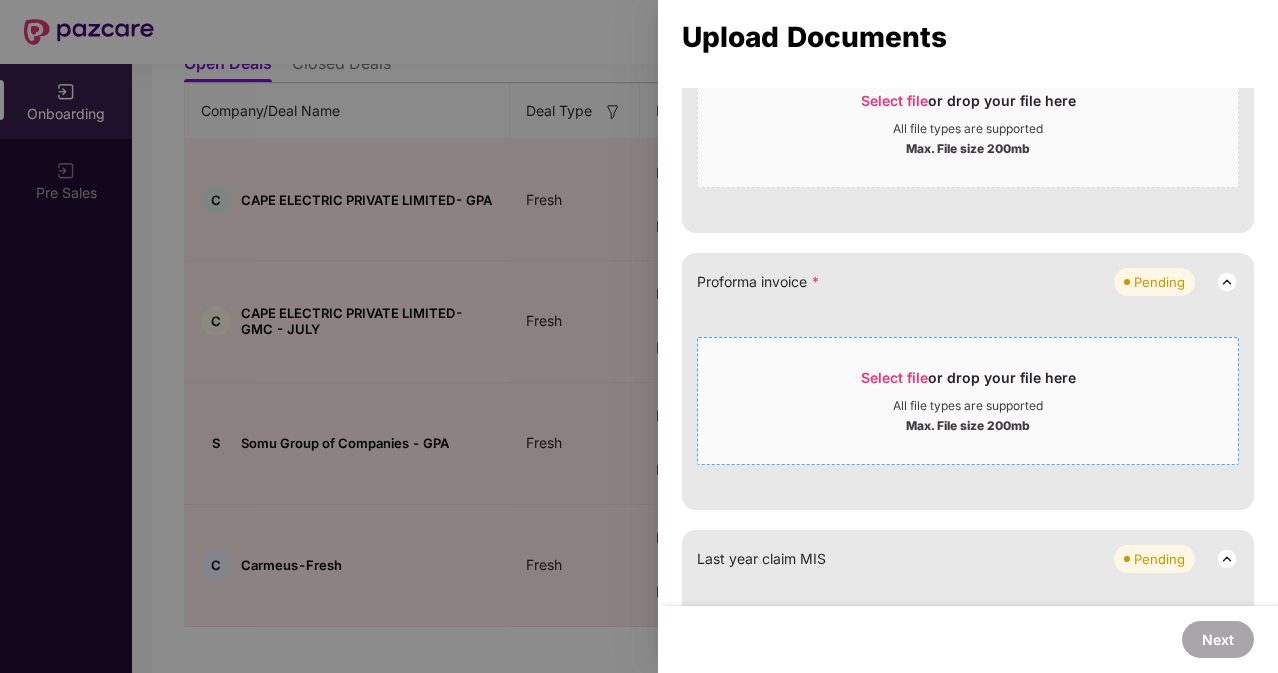 scroll, scrollTop: 1518, scrollLeft: 0, axis: vertical 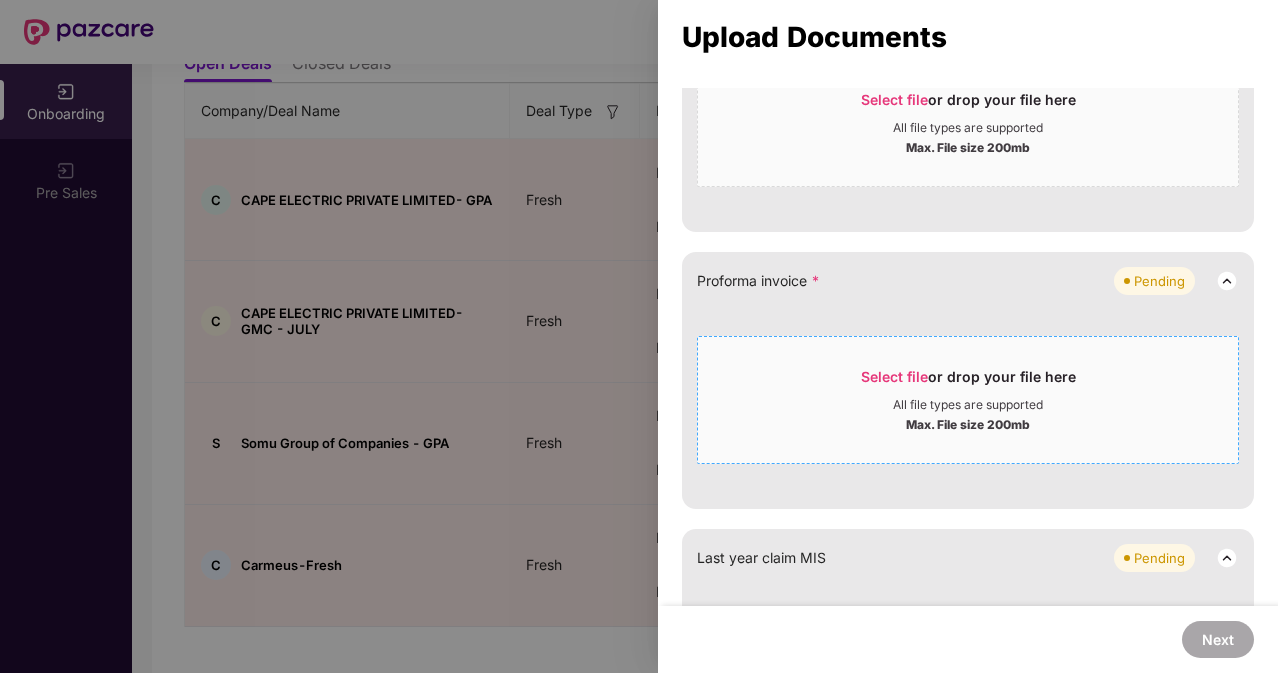click on "Max. File size 200mb" at bounding box center [968, 423] 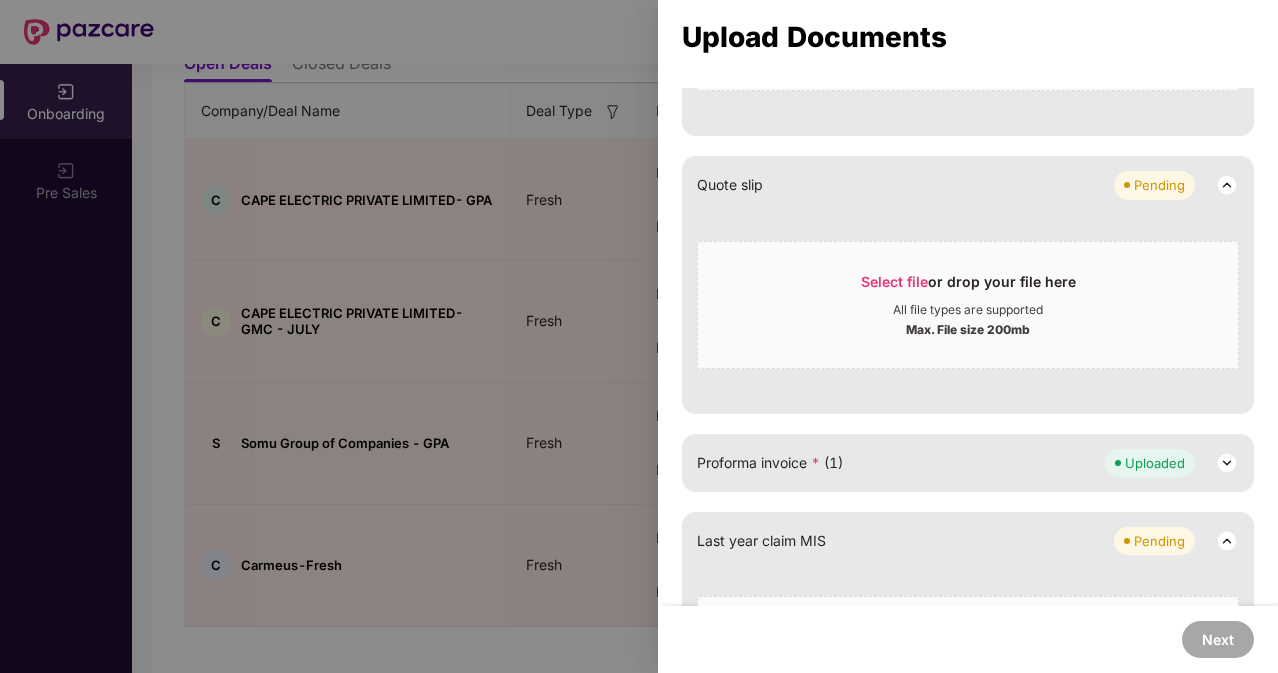 scroll, scrollTop: 1323, scrollLeft: 0, axis: vertical 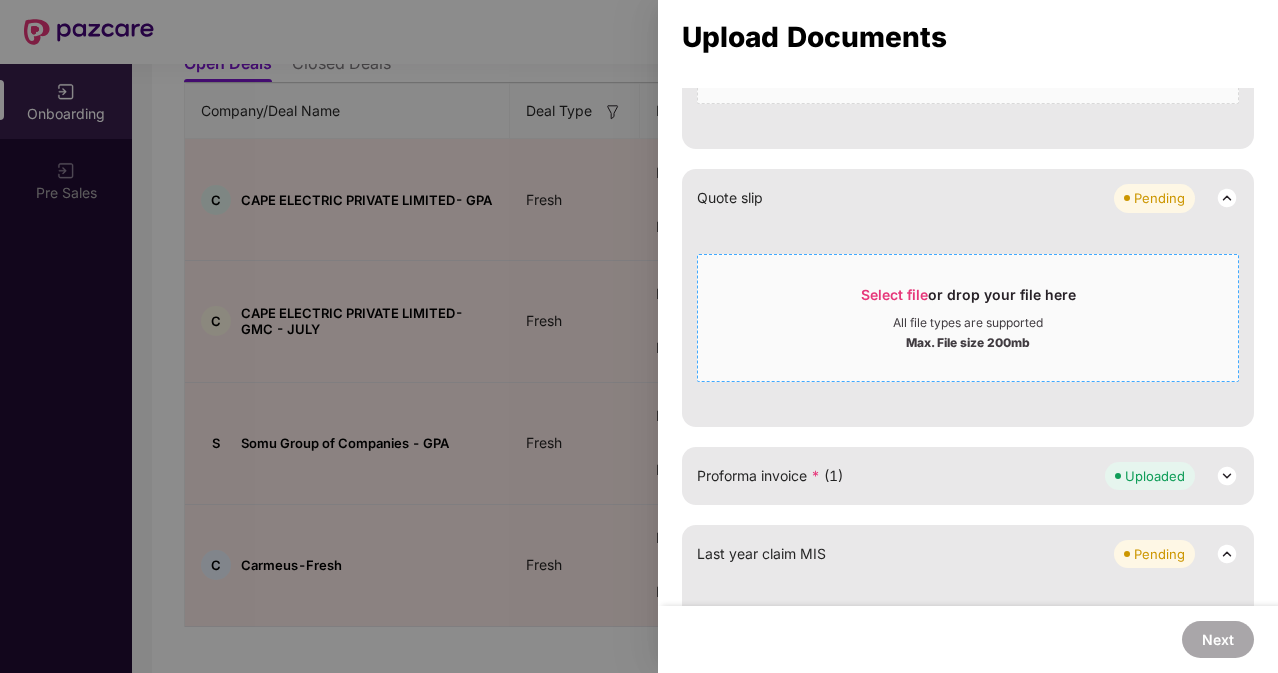 click on "Select file" at bounding box center [894, 294] 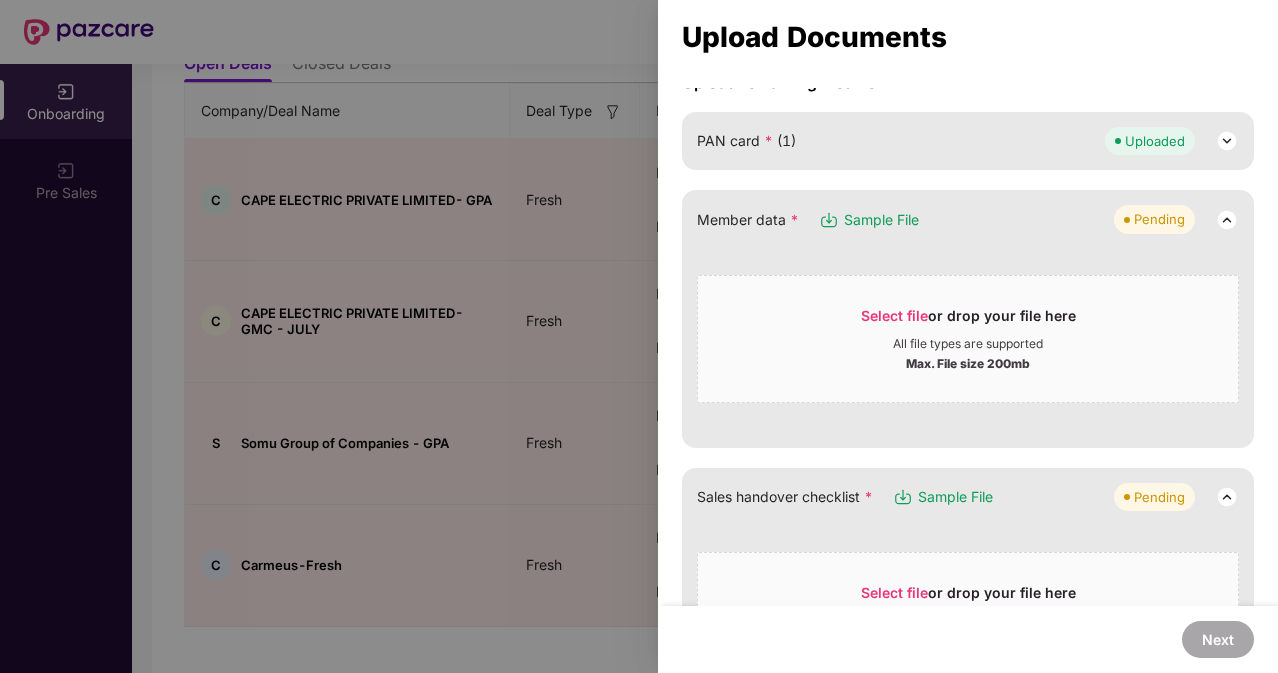 scroll, scrollTop: 184, scrollLeft: 0, axis: vertical 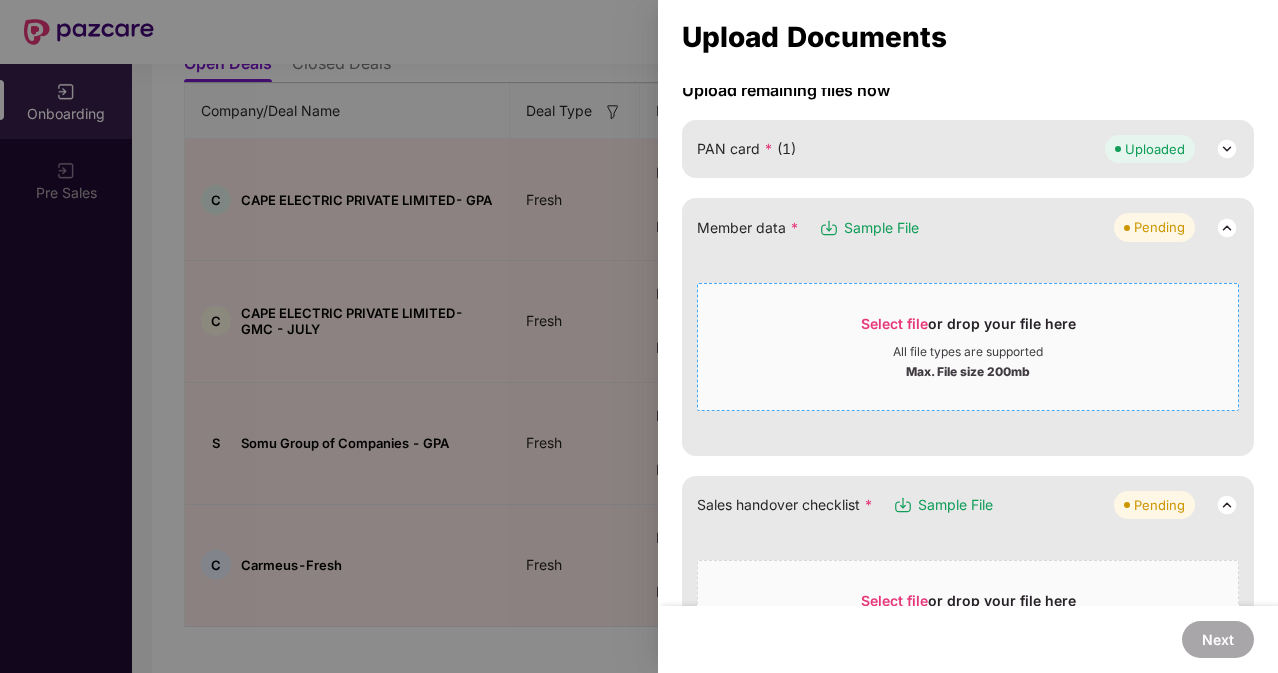 drag, startPoint x: 839, startPoint y: 359, endPoint x: 792, endPoint y: 345, distance: 49.0408 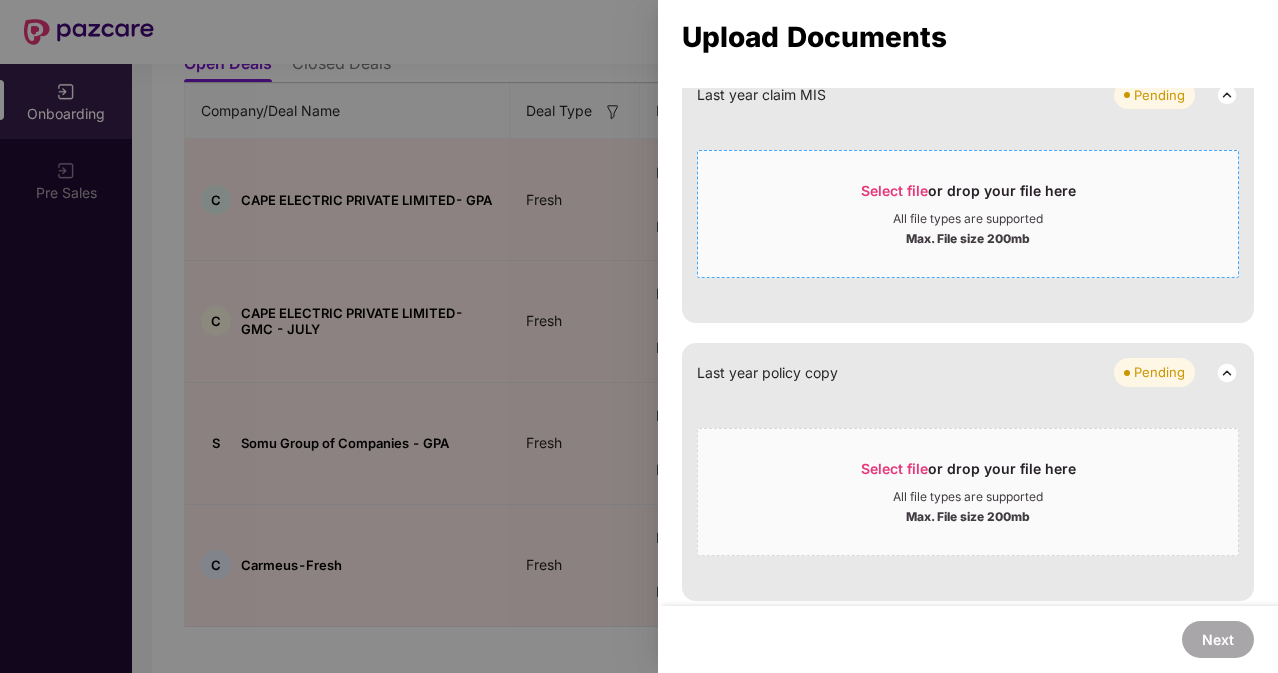 scroll, scrollTop: 1352, scrollLeft: 0, axis: vertical 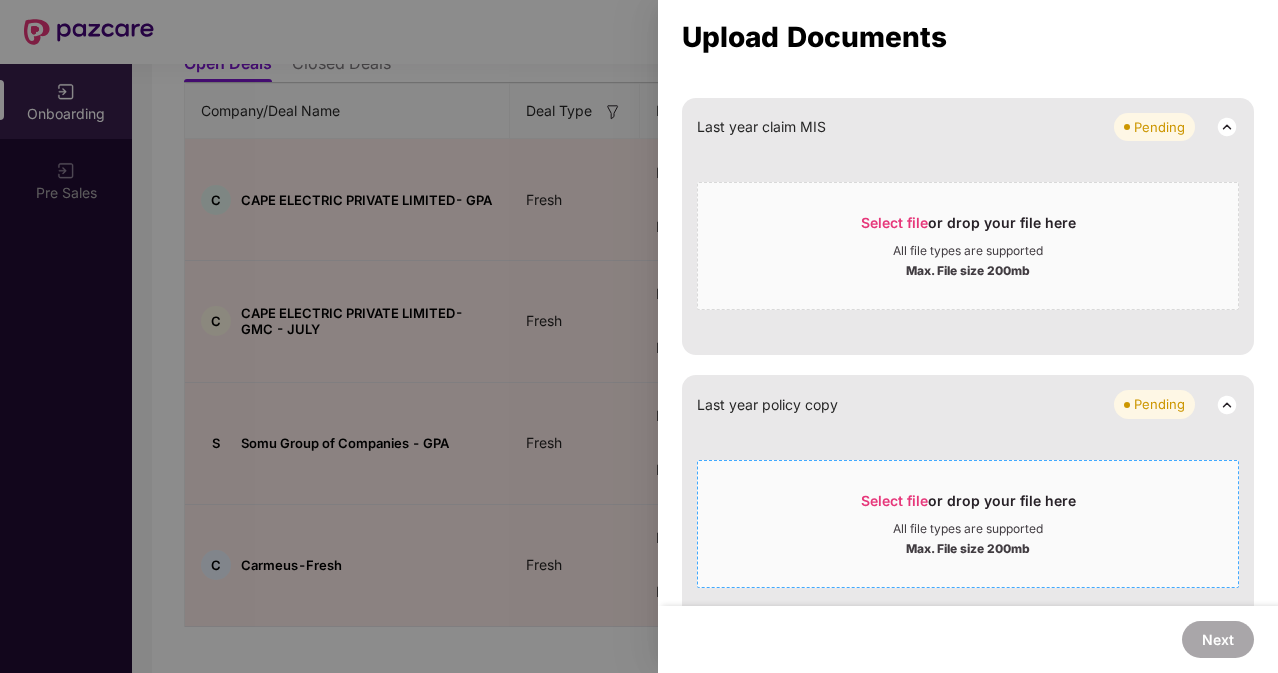 click on "Select file  or drop your file here" at bounding box center (968, 506) 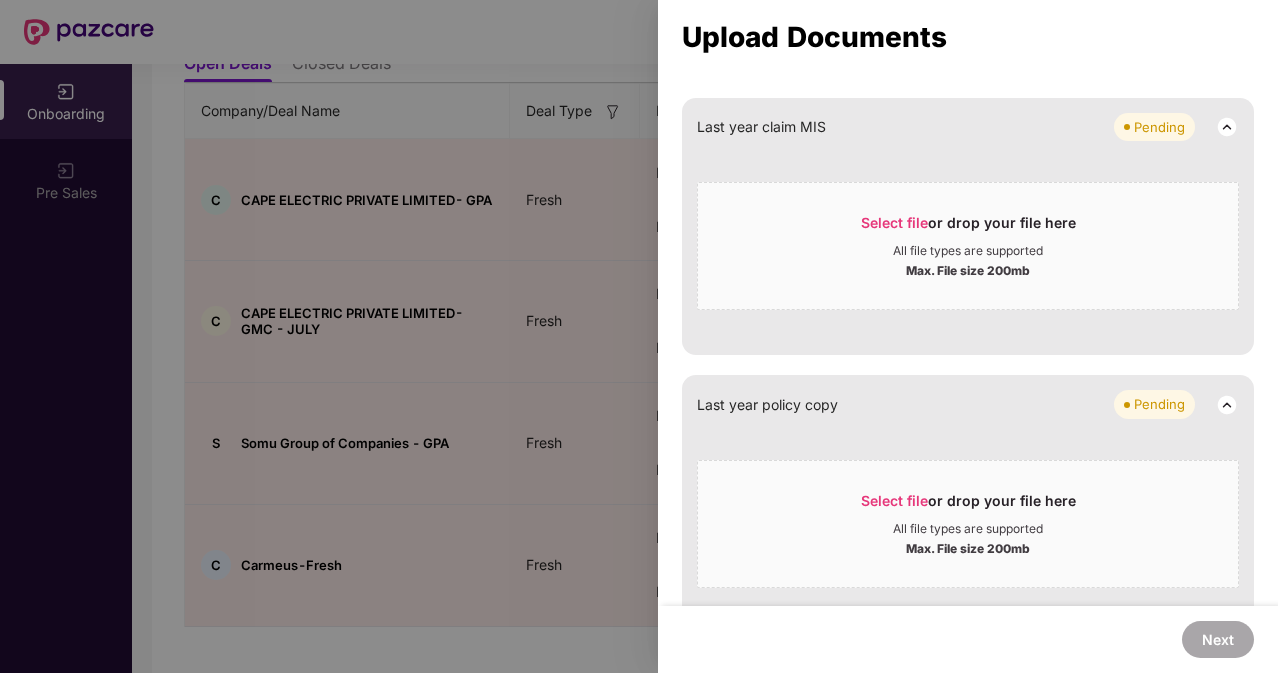 scroll, scrollTop: 1186, scrollLeft: 0, axis: vertical 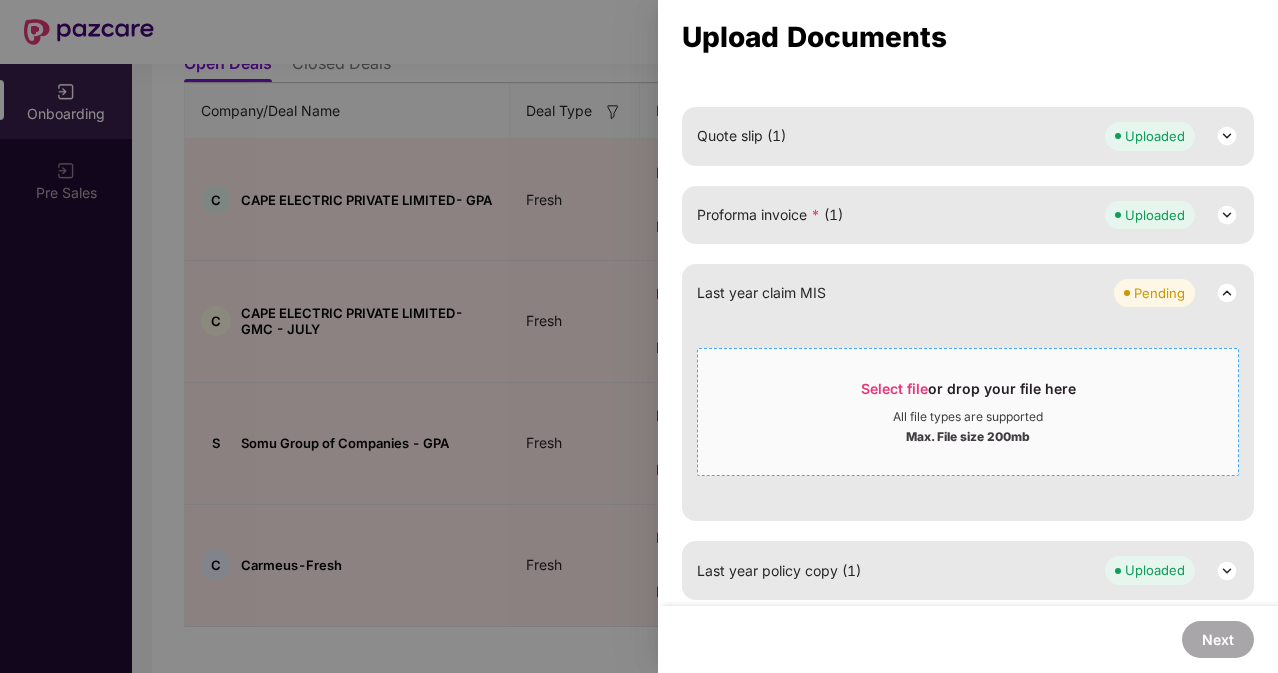 click on "Select file  or drop your file here" at bounding box center [968, 394] 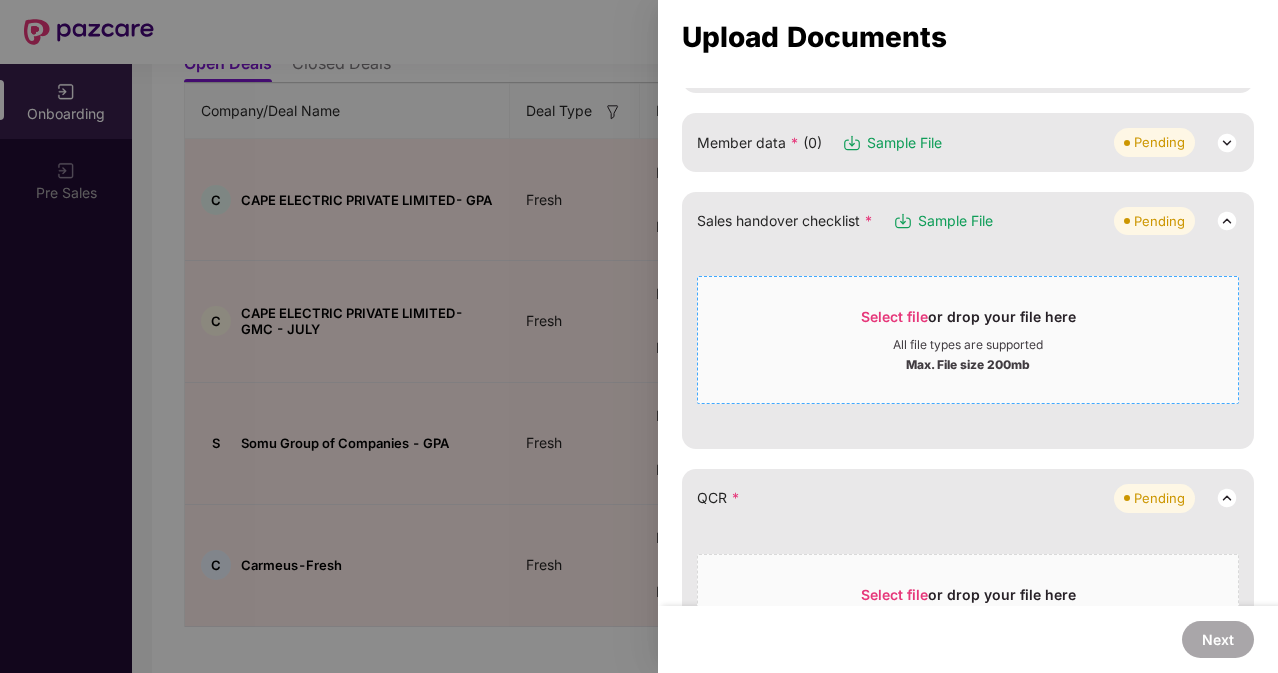 scroll, scrollTop: 270, scrollLeft: 0, axis: vertical 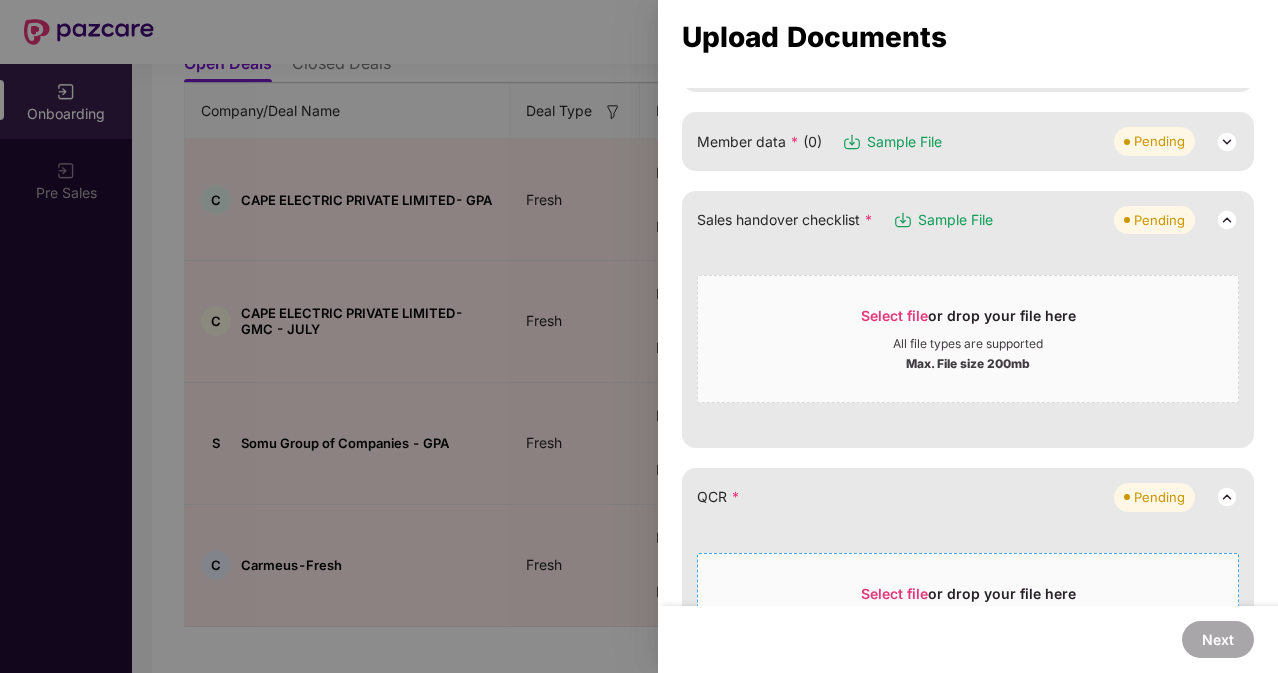 click on "Select file  or drop your file here All file types are supported Max. File size 200mb" at bounding box center (968, 617) 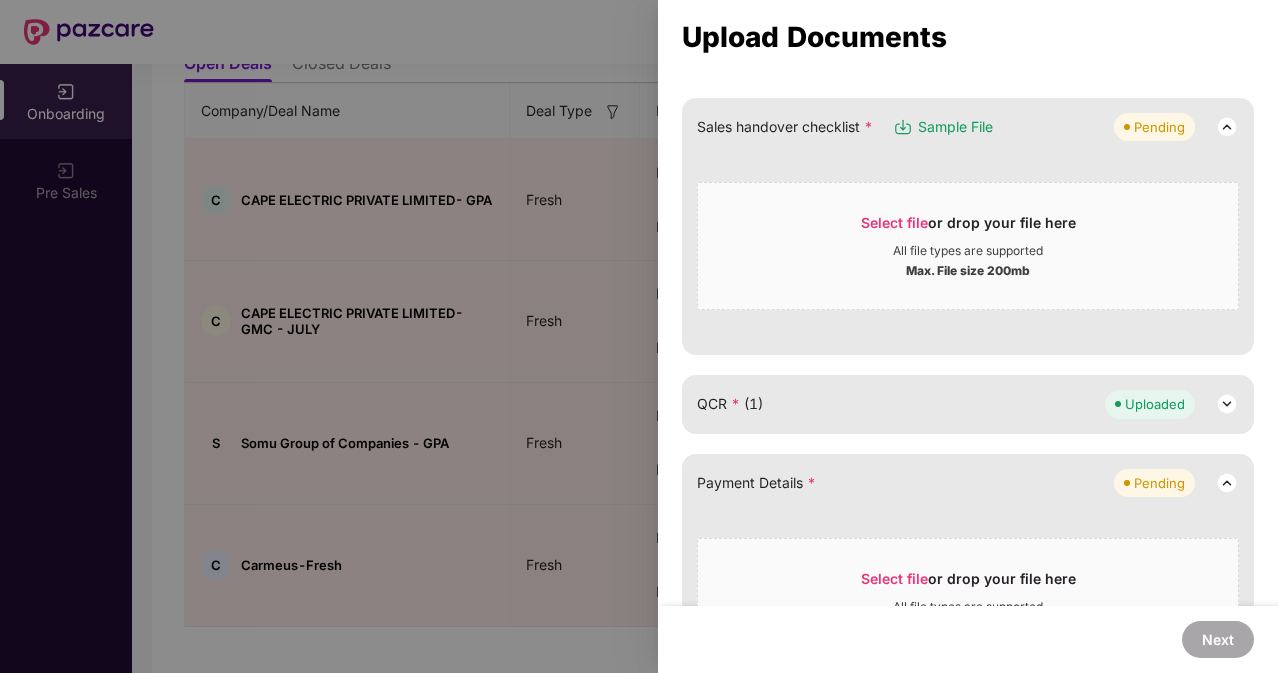 scroll, scrollTop: 362, scrollLeft: 0, axis: vertical 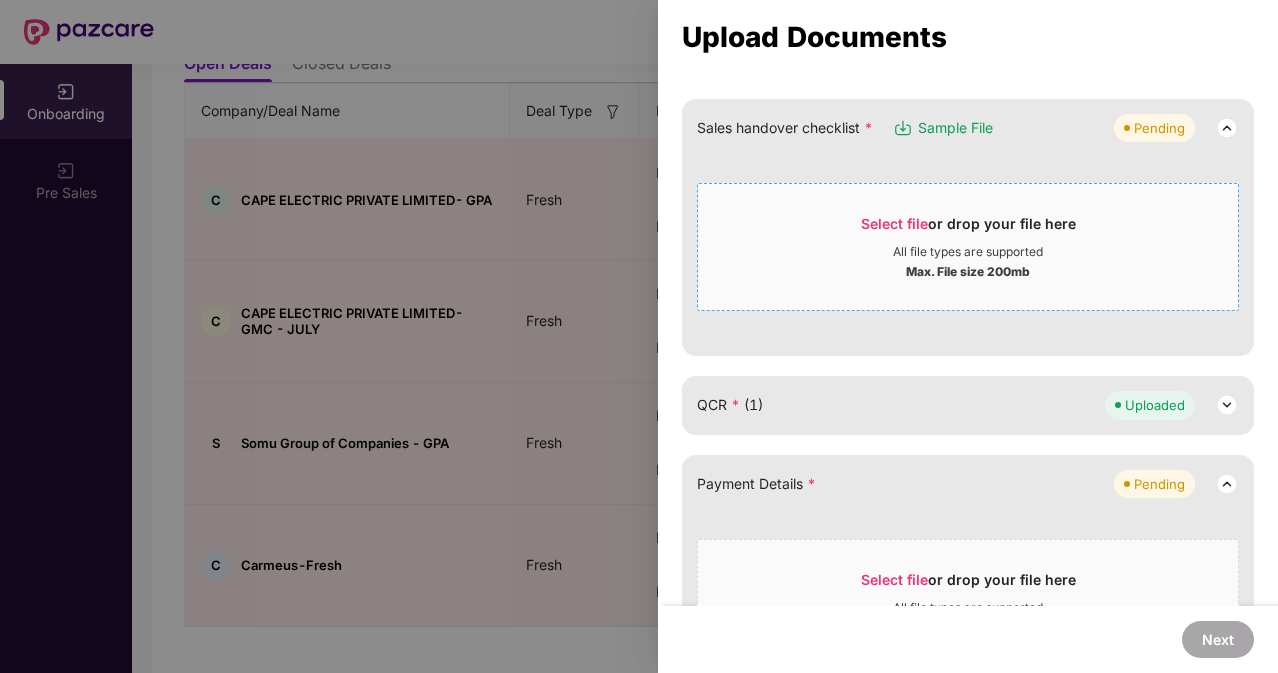click on "Select file  or drop your file here" at bounding box center [968, 229] 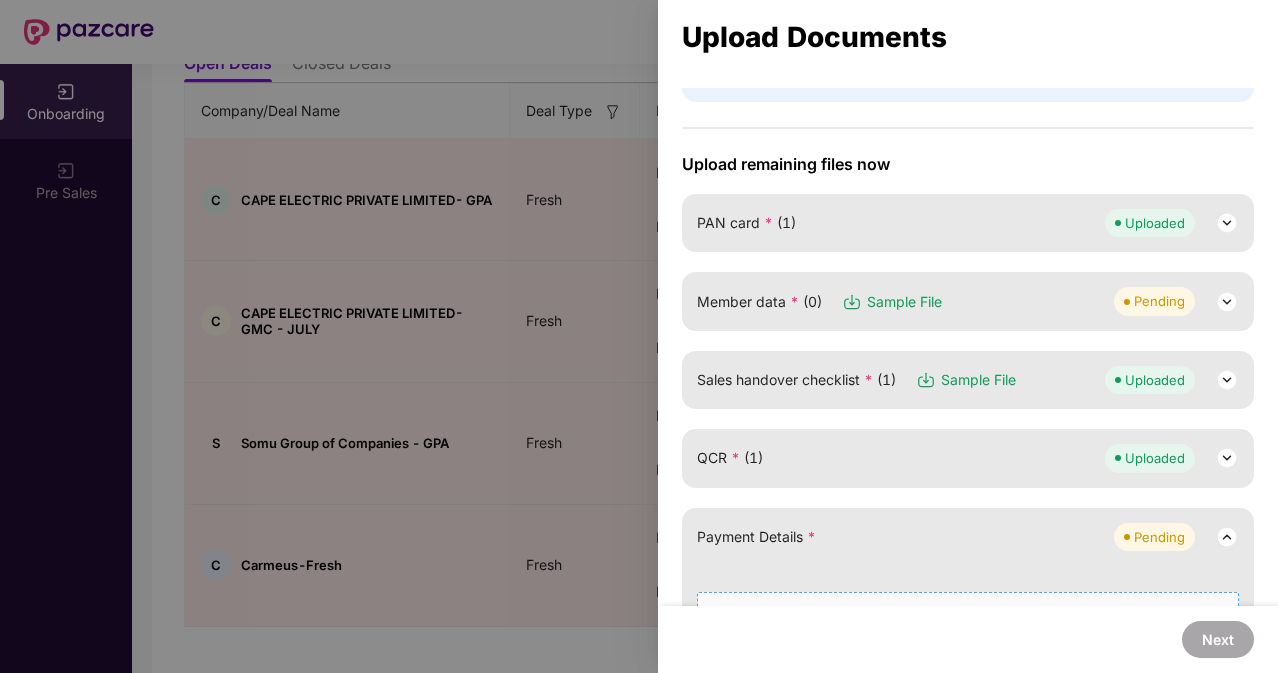 scroll, scrollTop: 109, scrollLeft: 0, axis: vertical 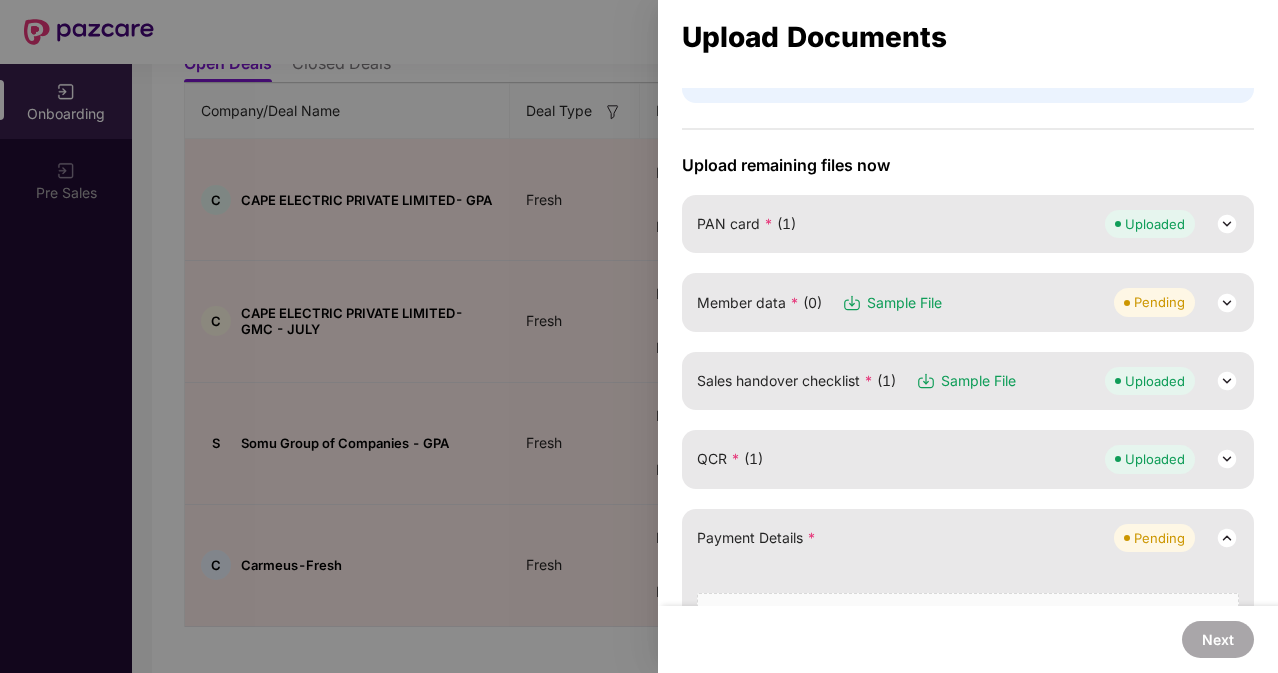 click on "Member data   *   (0) Sample File Pending" at bounding box center [968, 302] 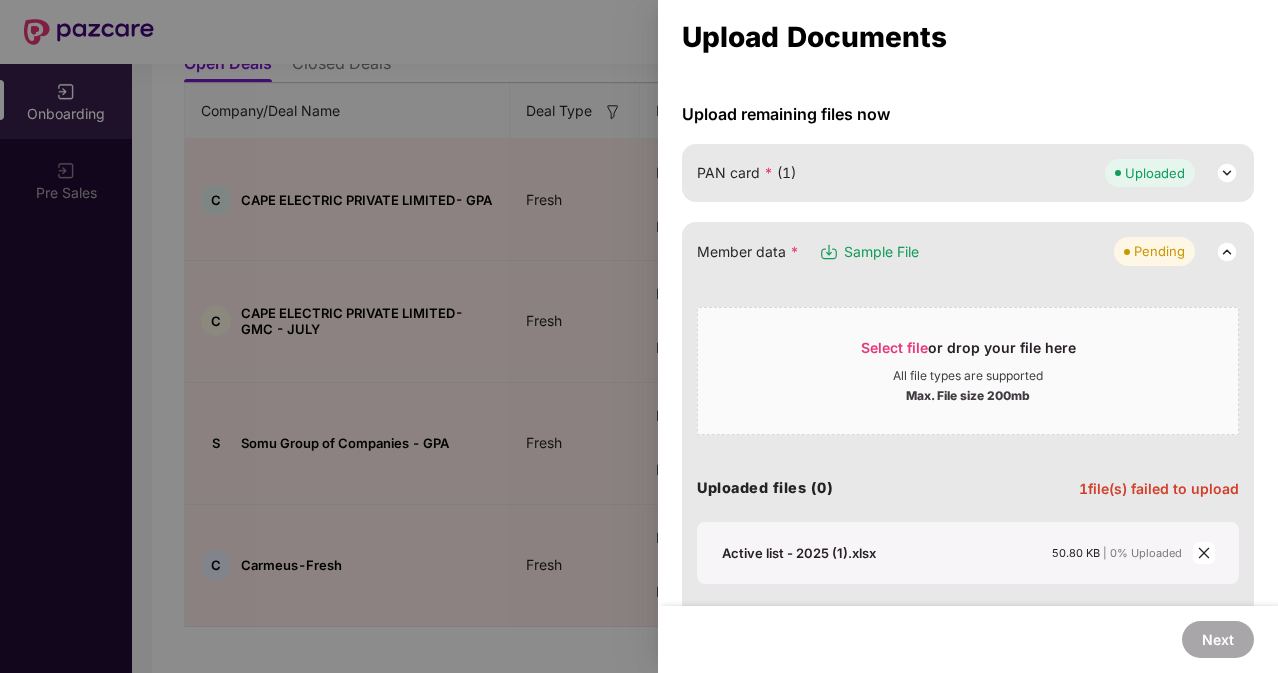 scroll, scrollTop: 161, scrollLeft: 0, axis: vertical 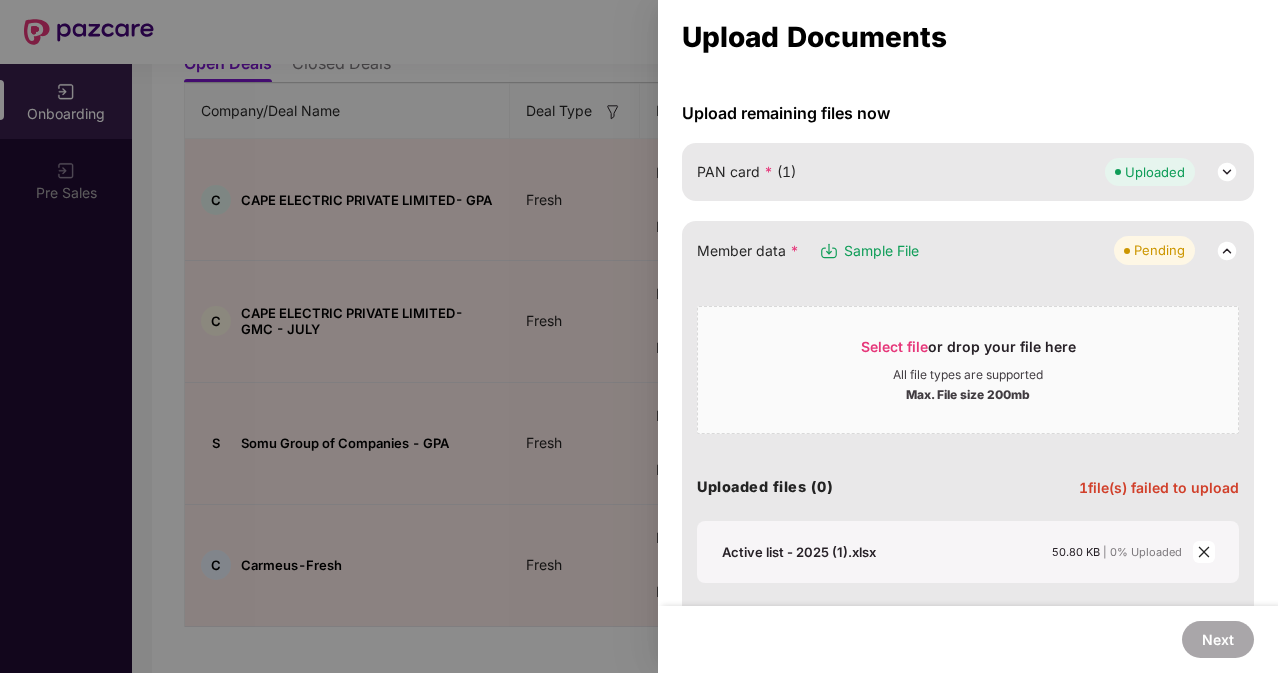 click on "Active list - 2025 (1).xlsx 50.80 KB    | 0% Uploaded" at bounding box center [952, 552] 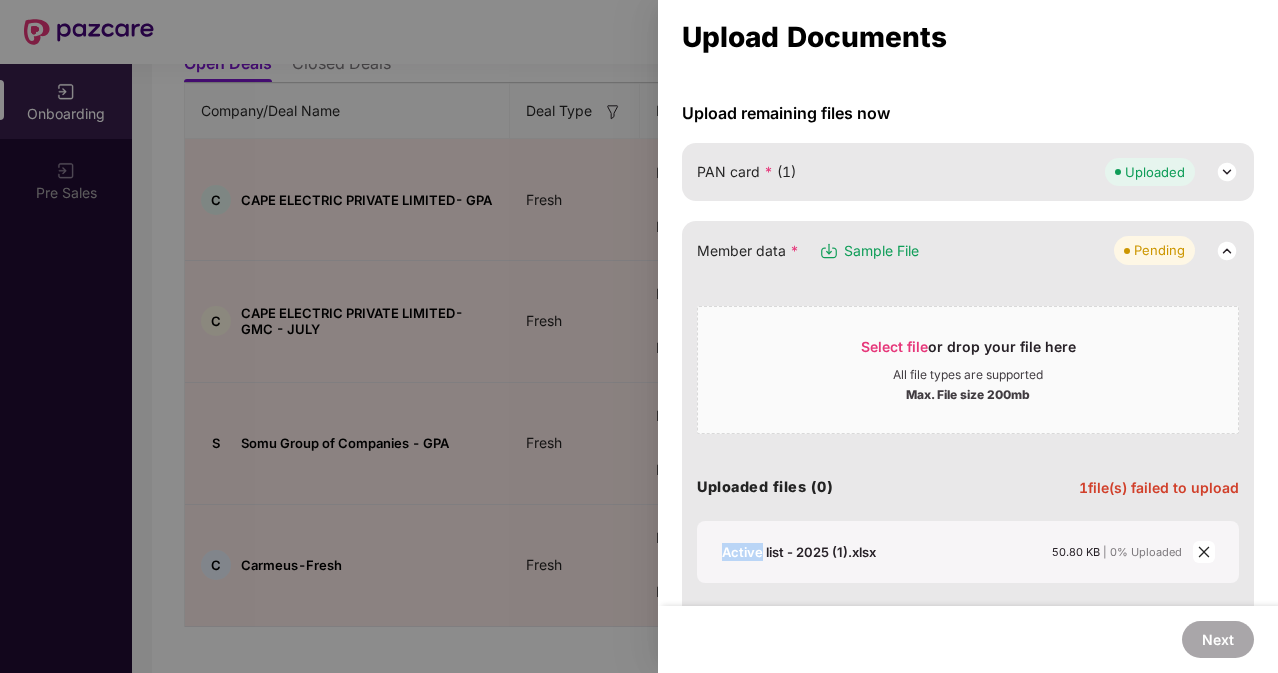 click on "Active list - 2025 (1).xlsx" at bounding box center (799, 552) 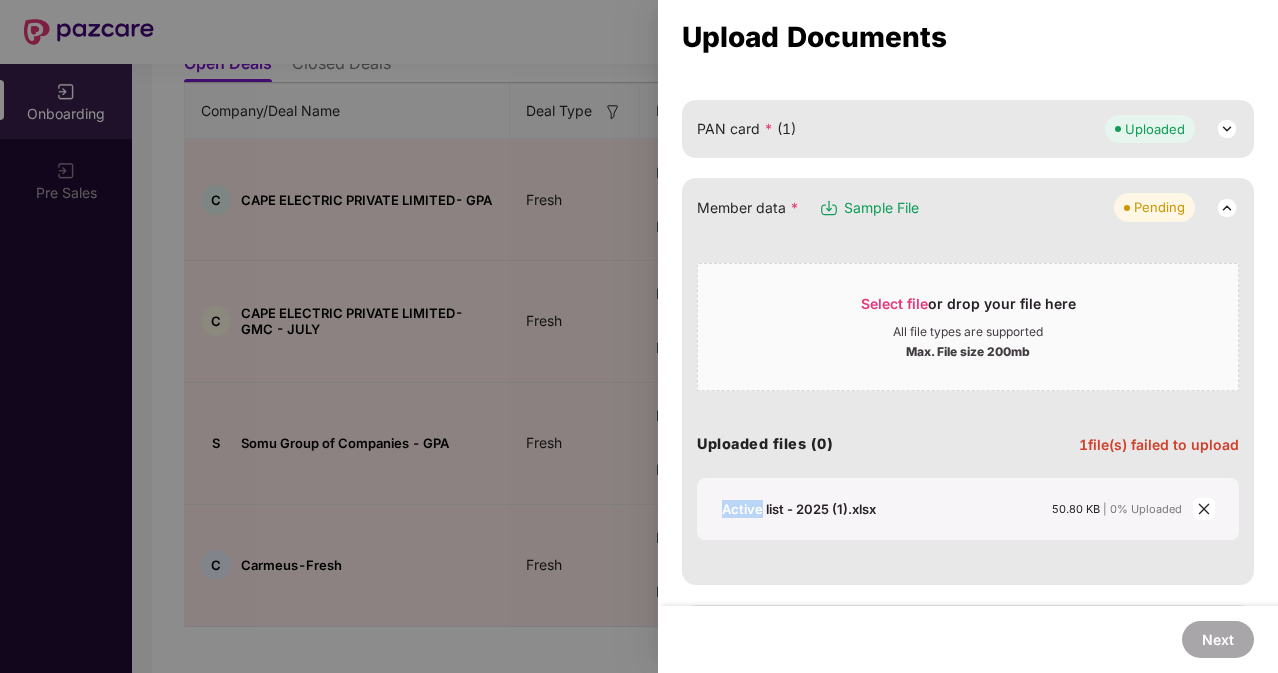scroll, scrollTop: 210, scrollLeft: 0, axis: vertical 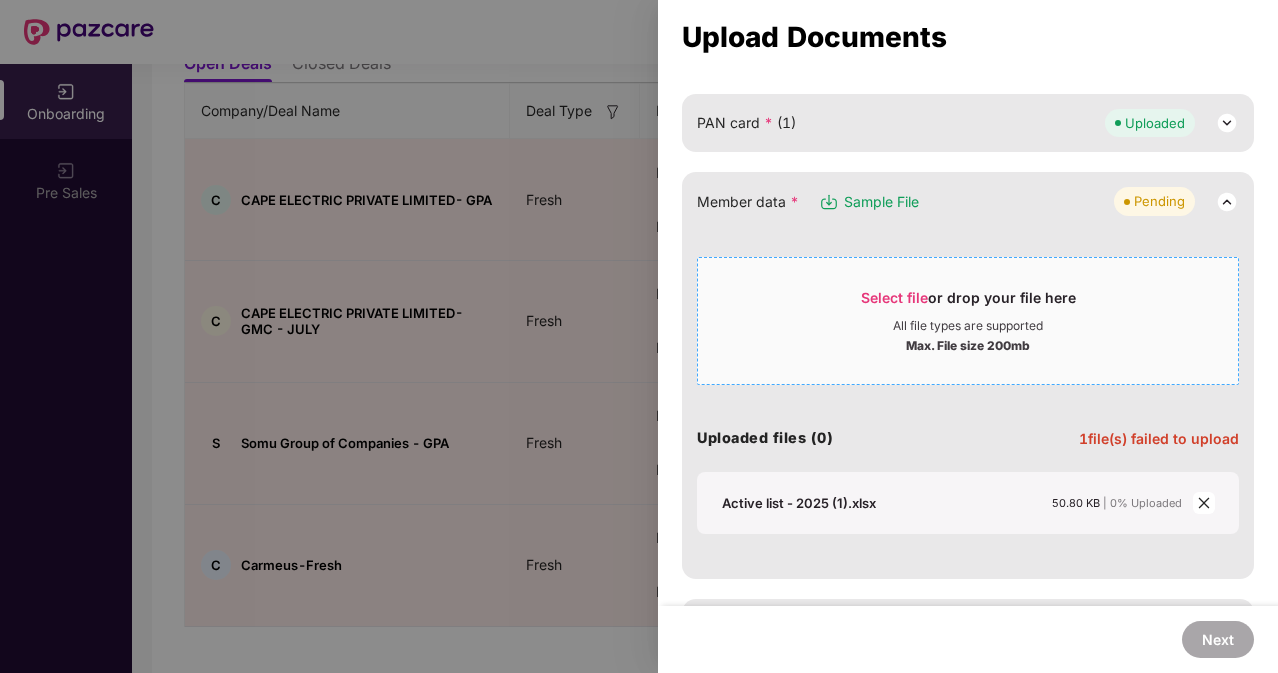 click on "Select file  or drop your file here" at bounding box center [968, 303] 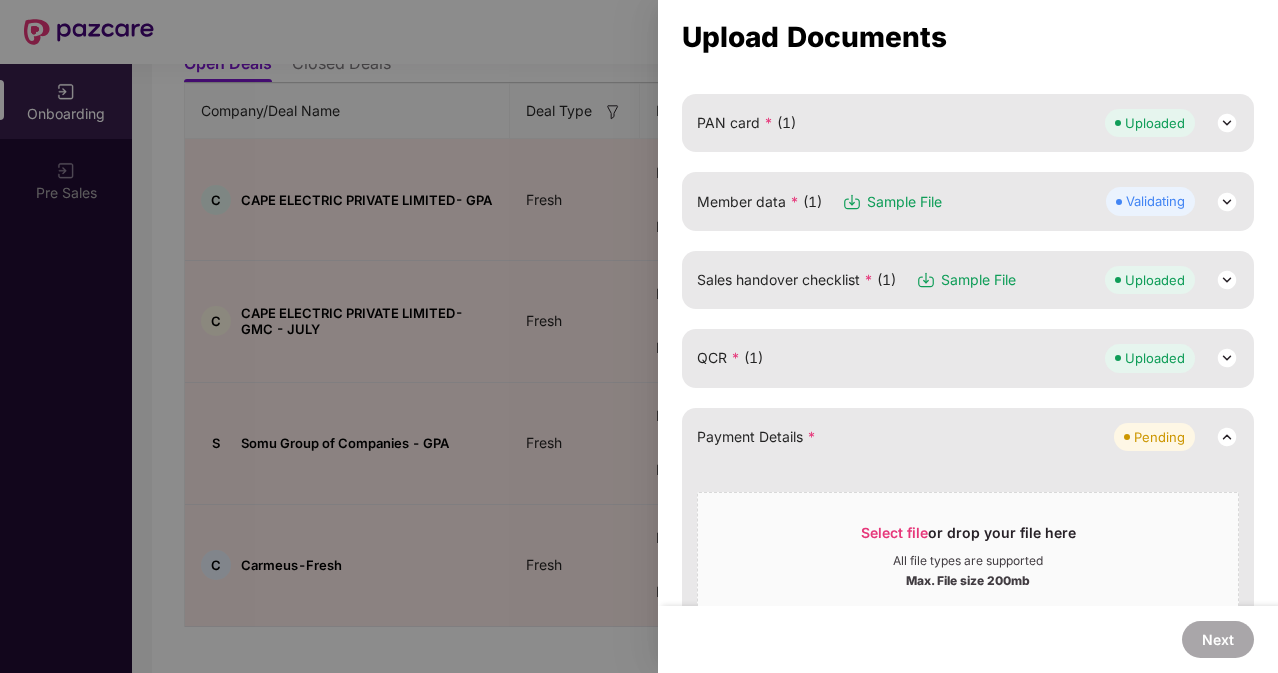 click on "Member data   *   (1) Sample File Validating" at bounding box center [968, 201] 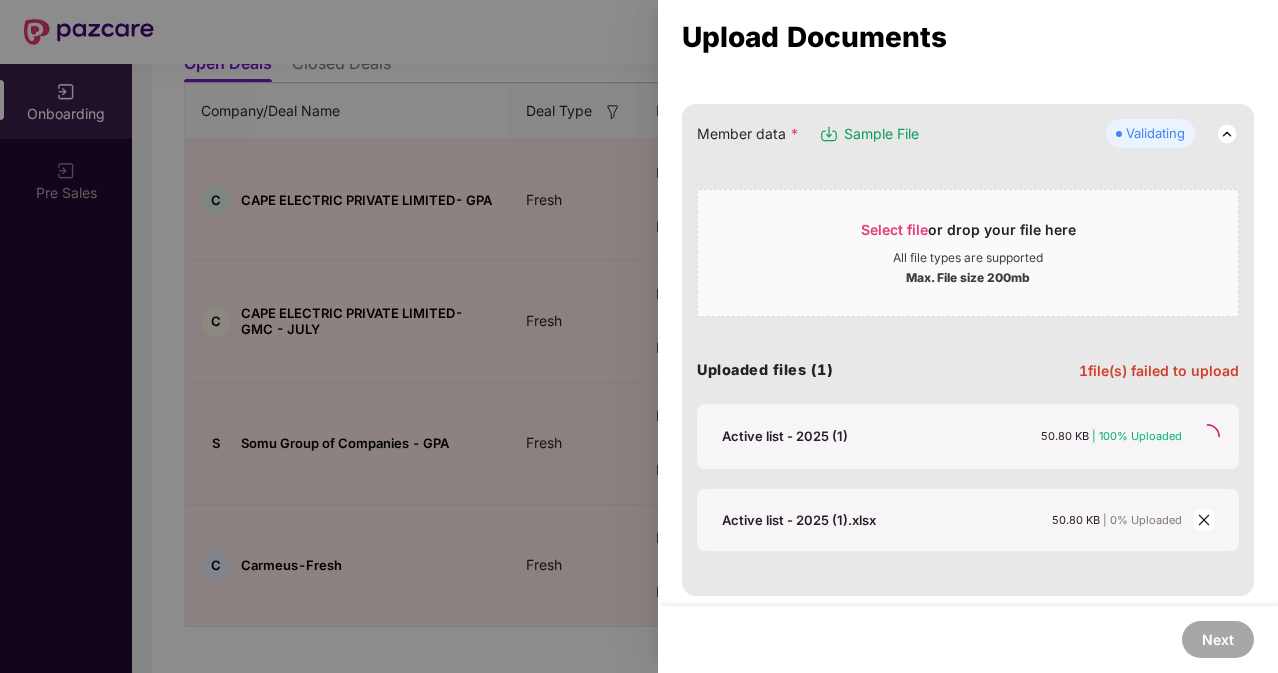 scroll, scrollTop: 281, scrollLeft: 0, axis: vertical 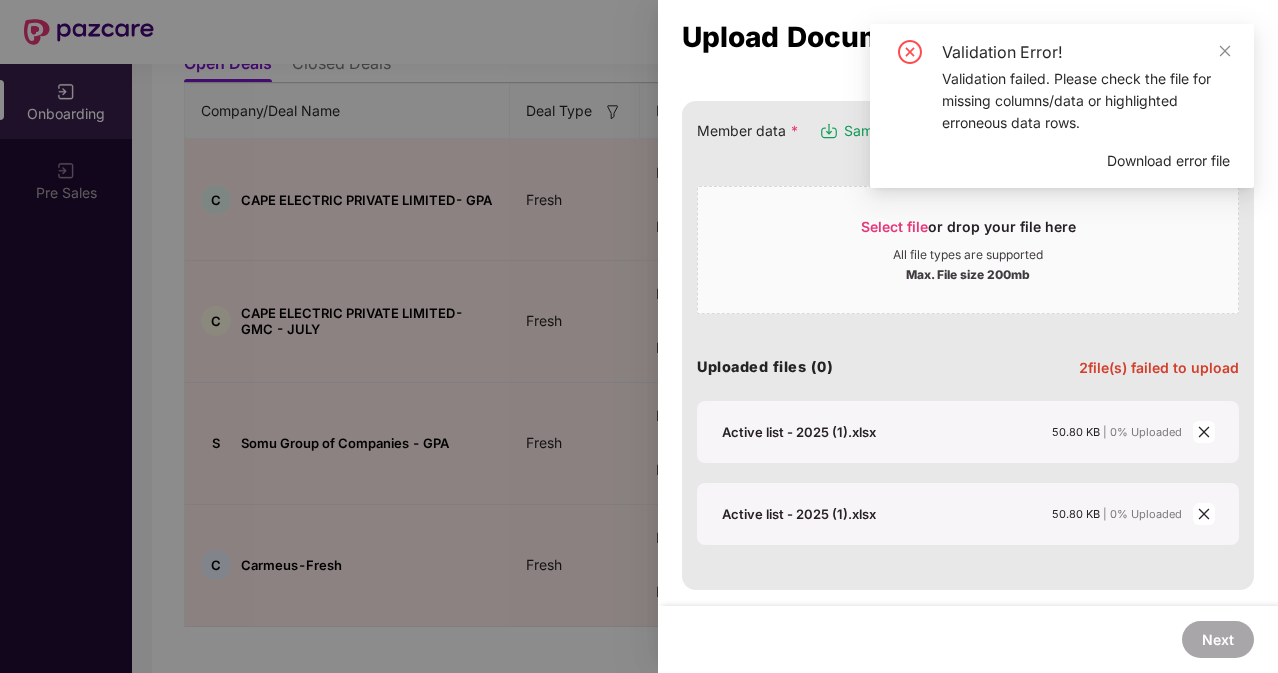 click on "Validation Error!" at bounding box center [1086, 52] 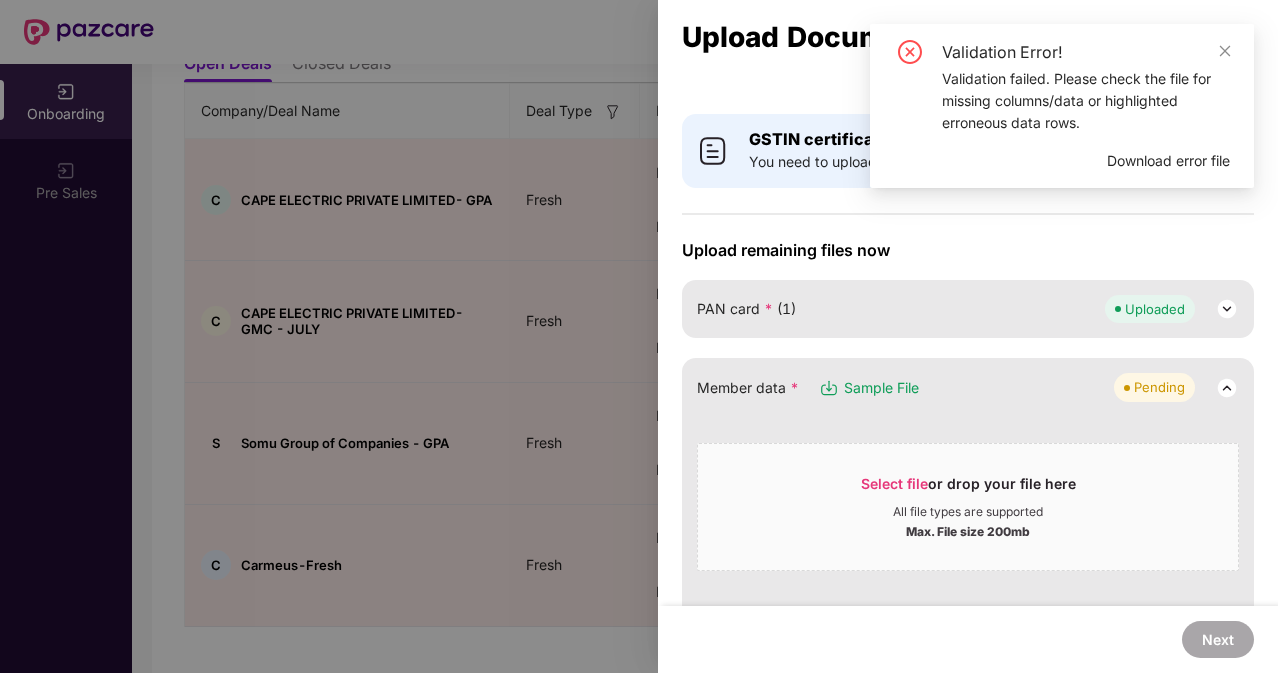scroll, scrollTop: 0, scrollLeft: 0, axis: both 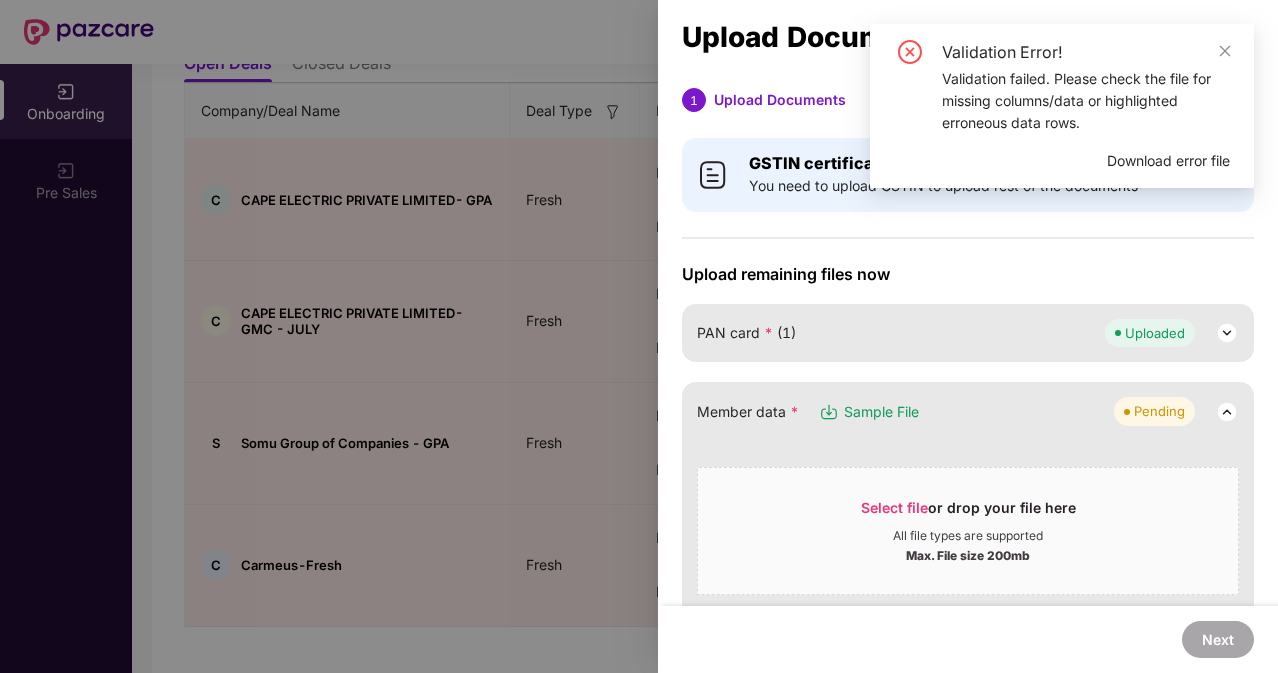 click on "Validation Error! Validation failed. Please check the file for missing columns/data or highlighted erroneous data rows. Download error file" at bounding box center (1062, 106) 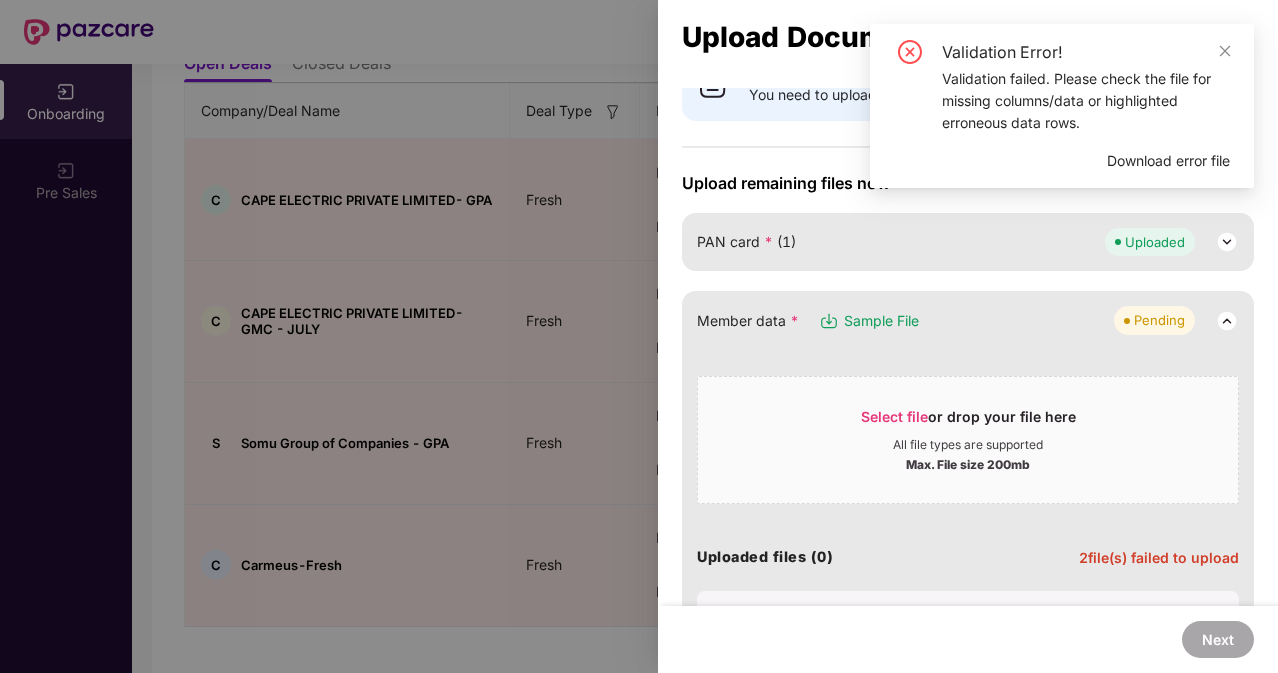 scroll, scrollTop: 93, scrollLeft: 0, axis: vertical 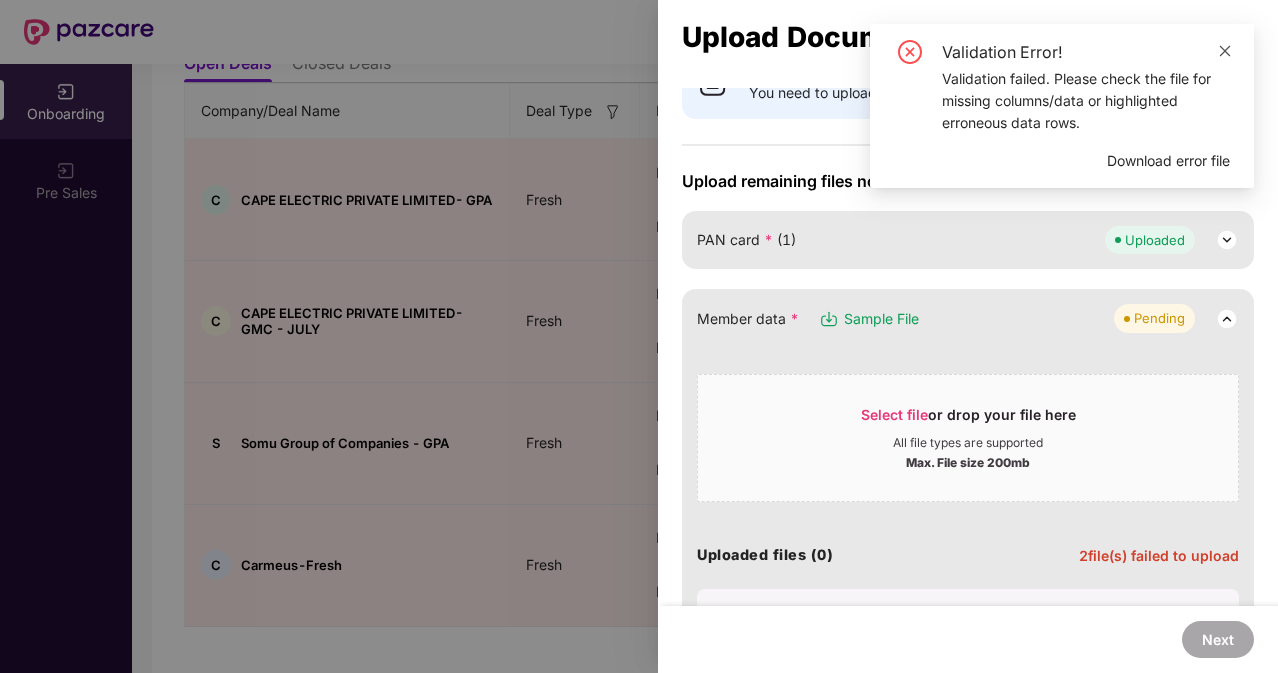 click 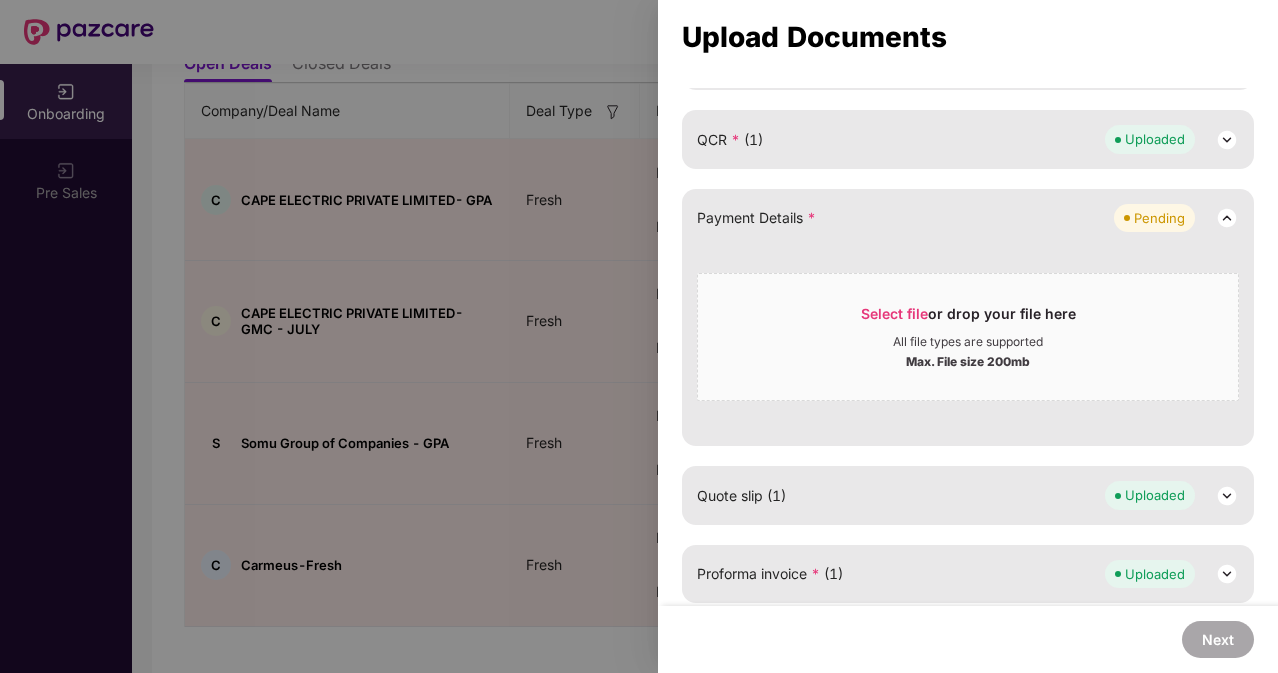 scroll, scrollTop: 916, scrollLeft: 0, axis: vertical 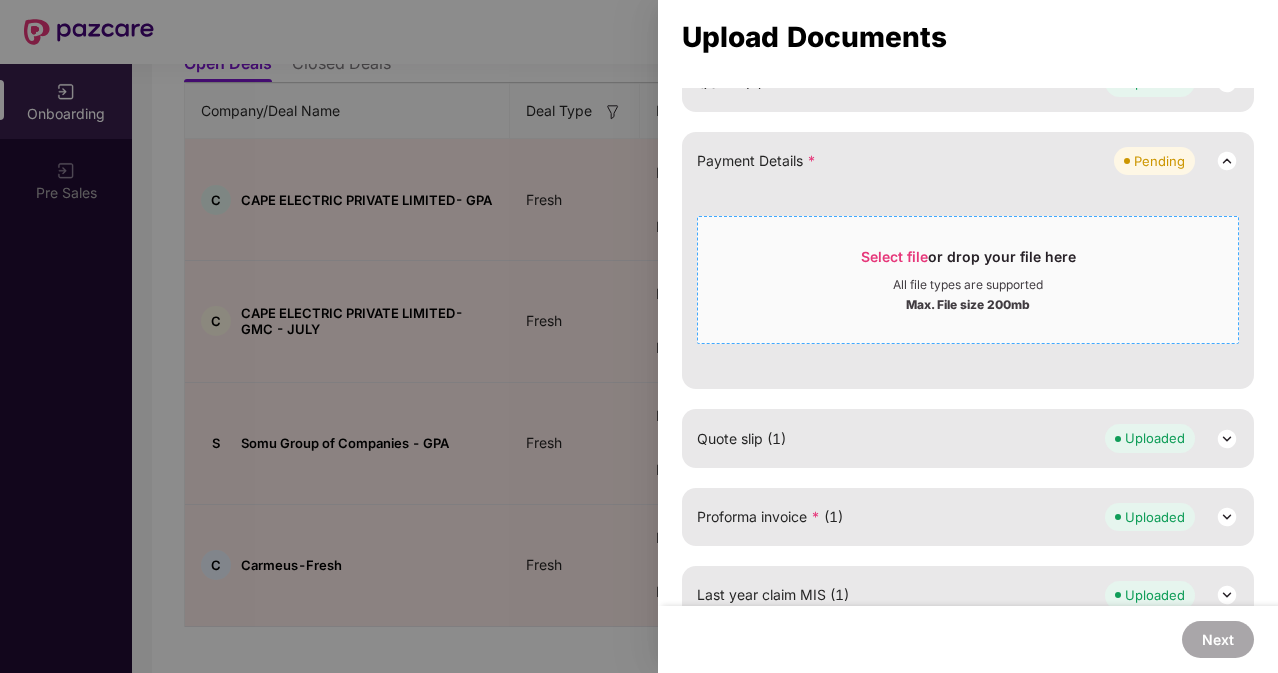 click on "Select file  or drop your file here" at bounding box center (968, 262) 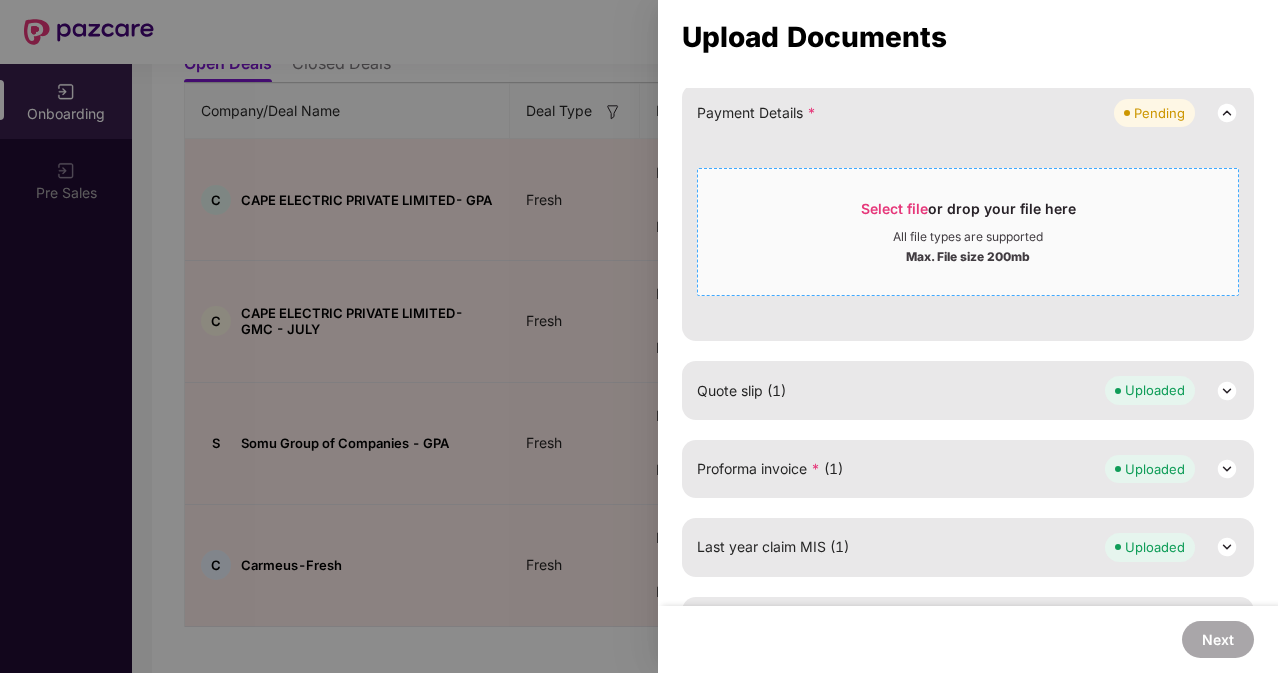 scroll, scrollTop: 992, scrollLeft: 0, axis: vertical 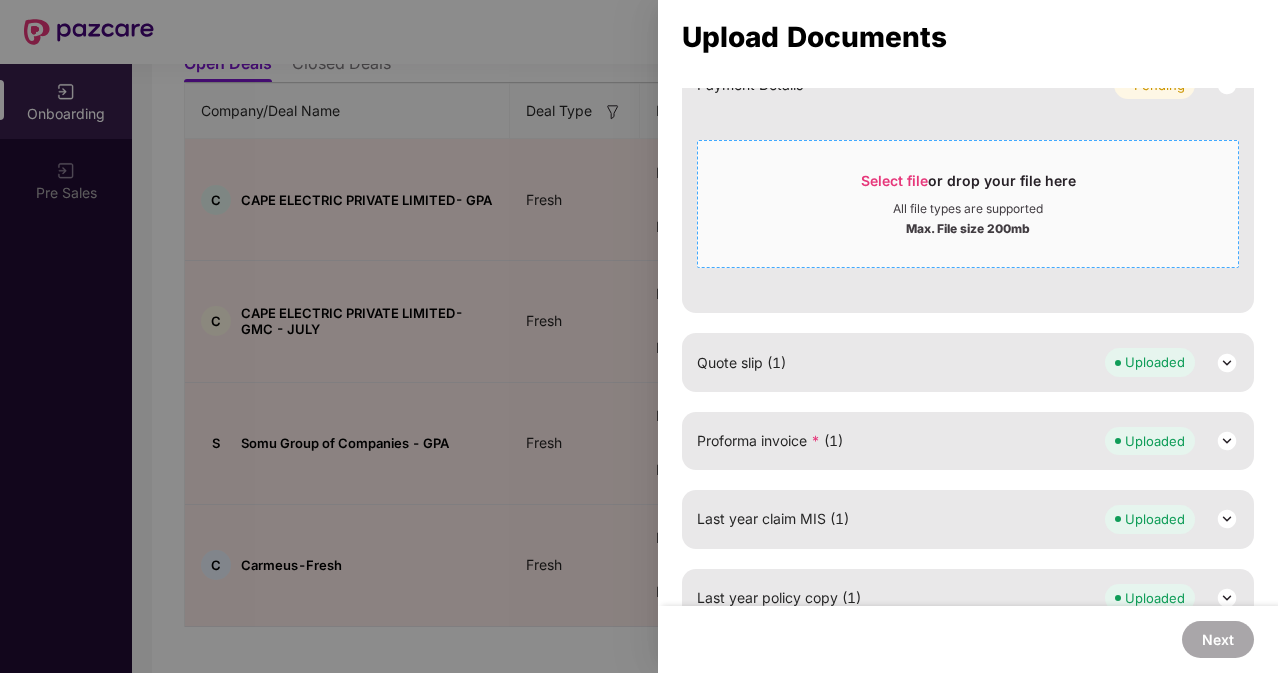 click on "Select file" at bounding box center (894, 180) 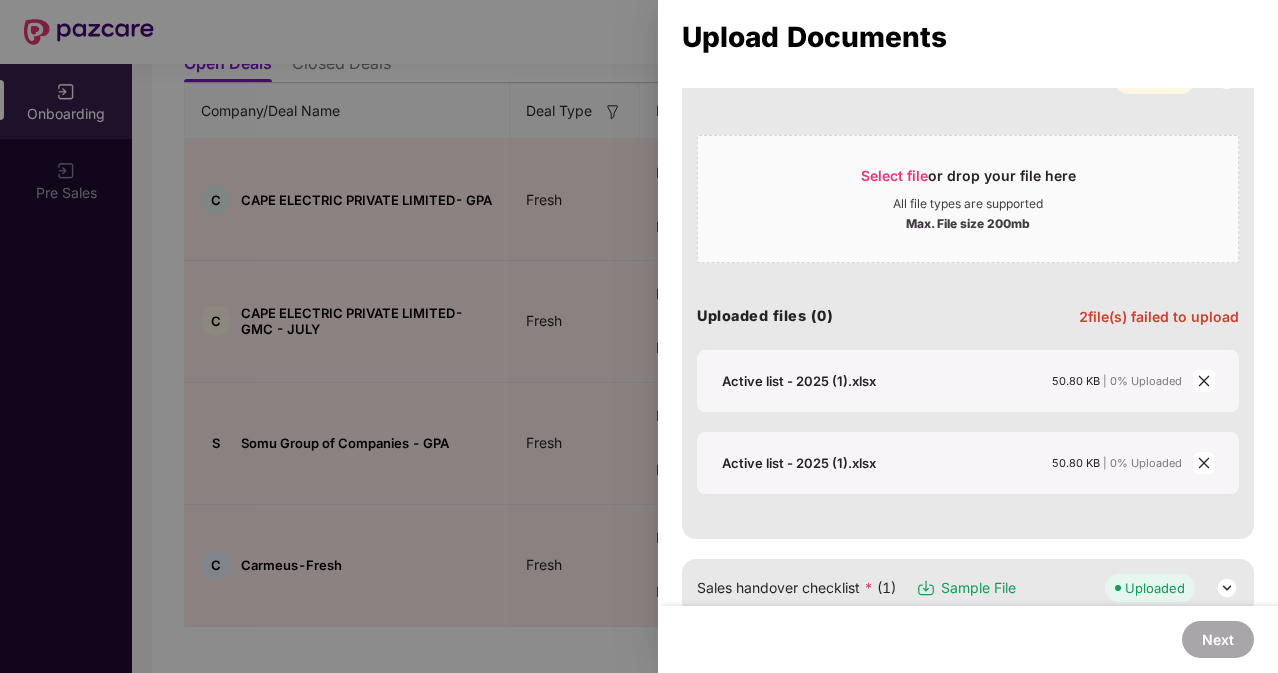 scroll, scrollTop: 332, scrollLeft: 0, axis: vertical 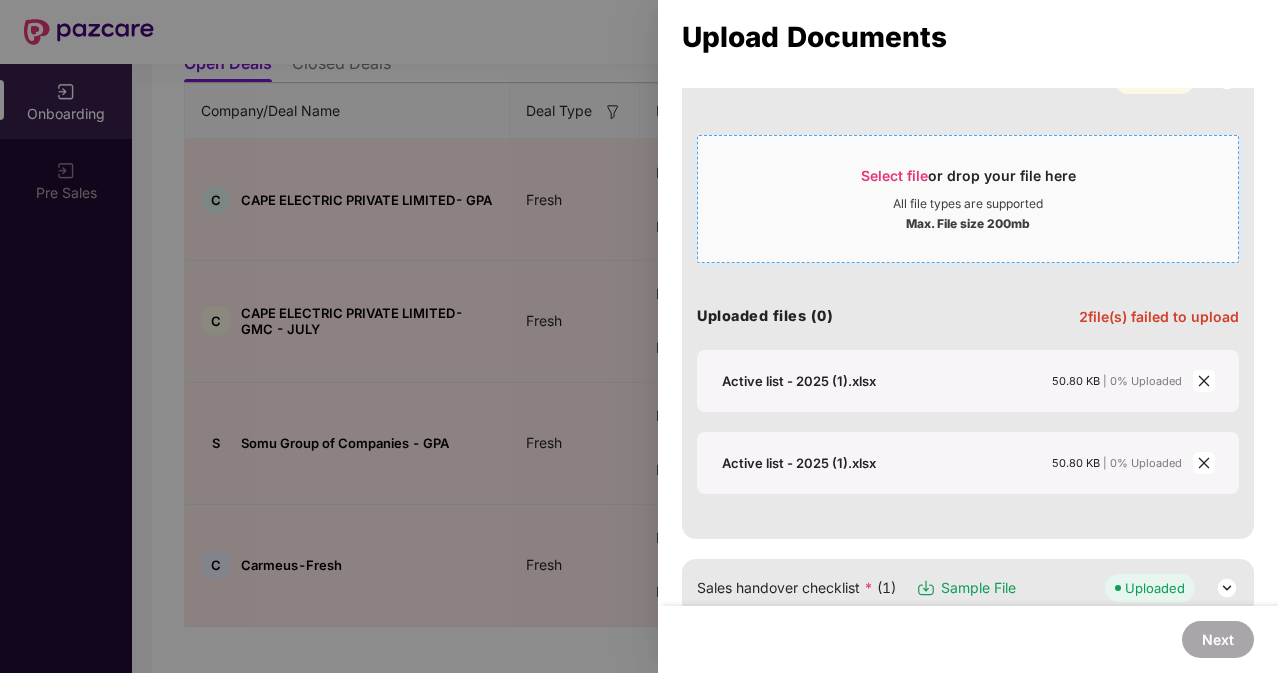 click on "Select file" at bounding box center [894, 175] 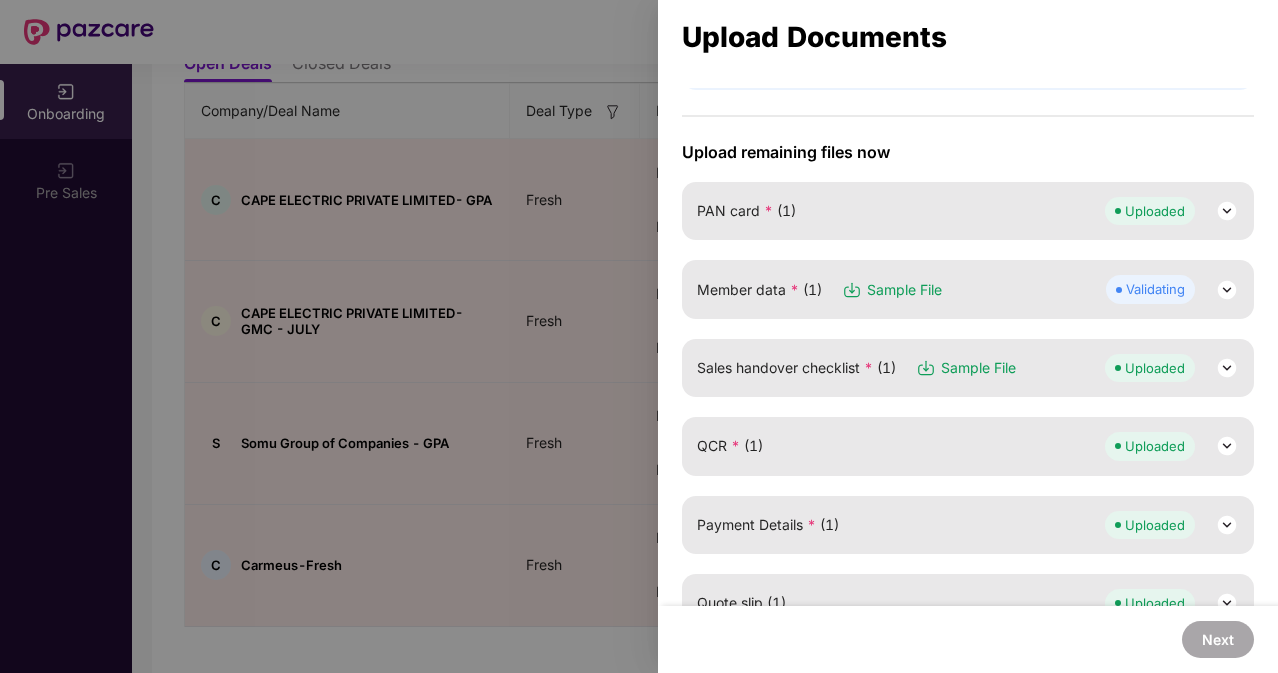 scroll, scrollTop: 106, scrollLeft: 0, axis: vertical 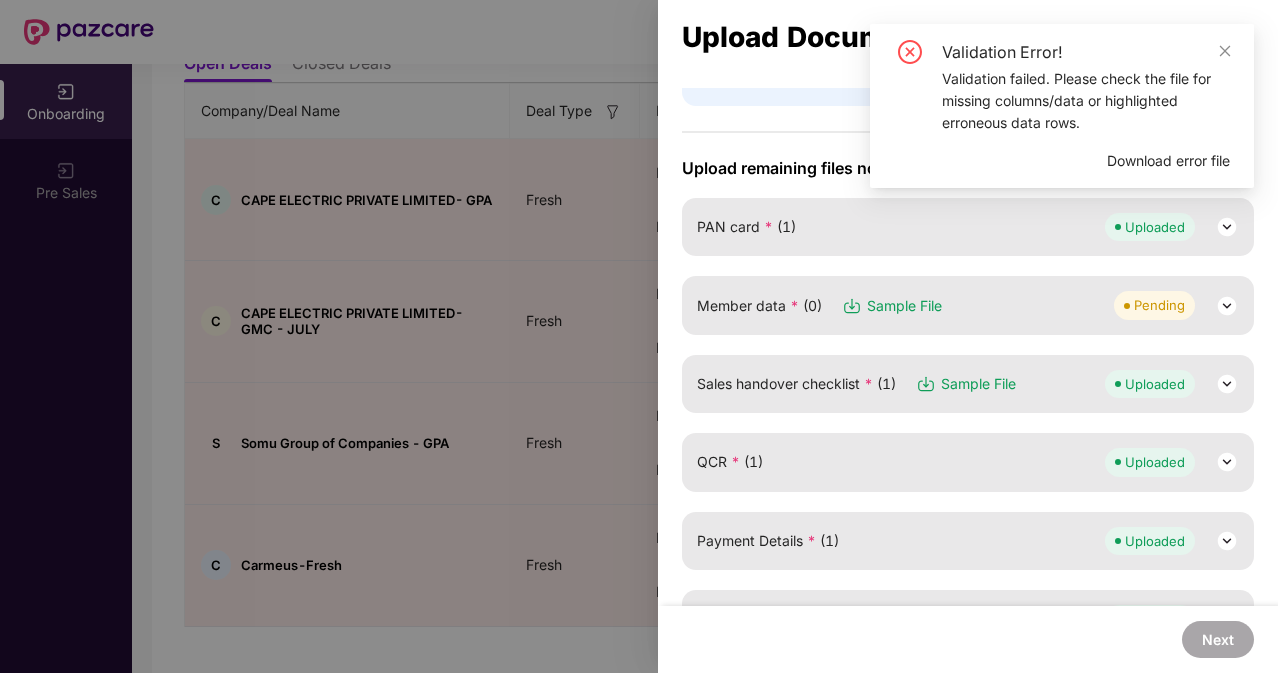 click on "Download error file" at bounding box center (1168, 161) 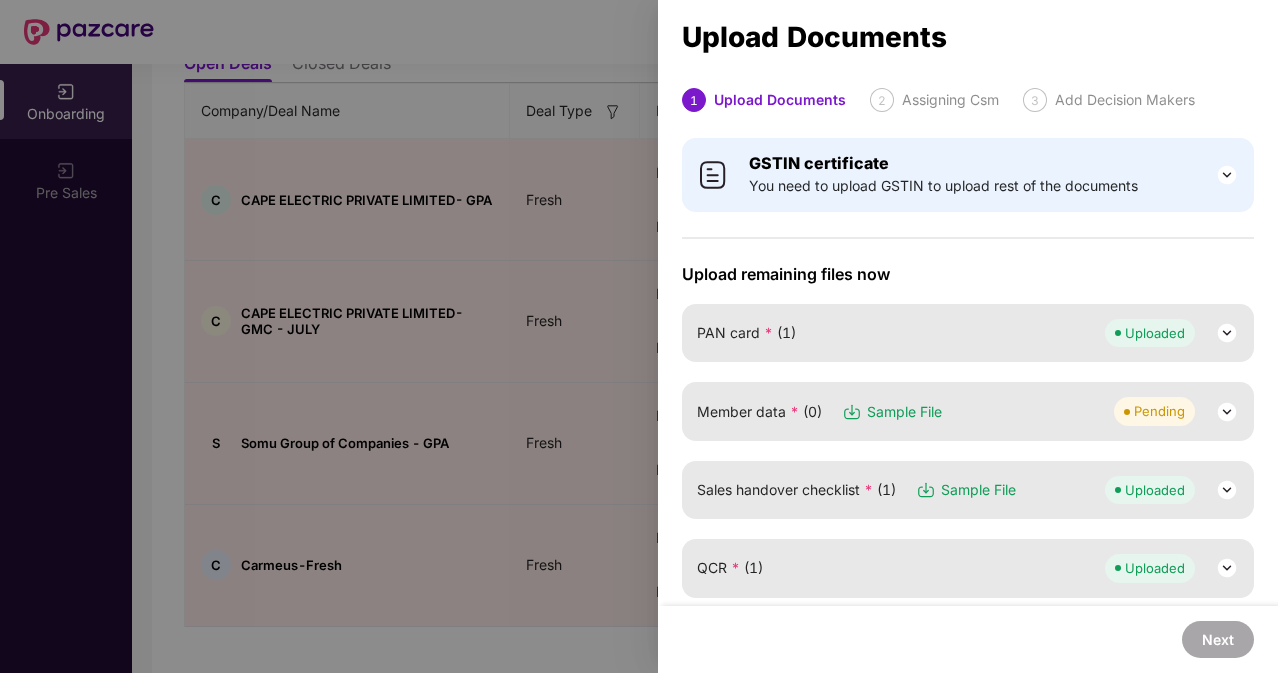 scroll, scrollTop: 80, scrollLeft: 0, axis: vertical 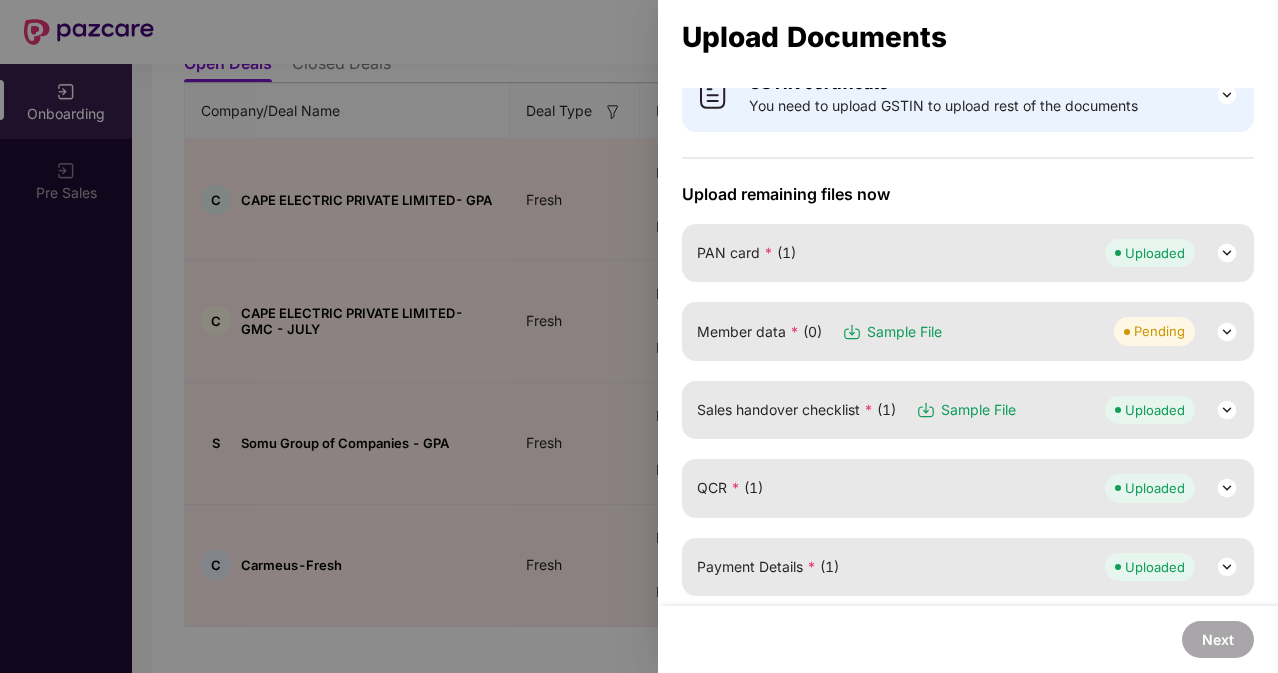 click on "Member data   *   (0) Sample File Pending" at bounding box center [968, 331] 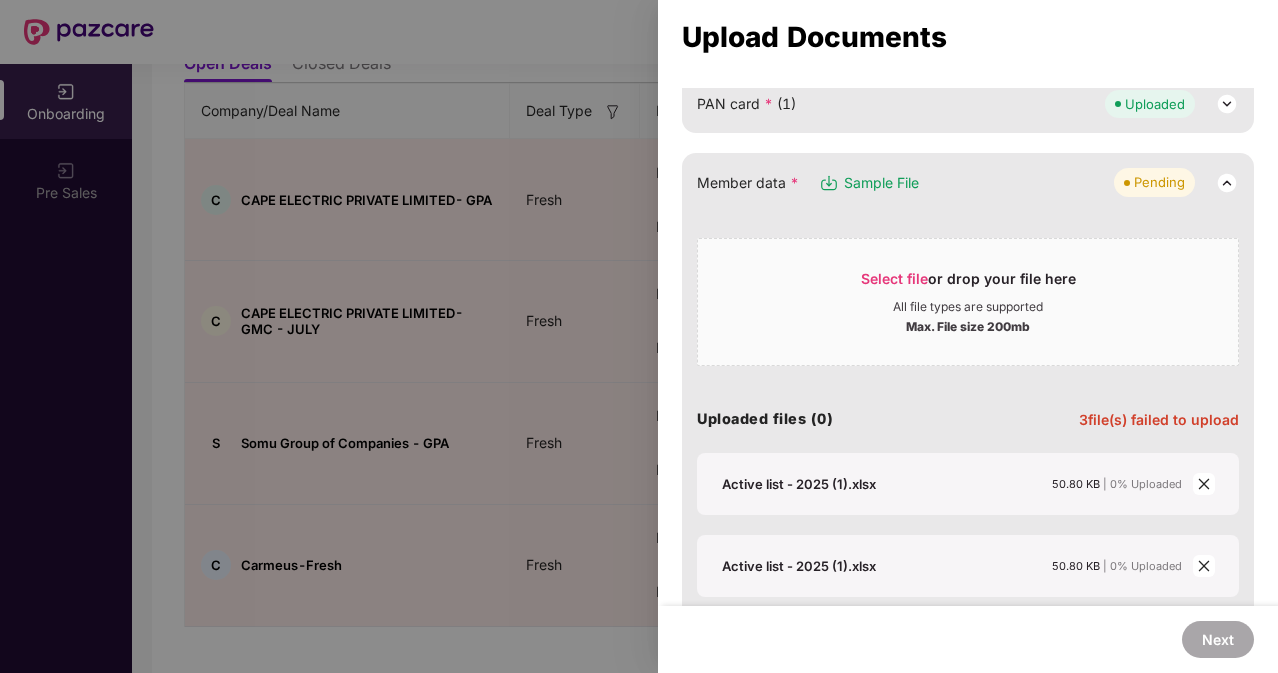 scroll, scrollTop: 230, scrollLeft: 0, axis: vertical 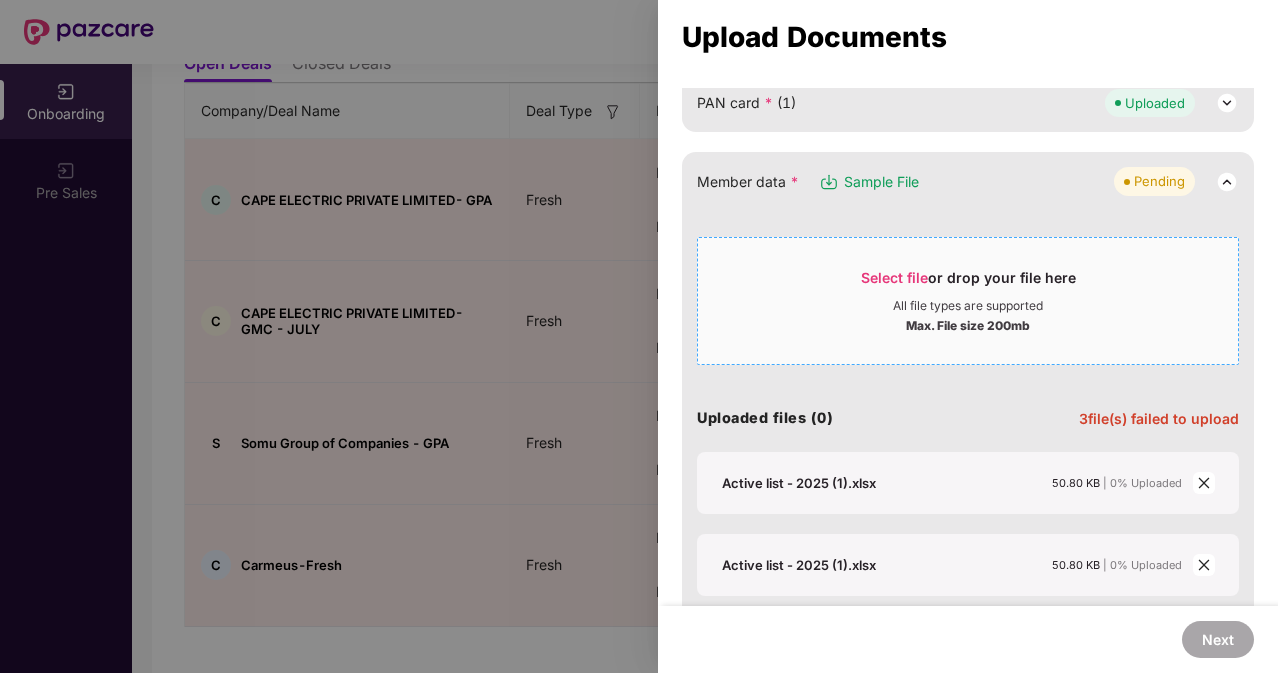 click on "Select file  or drop your file here" at bounding box center [968, 283] 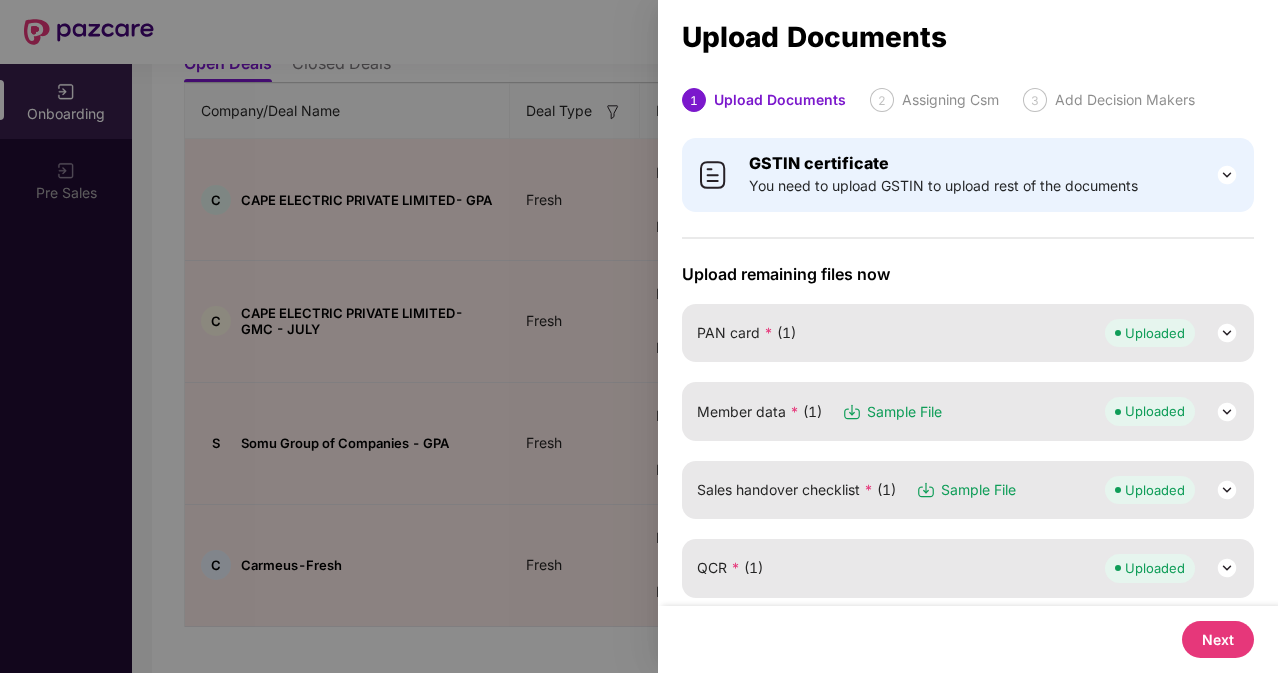 scroll, scrollTop: 393, scrollLeft: 0, axis: vertical 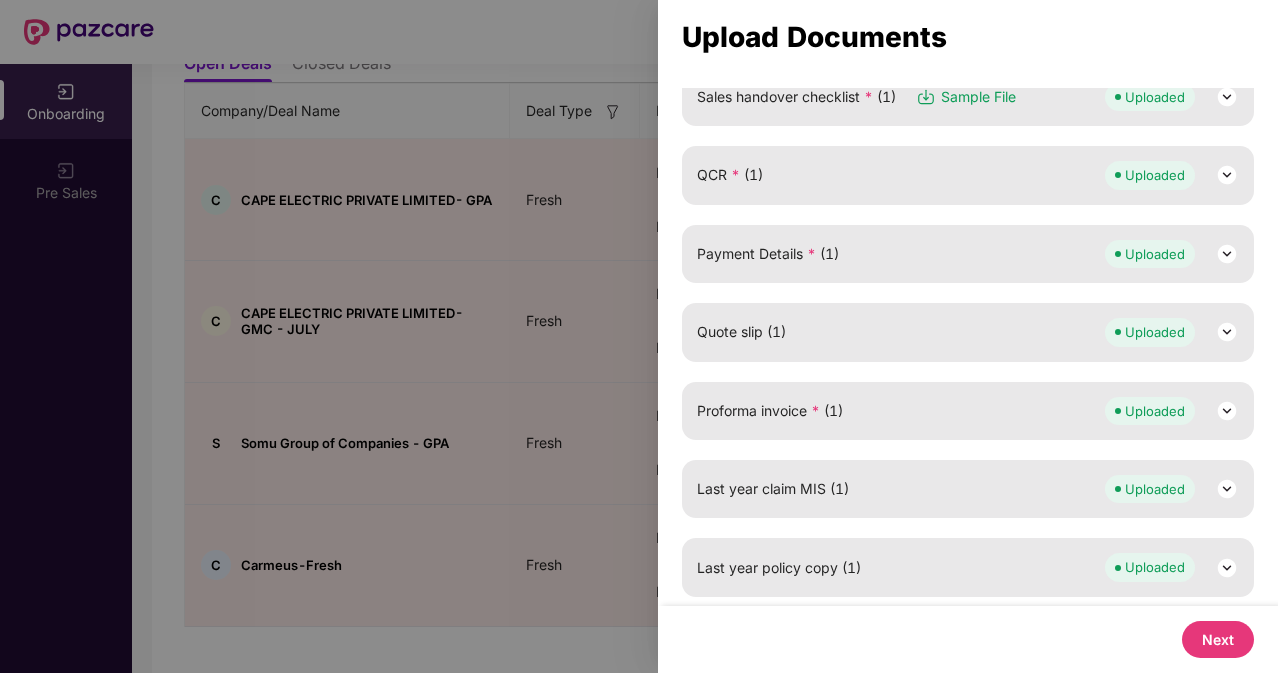click on "Next" at bounding box center (1218, 639) 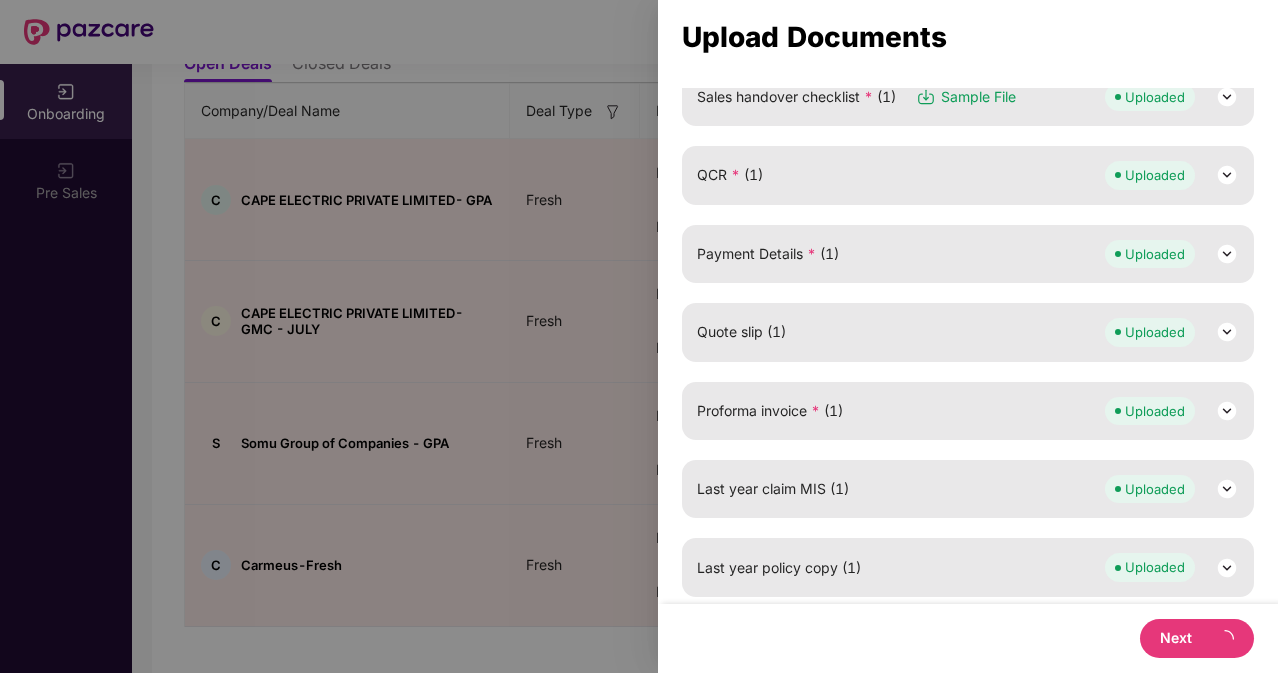 select on "**********" 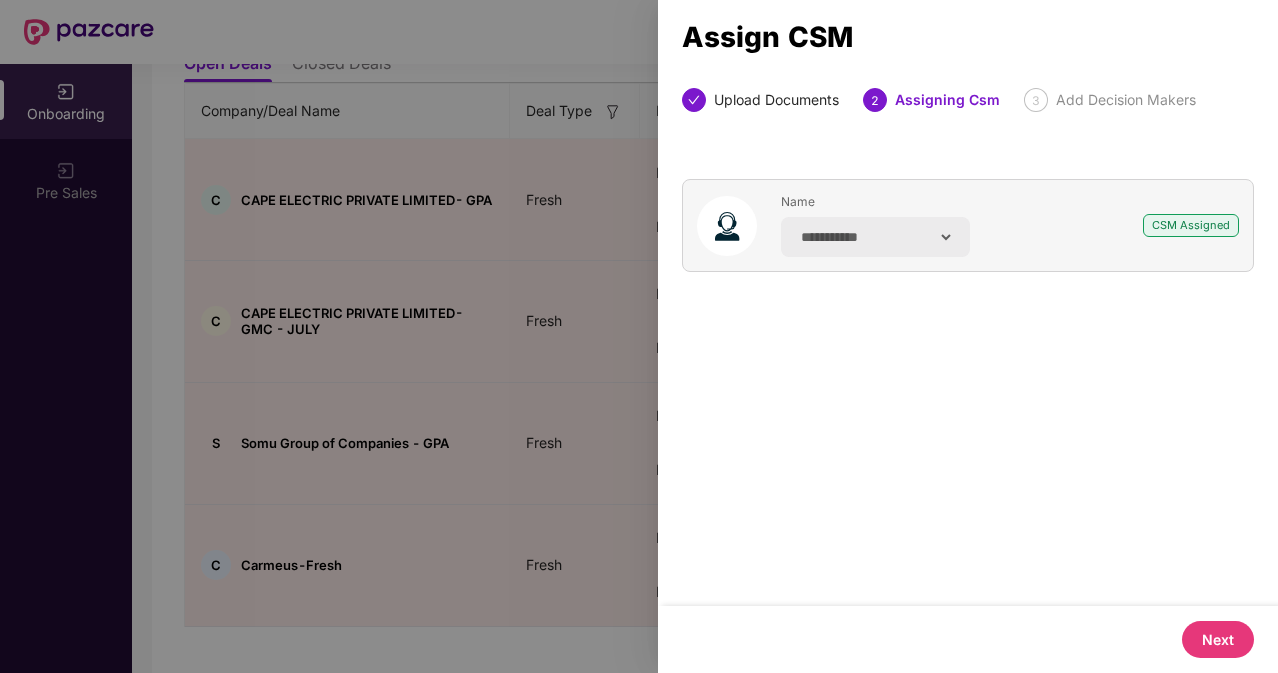scroll, scrollTop: 0, scrollLeft: 0, axis: both 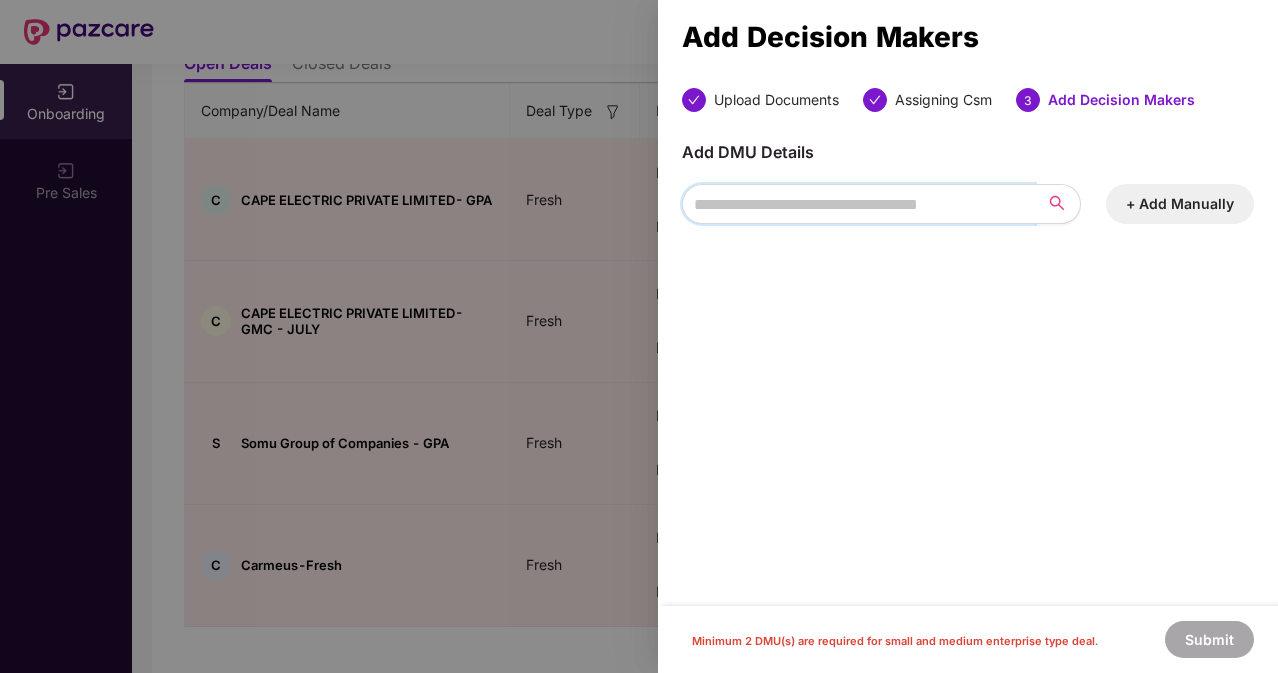 click at bounding box center (858, 204) 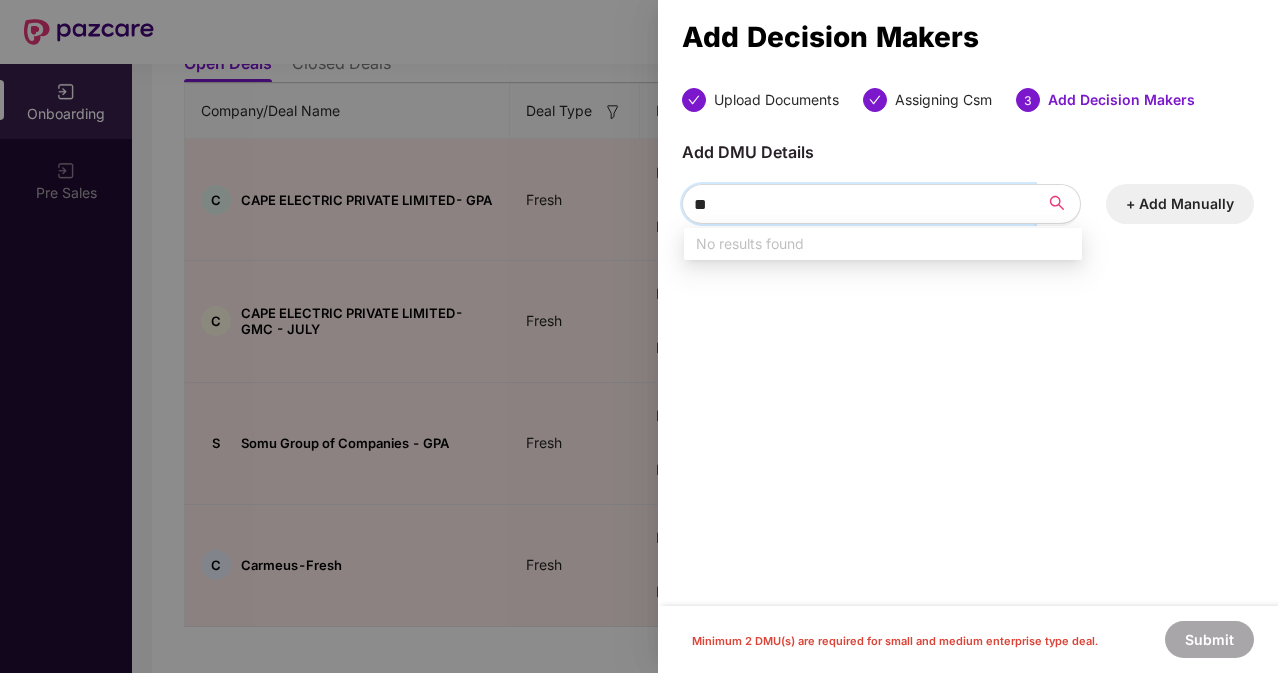 type on "*" 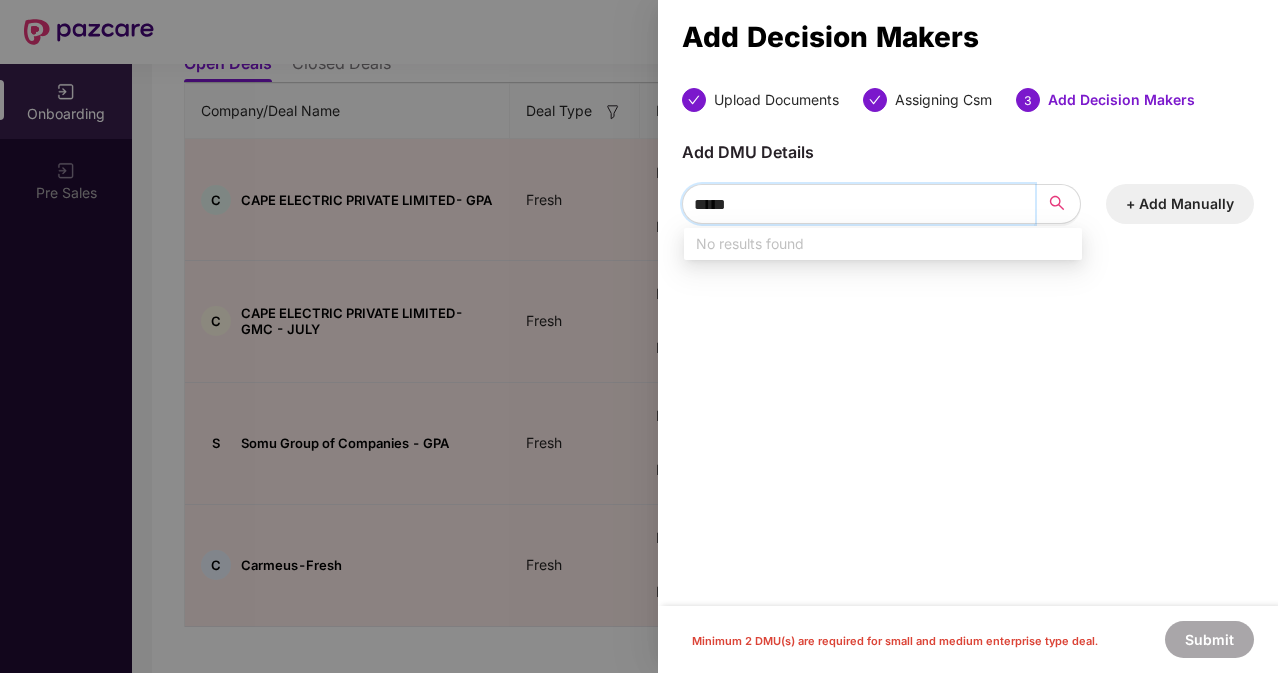 type on "*****" 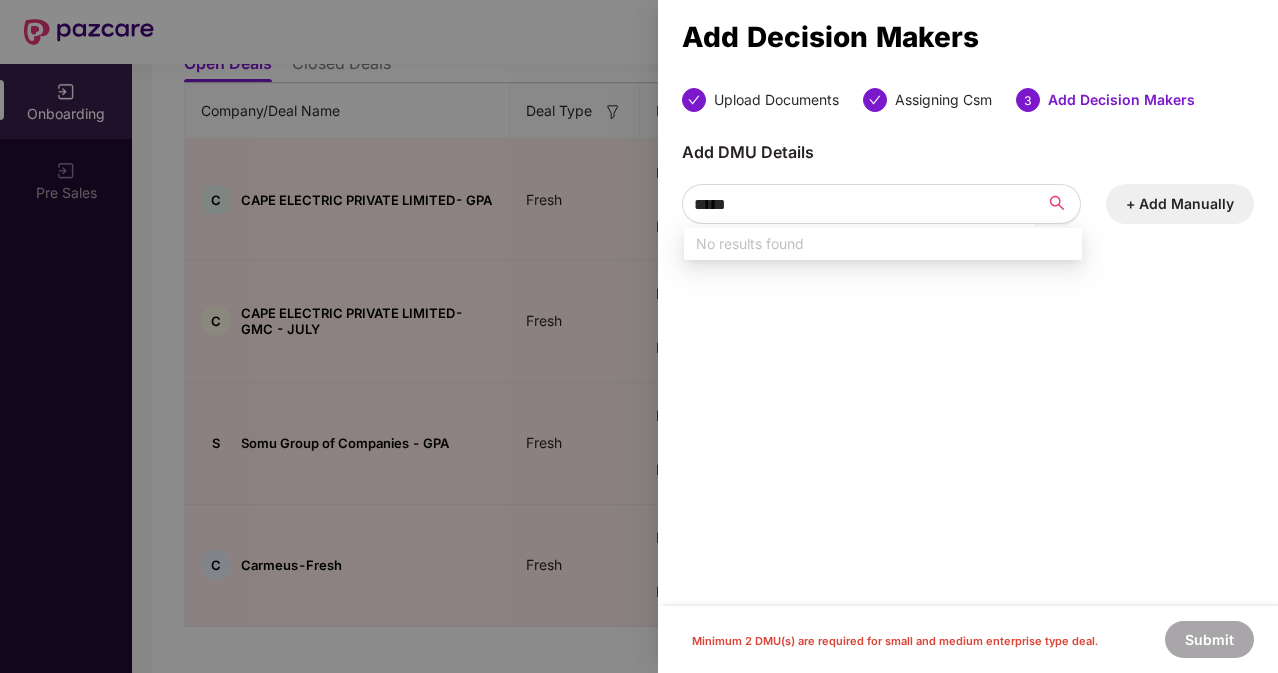 click on "+ Add Manually" at bounding box center (1180, 204) 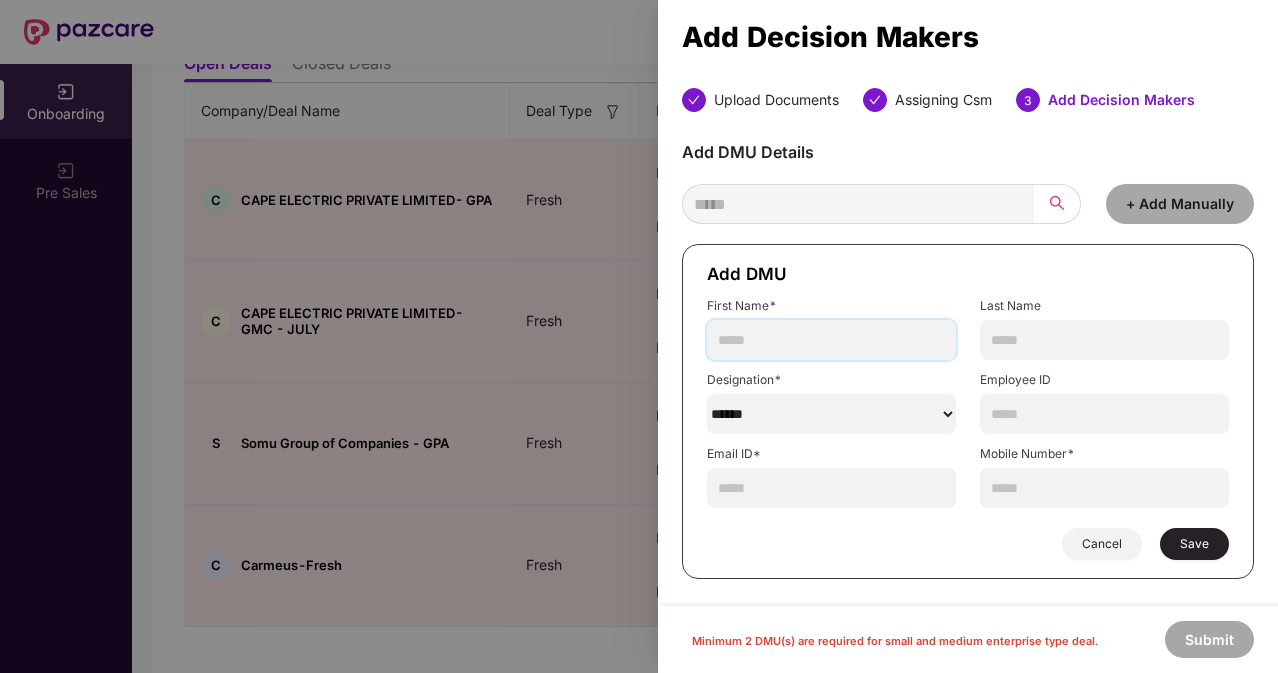 click at bounding box center (831, 340) 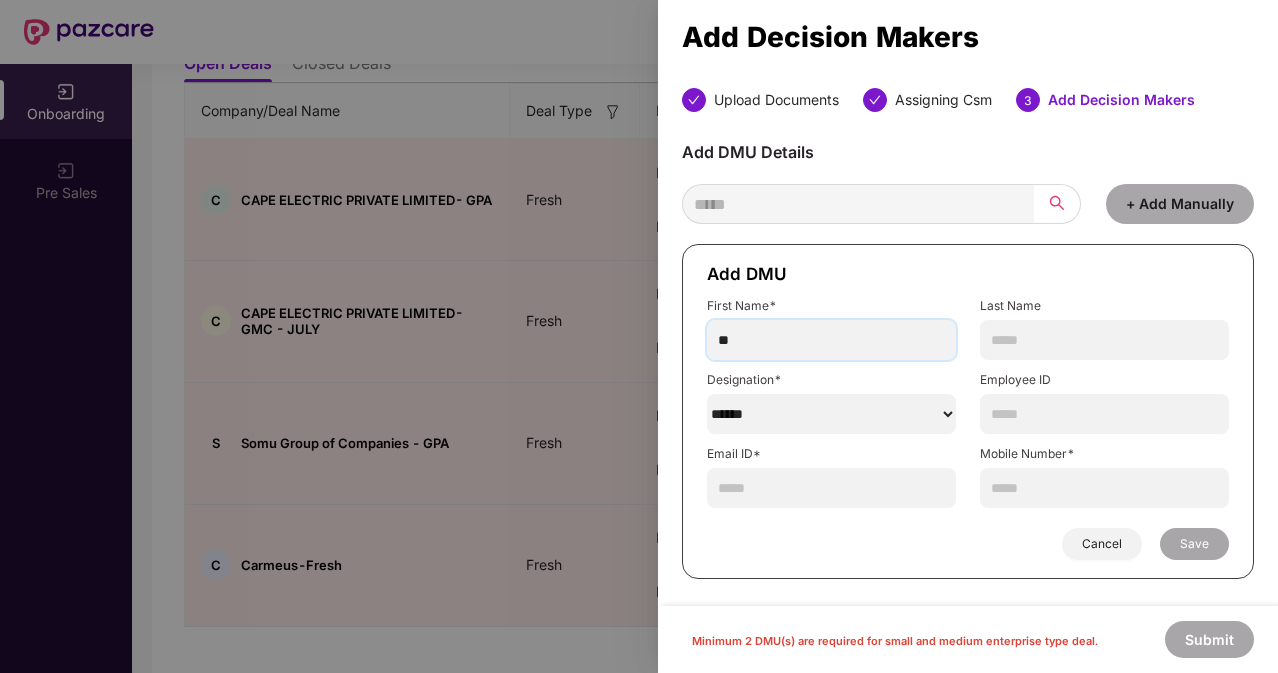type on "*" 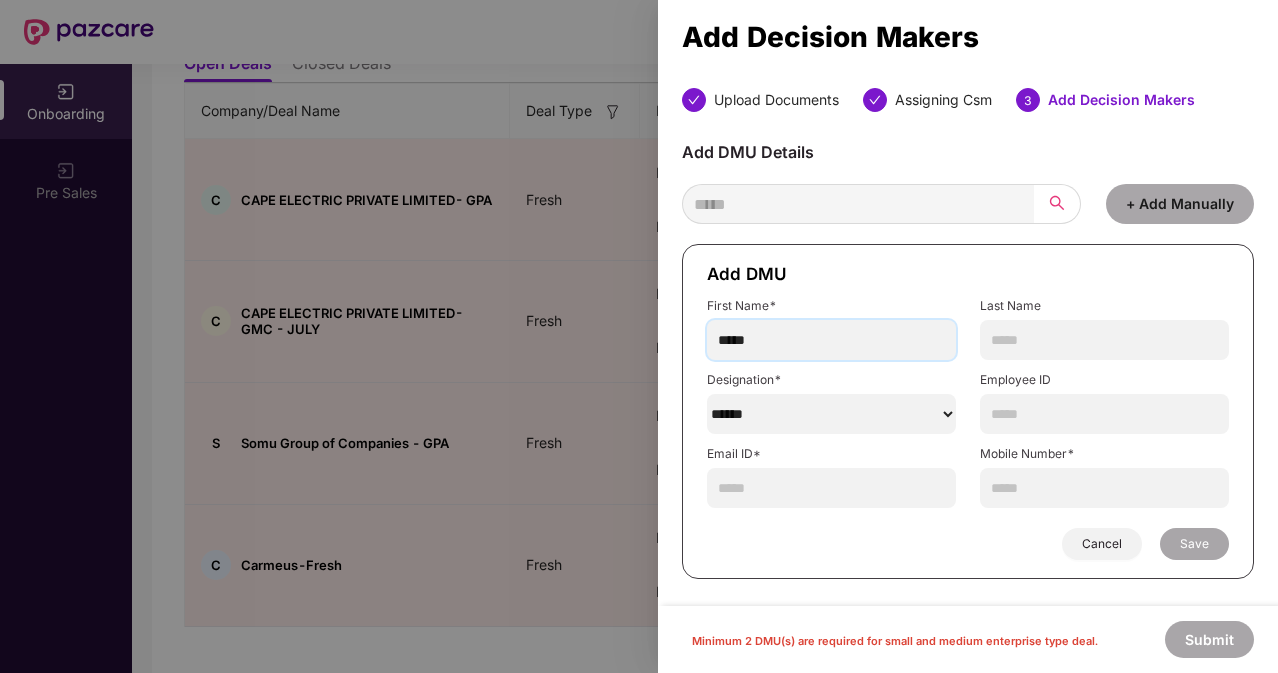 type on "*****" 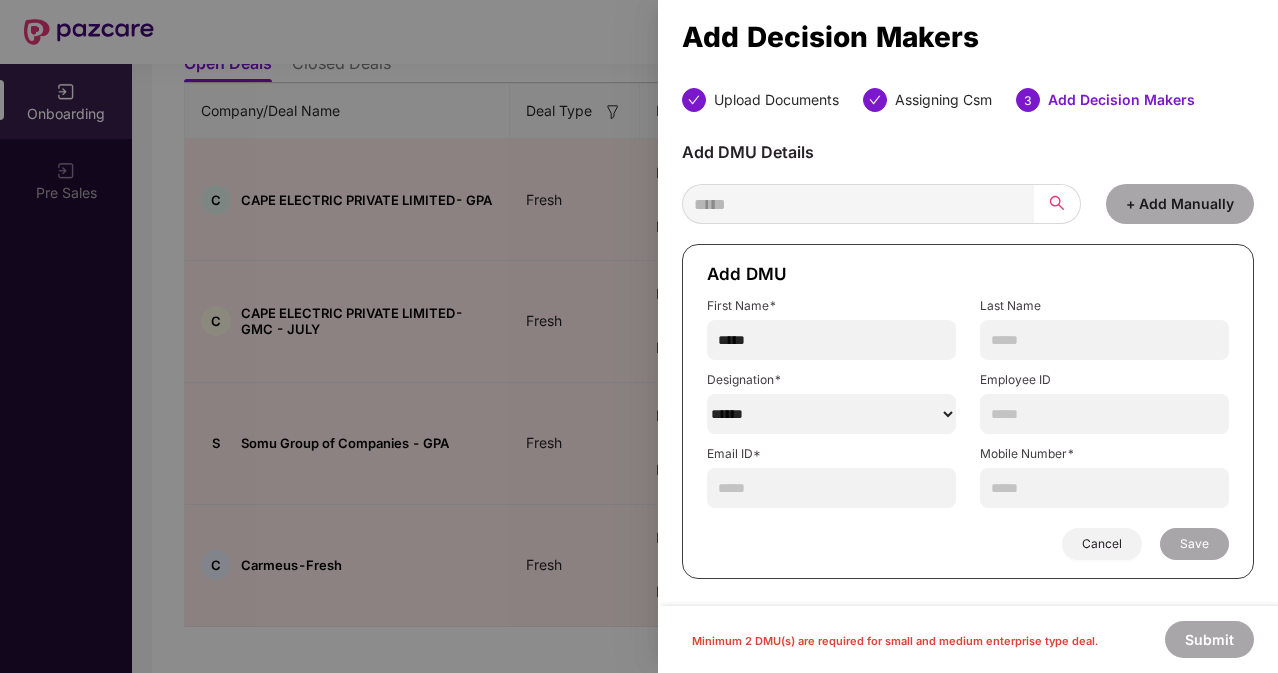 click on "******" at bounding box center [831, 414] 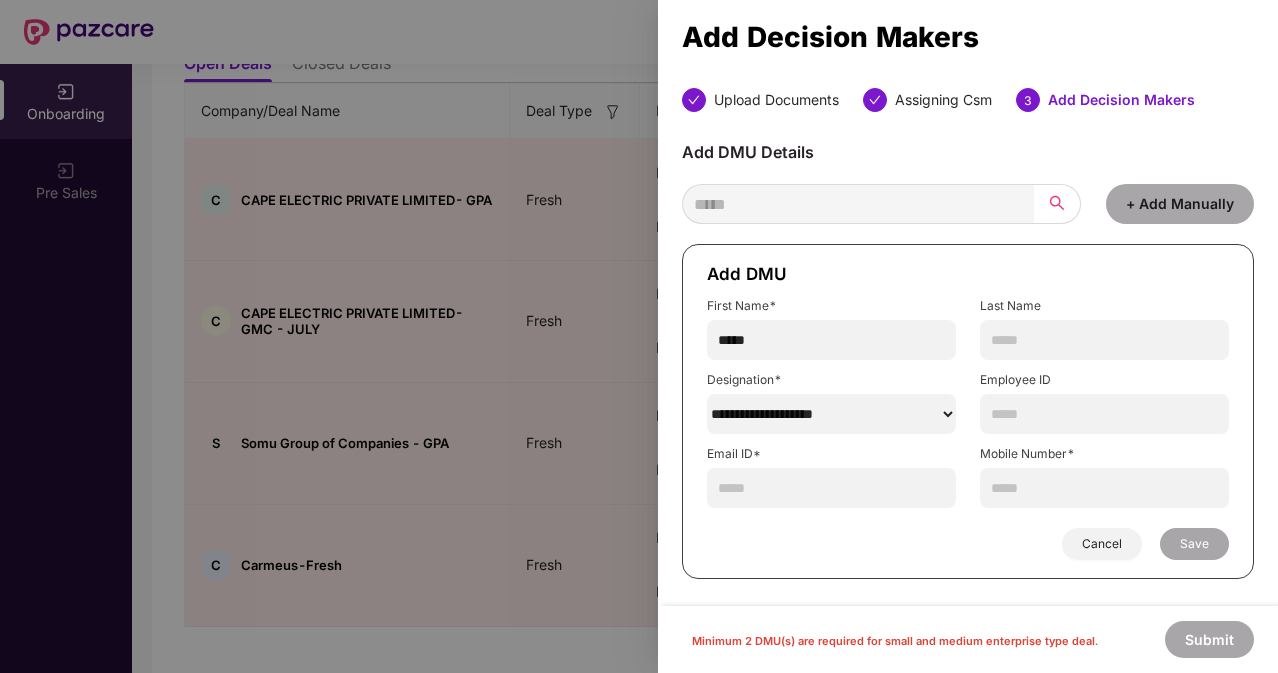 click on "******" at bounding box center (831, 414) 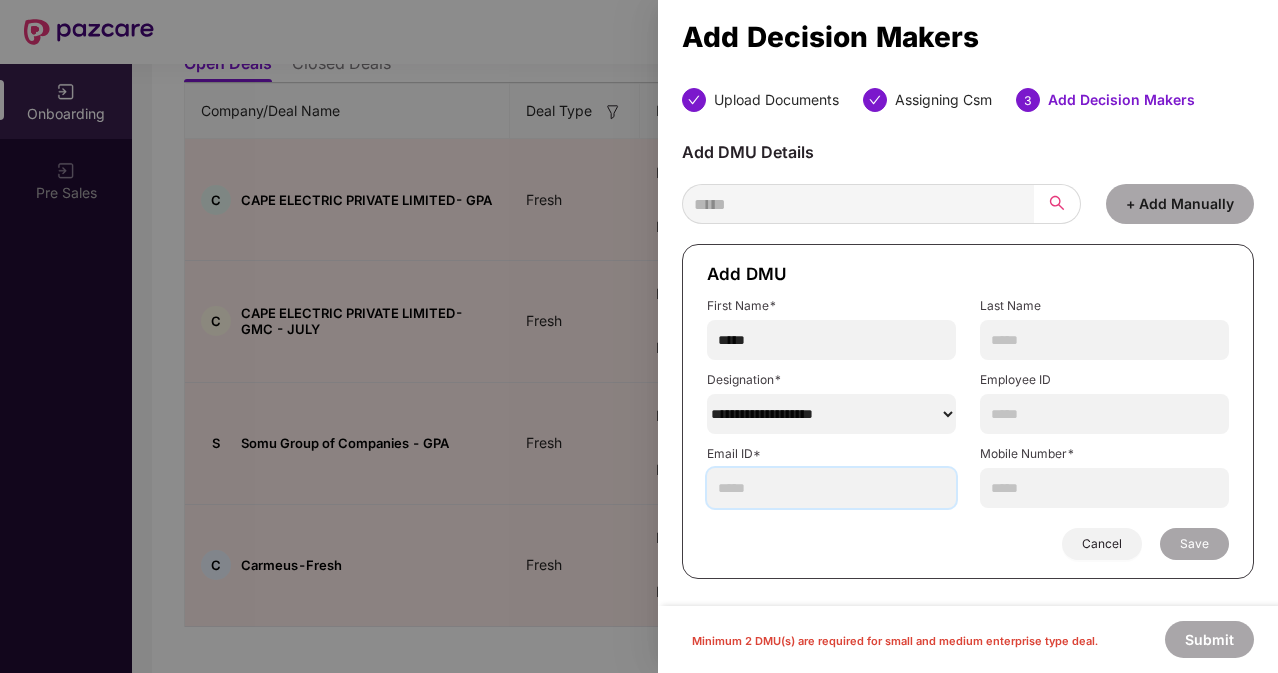 click at bounding box center (831, 488) 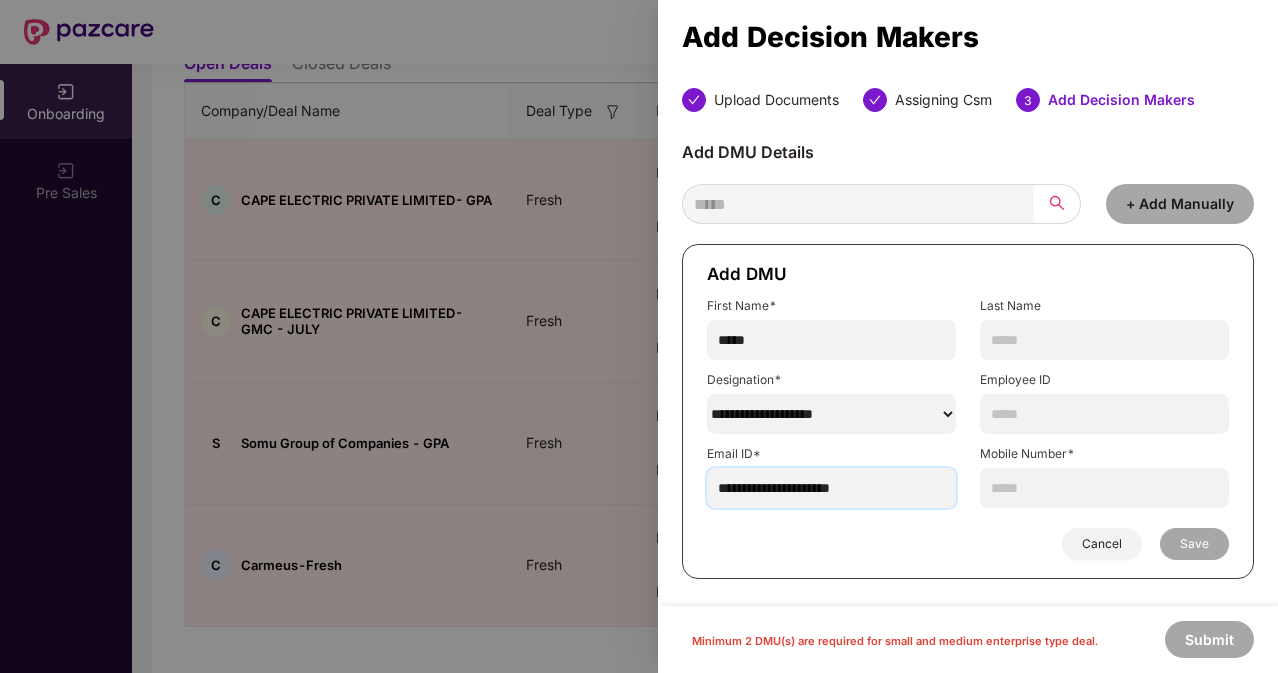 type on "**********" 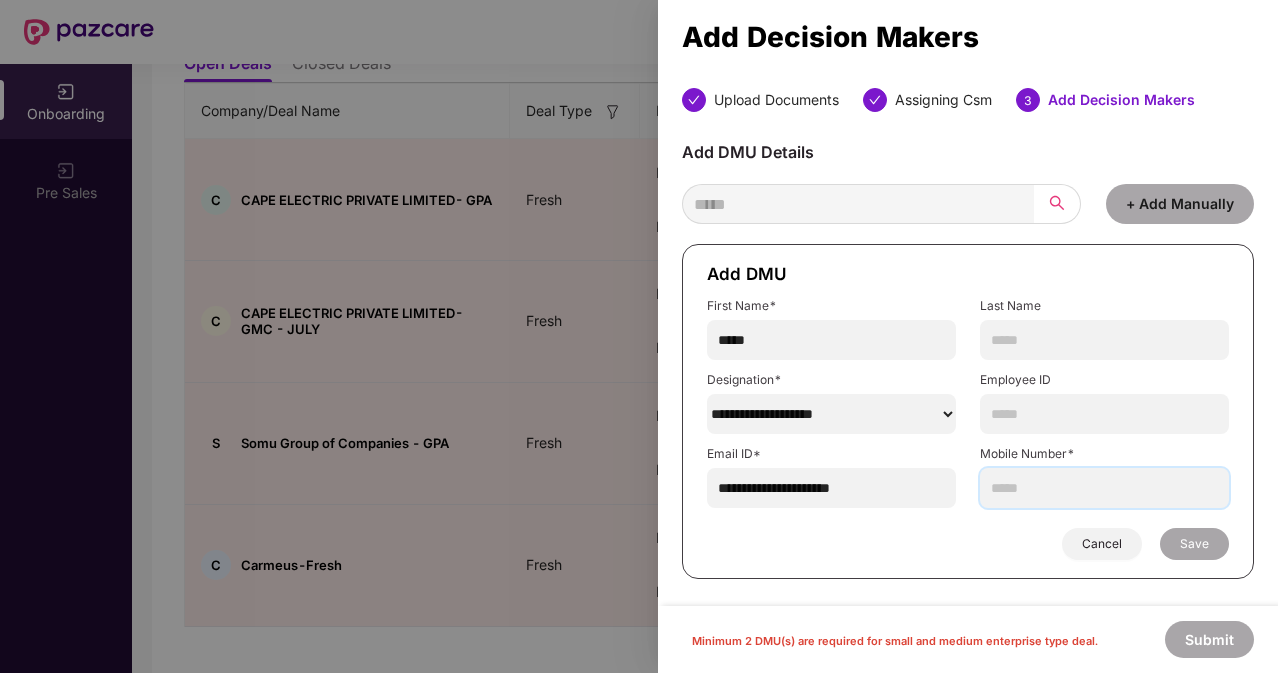 click at bounding box center [1104, 488] 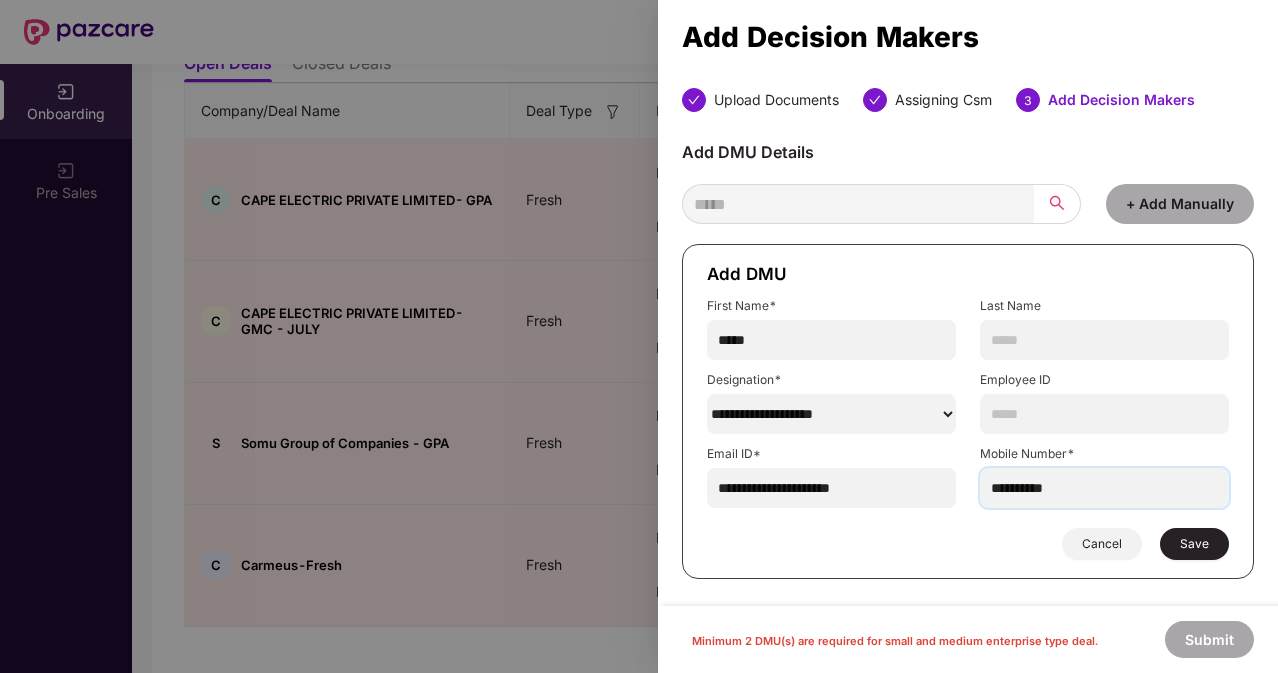 type on "**********" 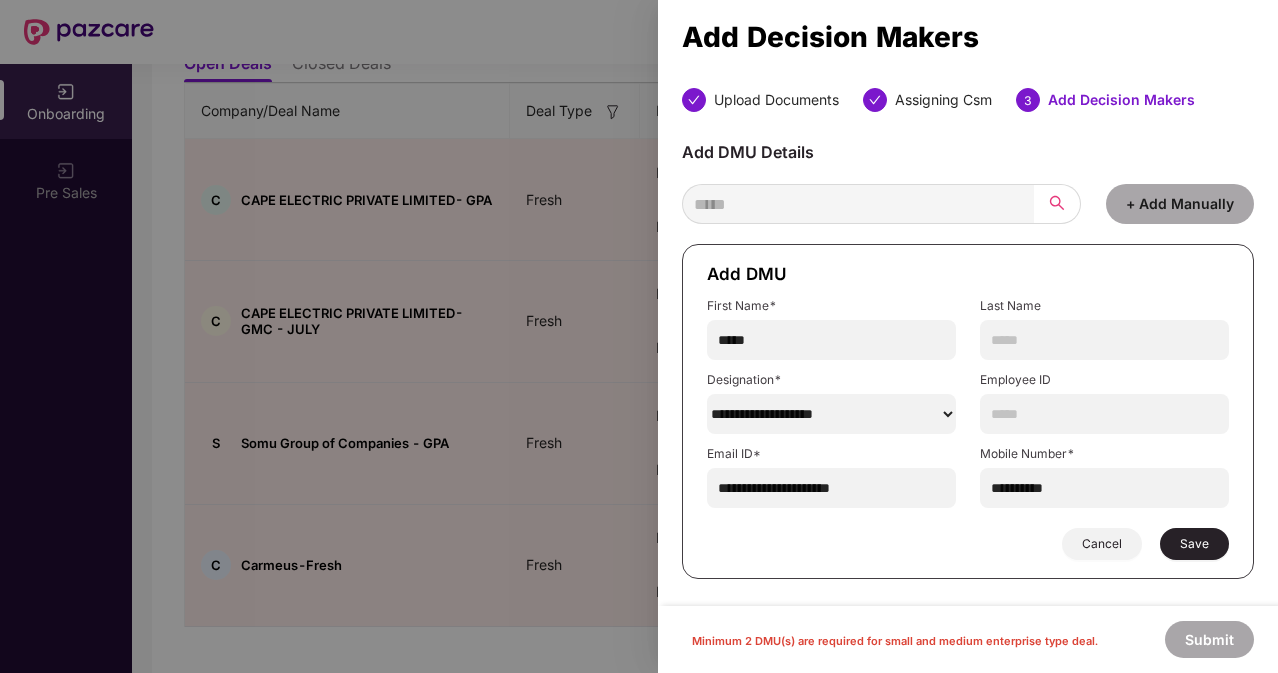 click on "Save" at bounding box center [1194, 544] 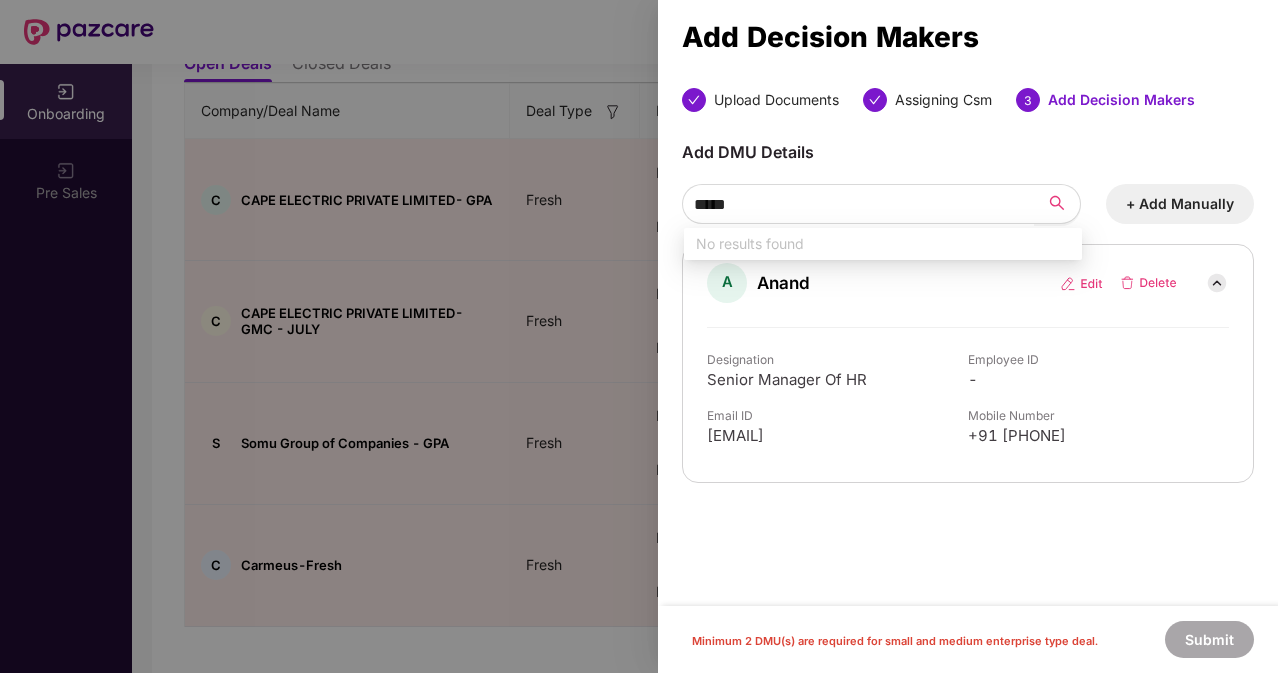 click on "+ Add Manually" at bounding box center (1180, 204) 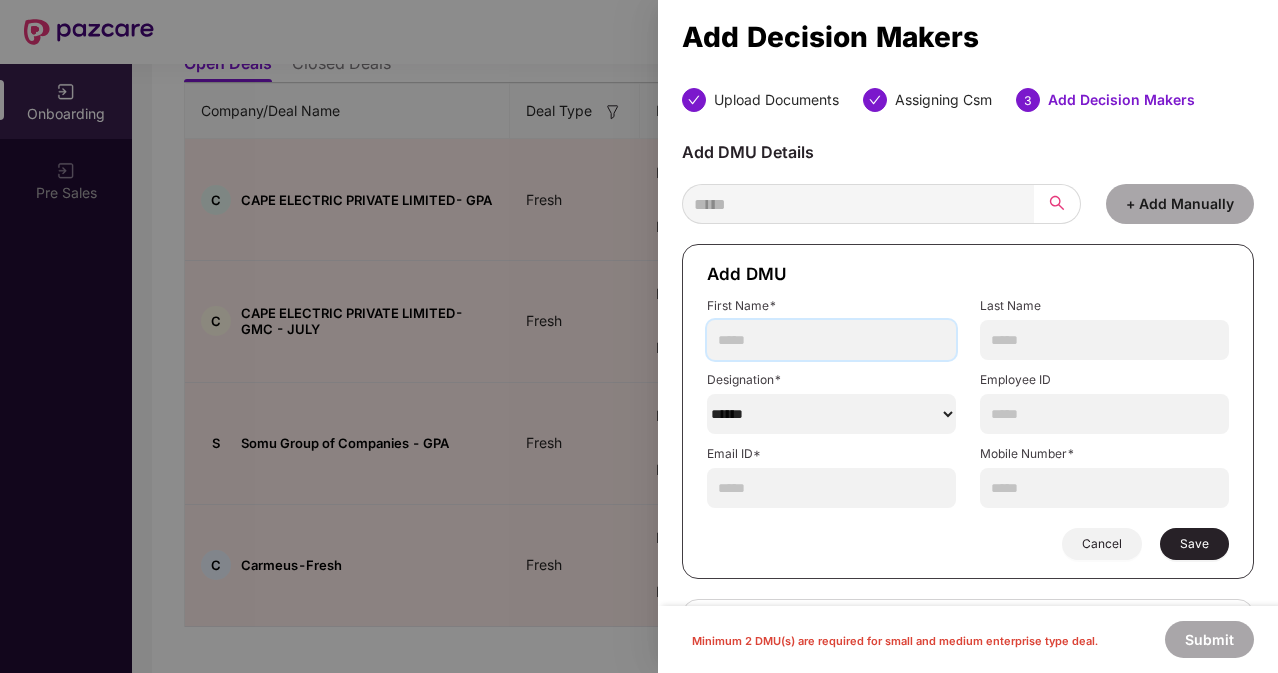 click at bounding box center (831, 340) 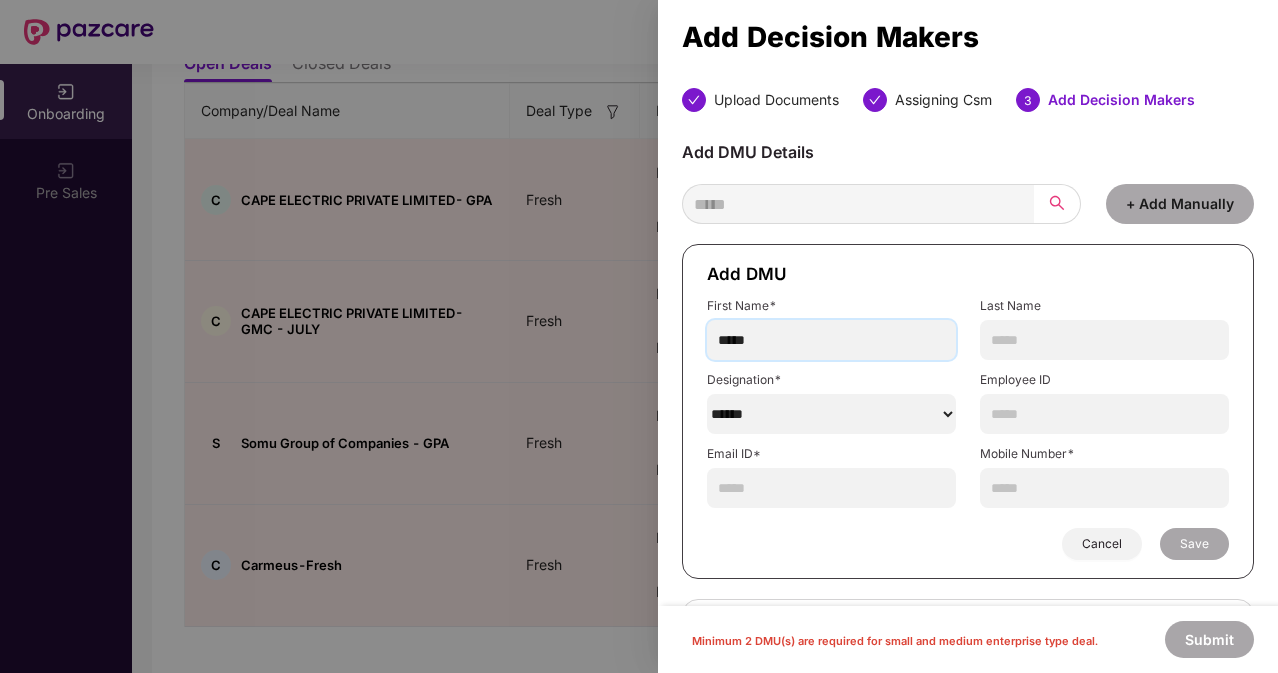 type on "*****" 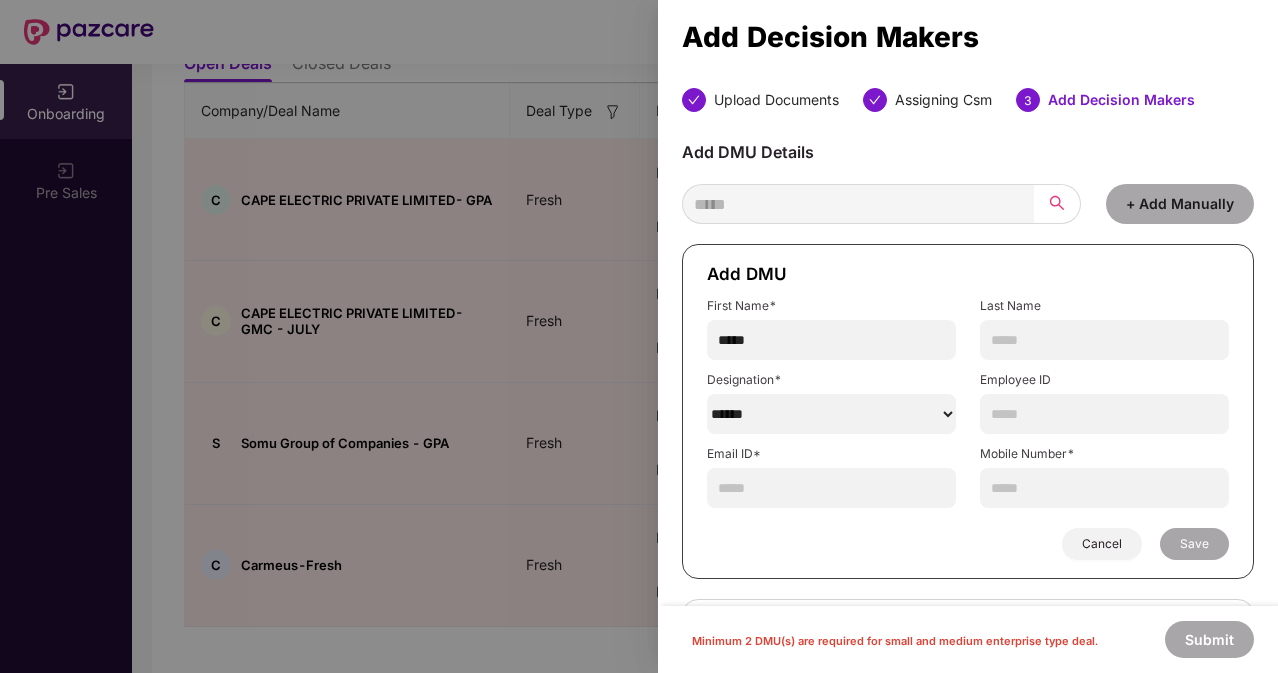 click on "******" at bounding box center (831, 414) 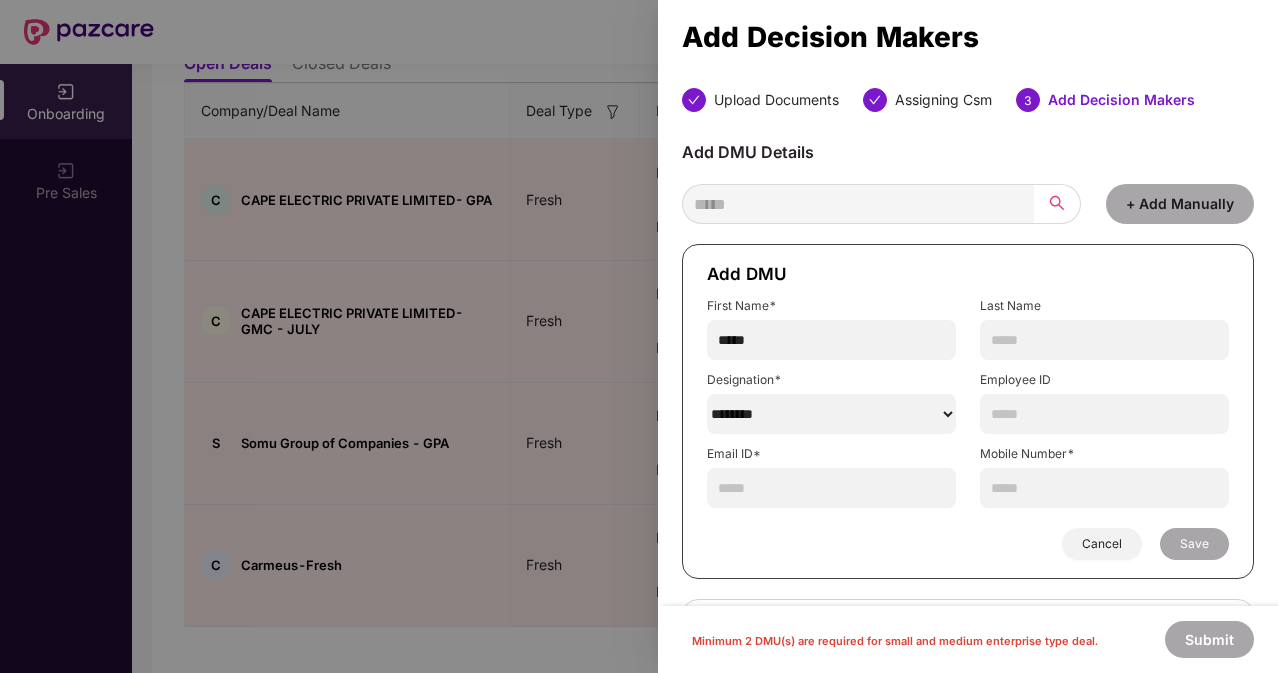 click on "******" at bounding box center (831, 414) 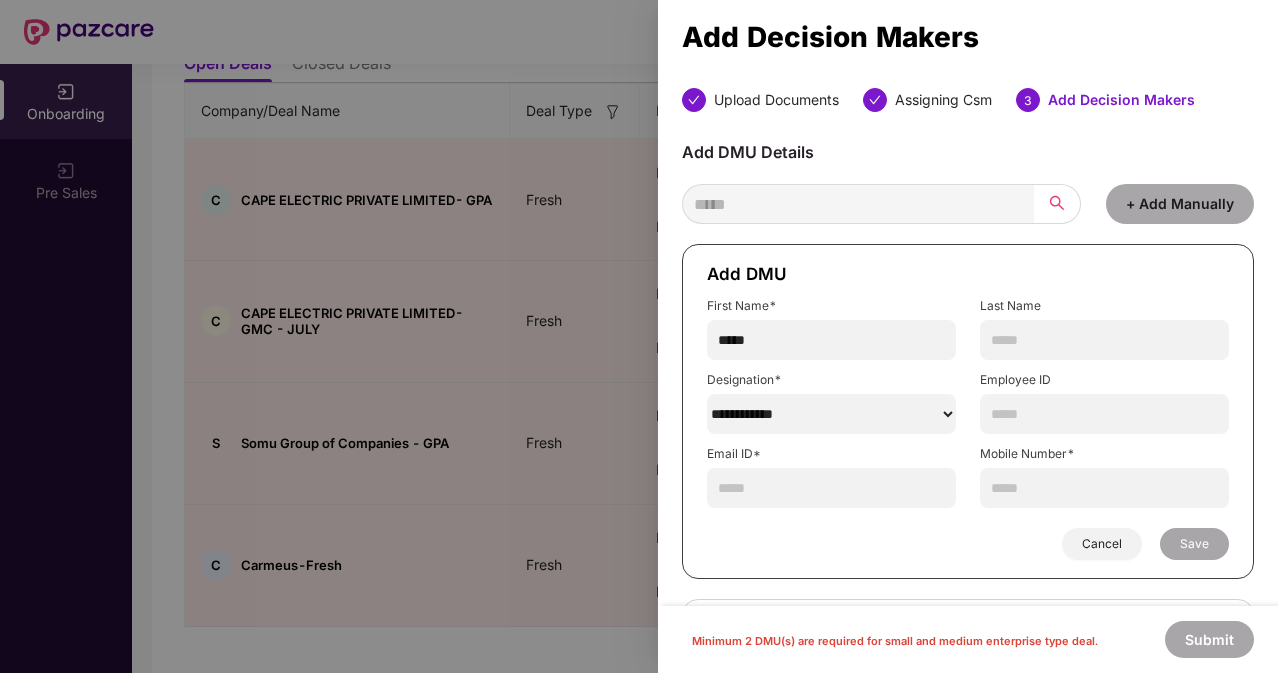 click on "******" at bounding box center (831, 414) 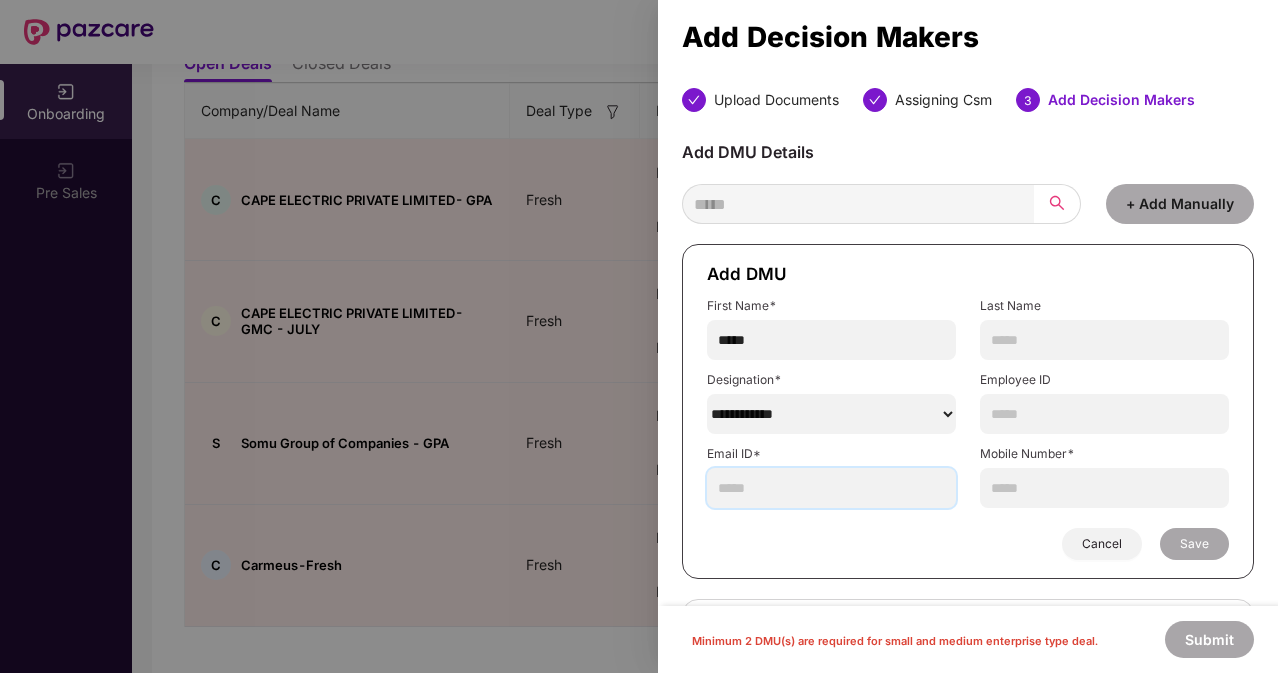click at bounding box center (831, 488) 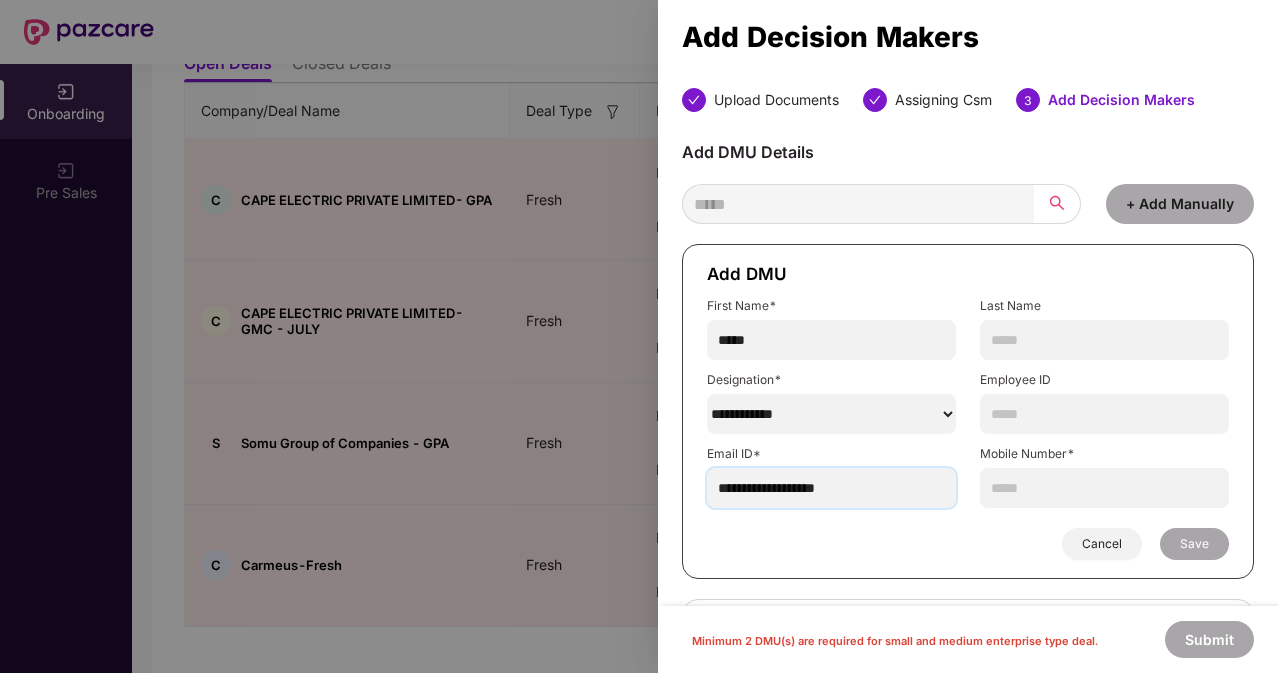 type on "**********" 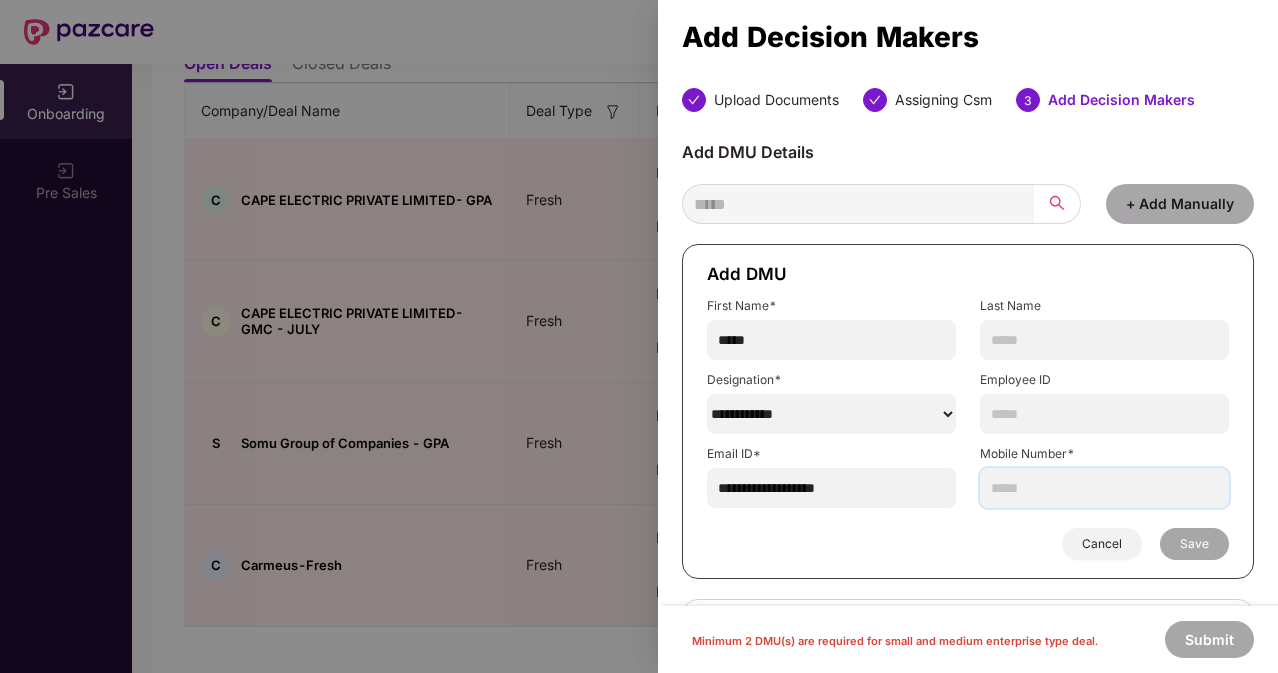 click at bounding box center [1104, 488] 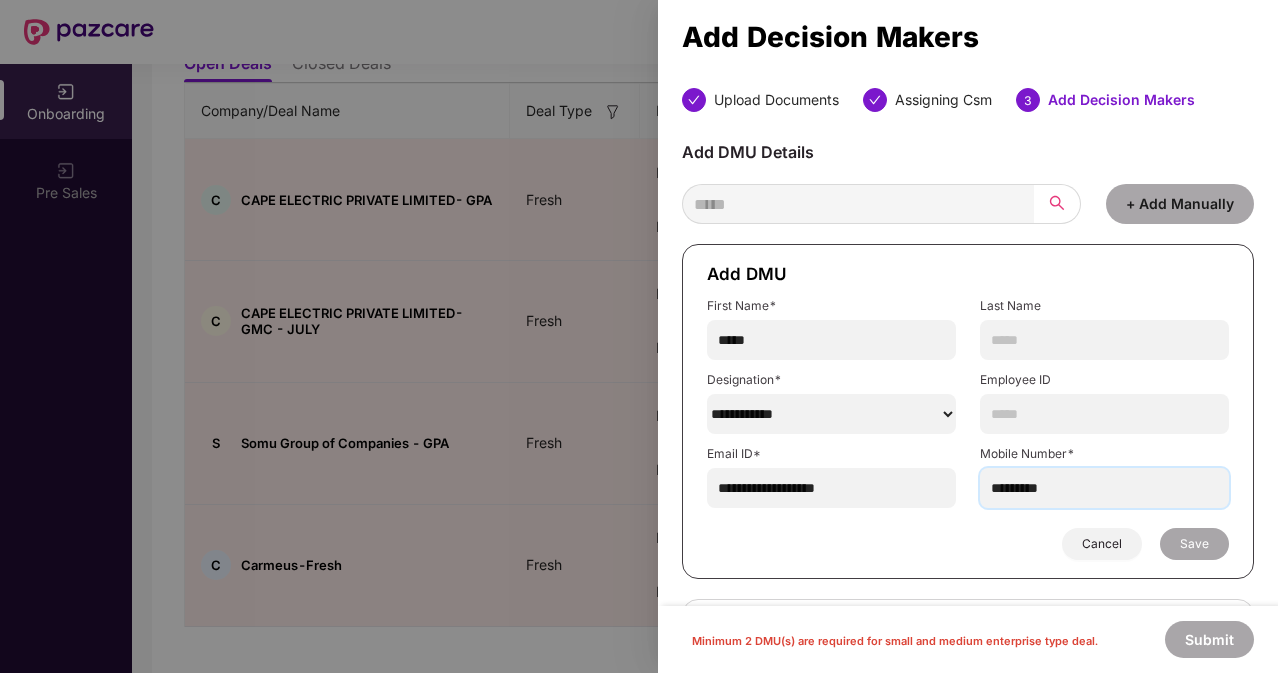 click on "*********" at bounding box center (1104, 488) 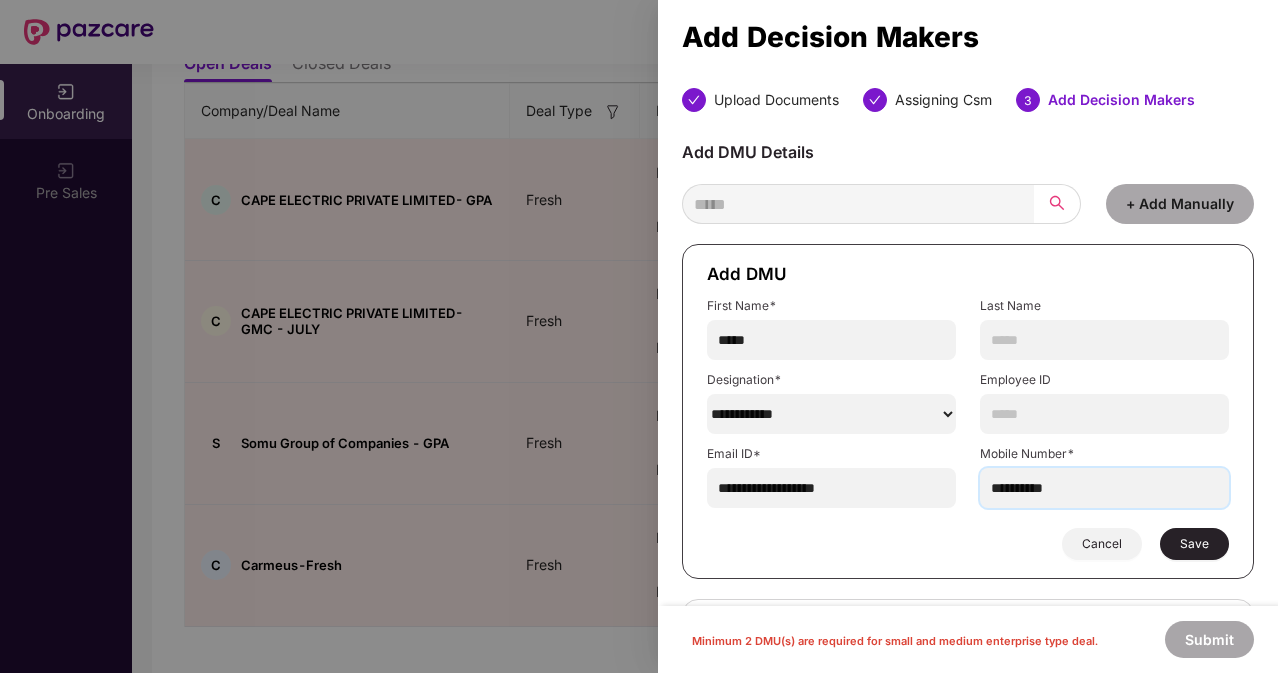 type on "**********" 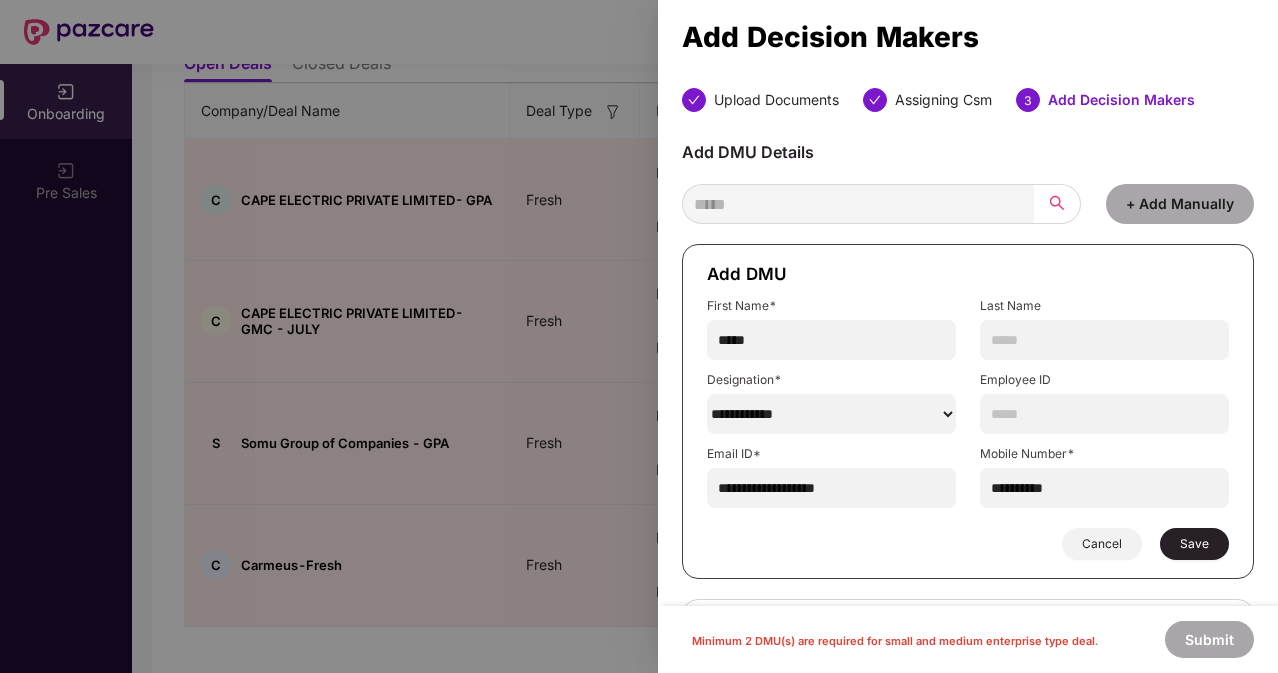 click on "Save" at bounding box center [1194, 544] 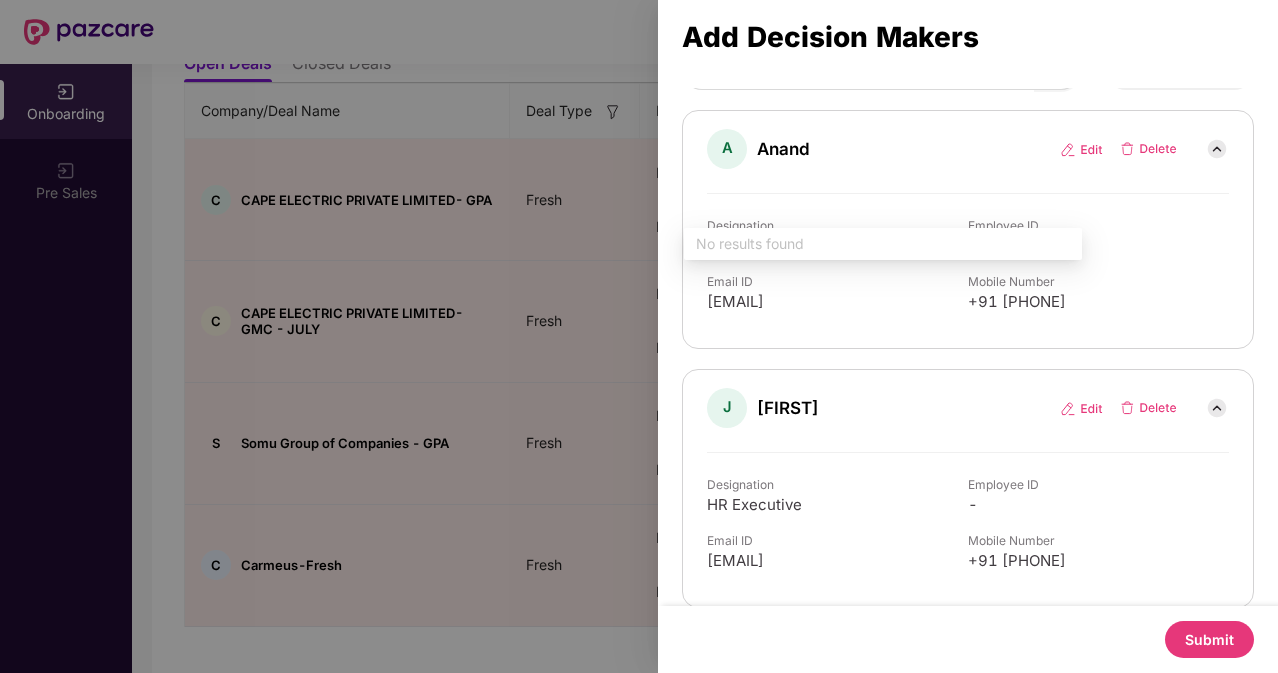 scroll, scrollTop: 145, scrollLeft: 0, axis: vertical 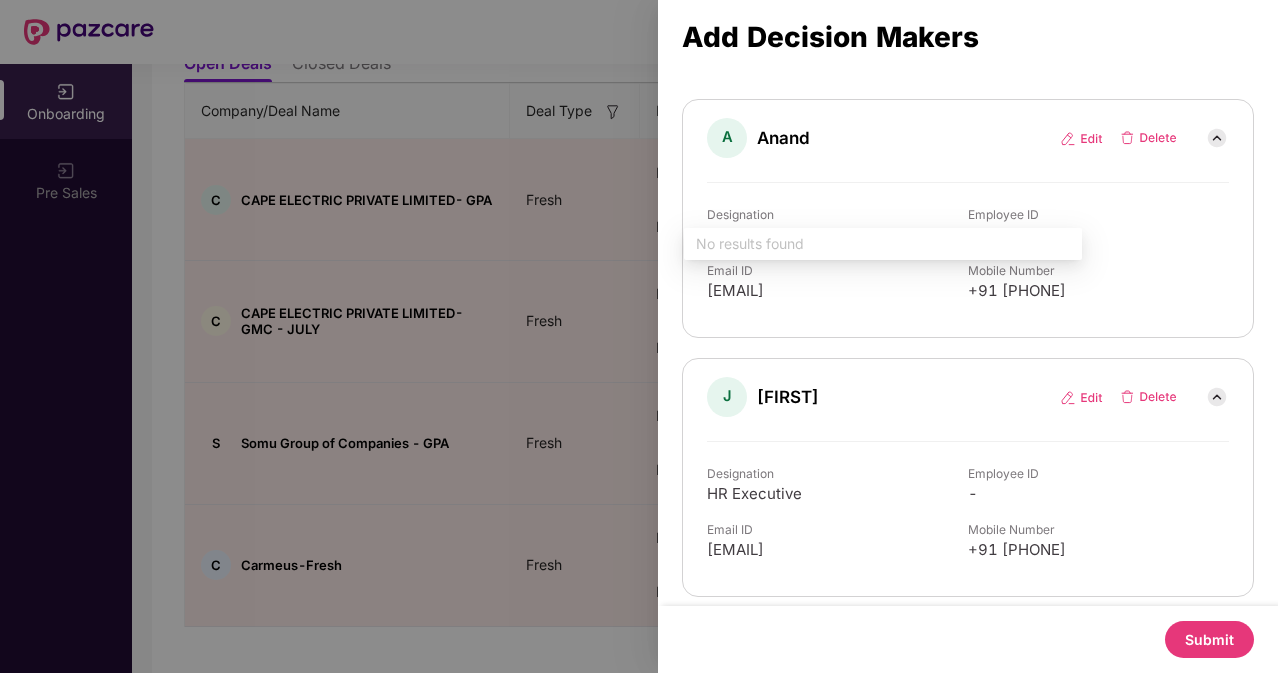 click on "Submit" at bounding box center (1209, 639) 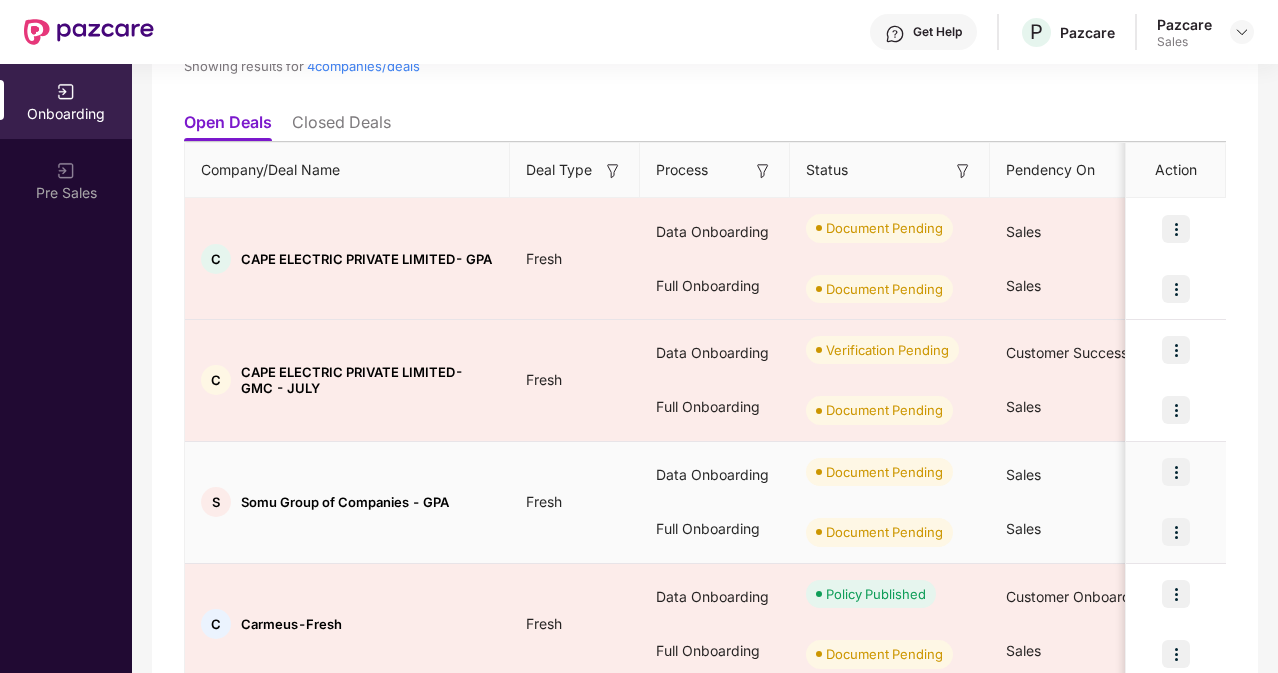 scroll, scrollTop: 183, scrollLeft: 0, axis: vertical 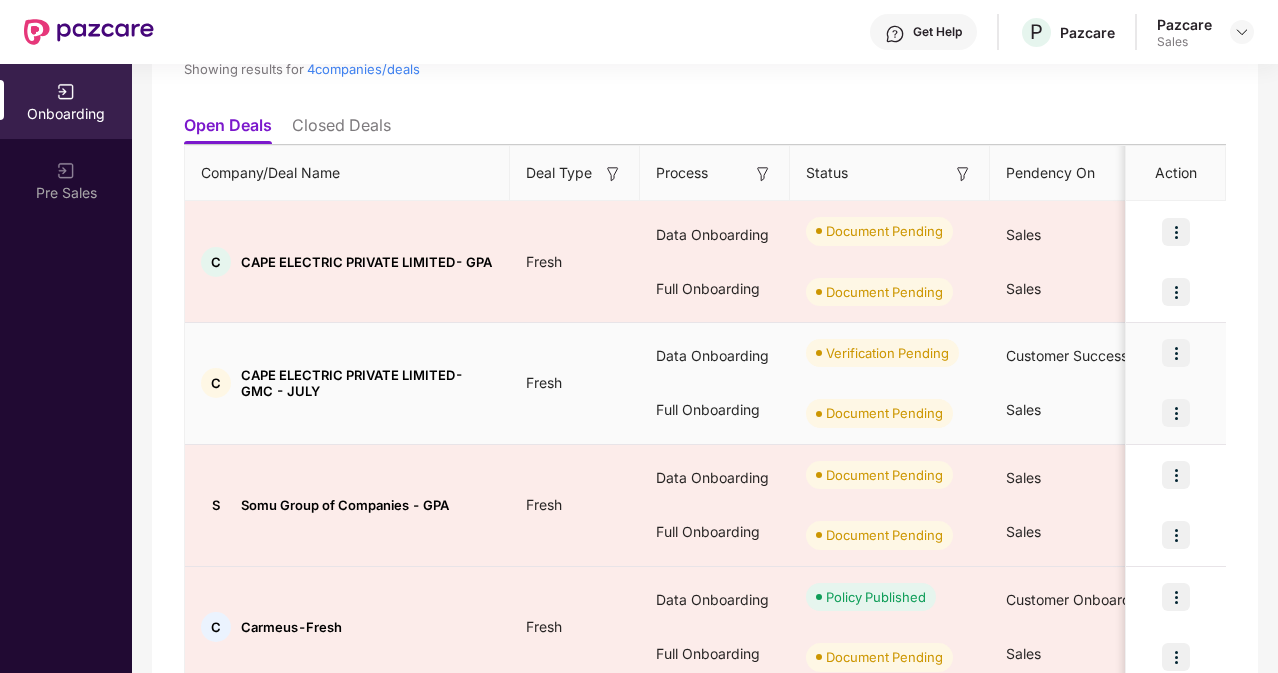 click at bounding box center [1176, 413] 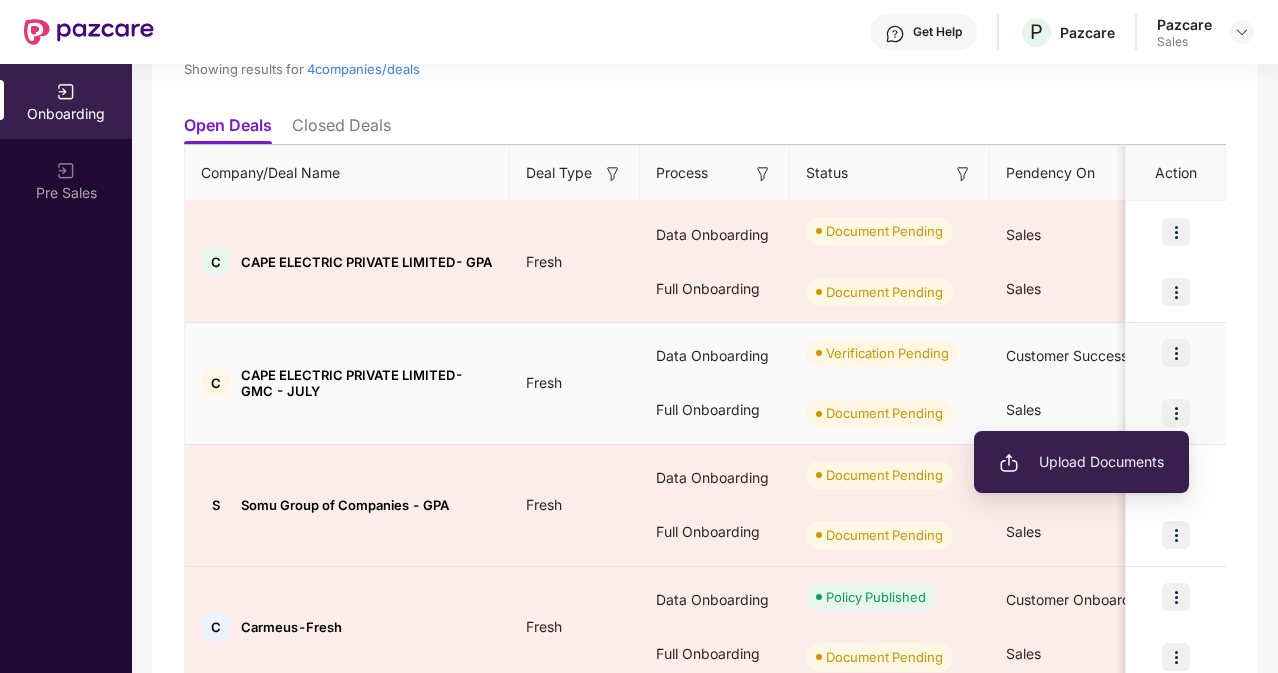 click on "Upload Documents" at bounding box center (1081, 462) 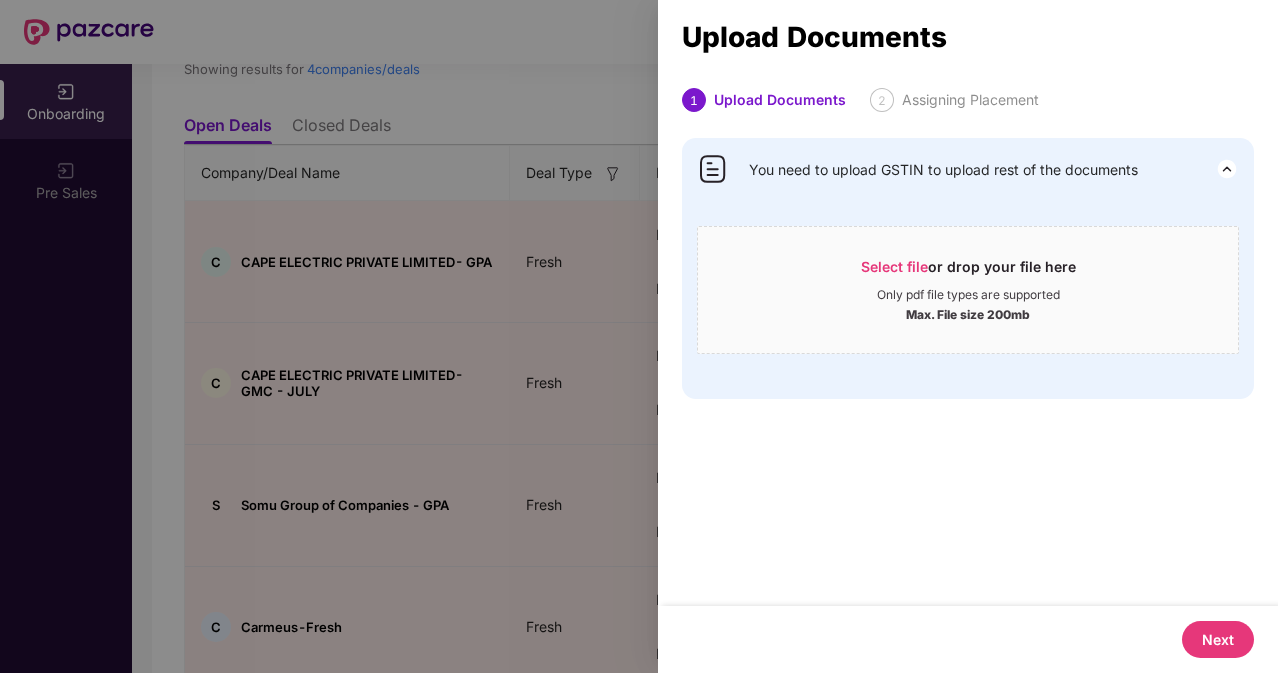 click at bounding box center (639, 336) 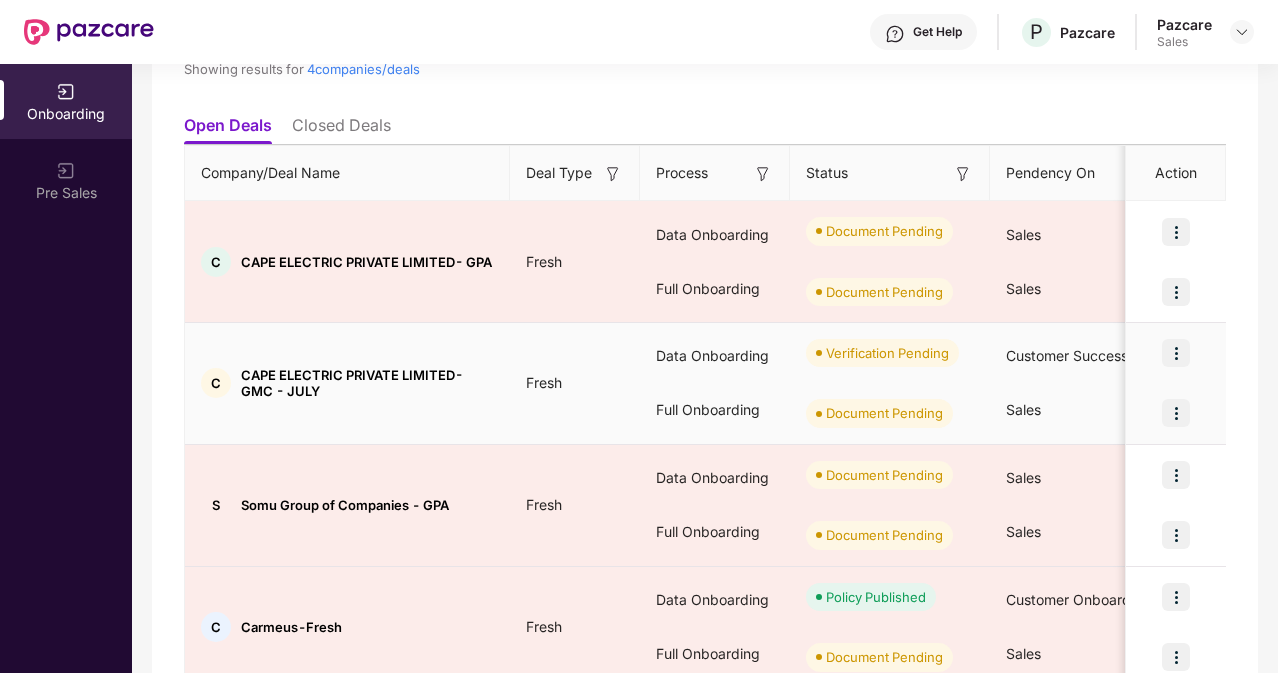 click at bounding box center [1176, 353] 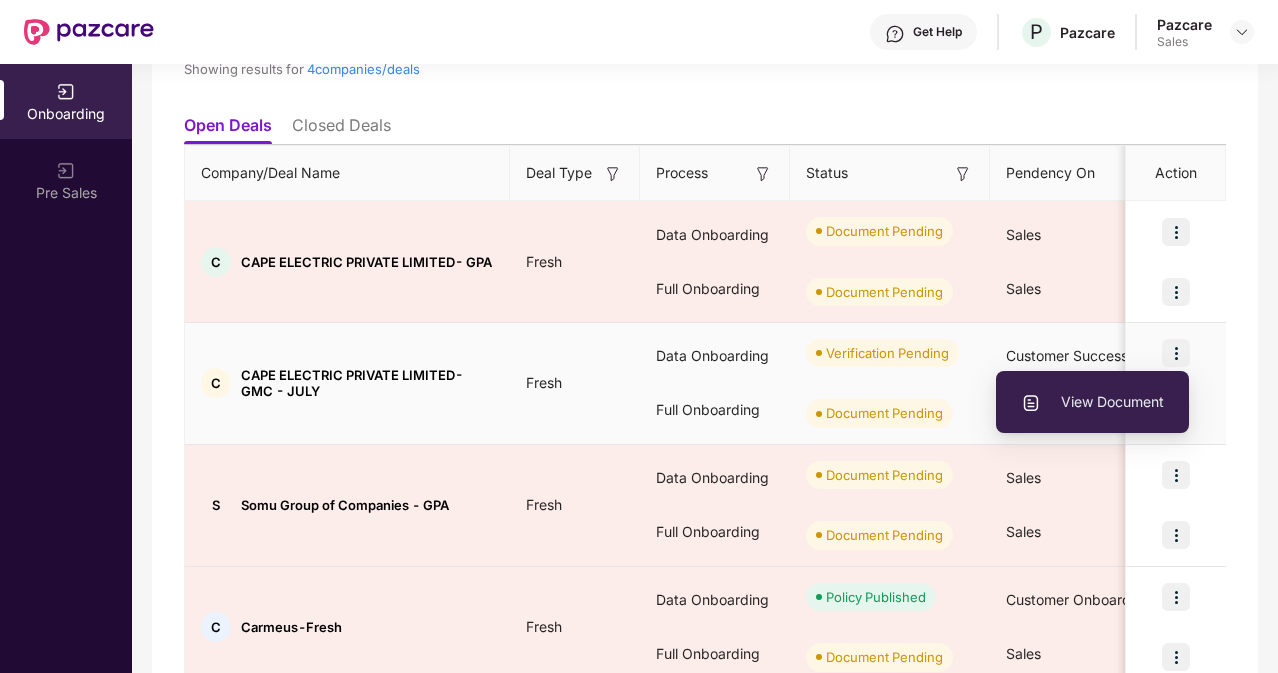 click on "View Document" at bounding box center (1092, 402) 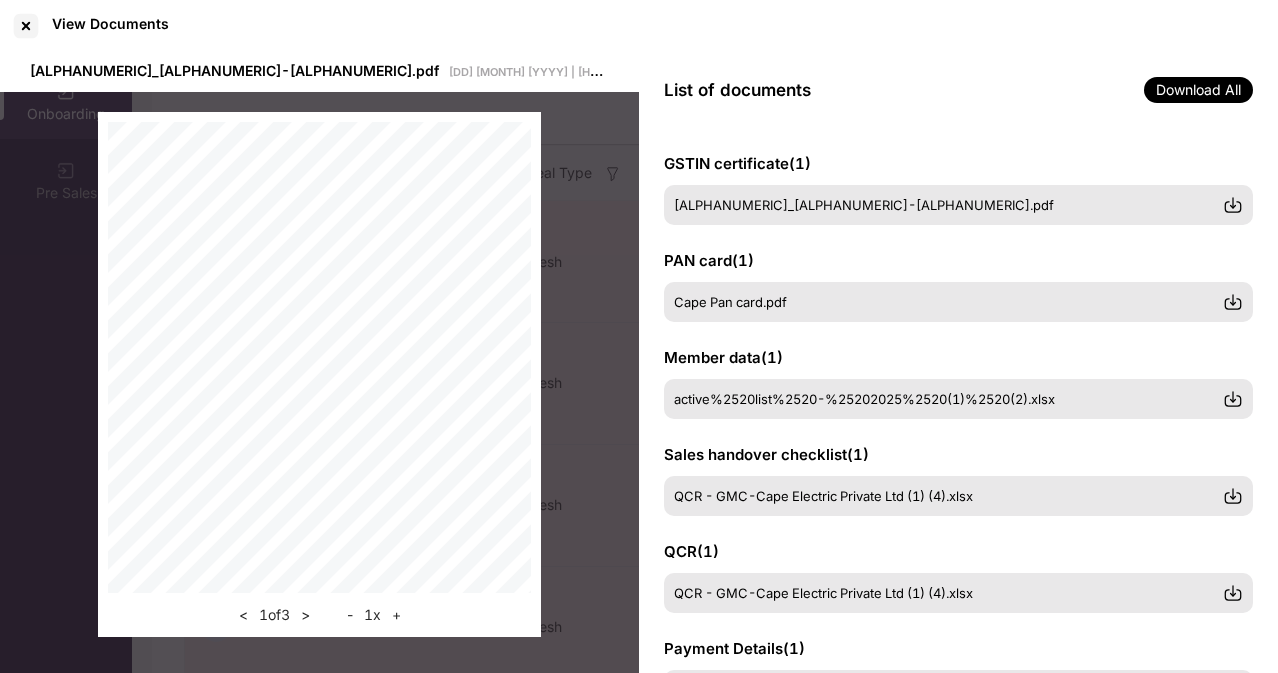 scroll, scrollTop: 472, scrollLeft: 0, axis: vertical 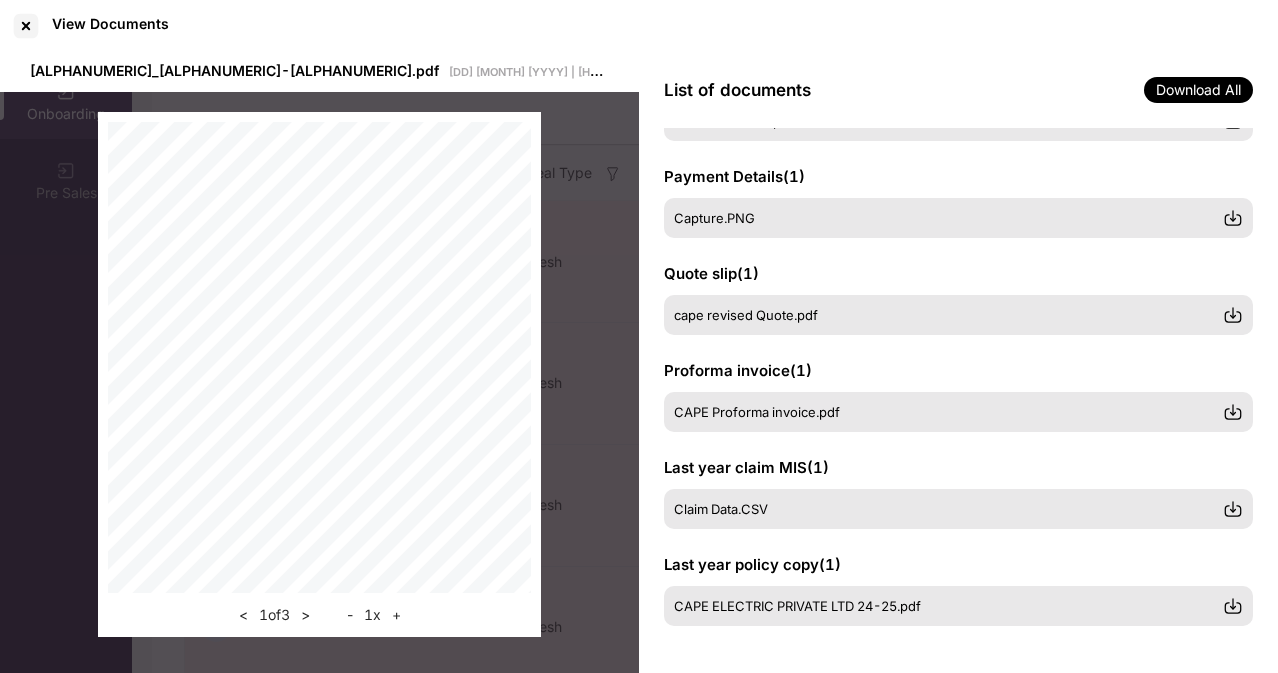 click on "< 1  of  3 > - 1 x +" at bounding box center (319, 374) 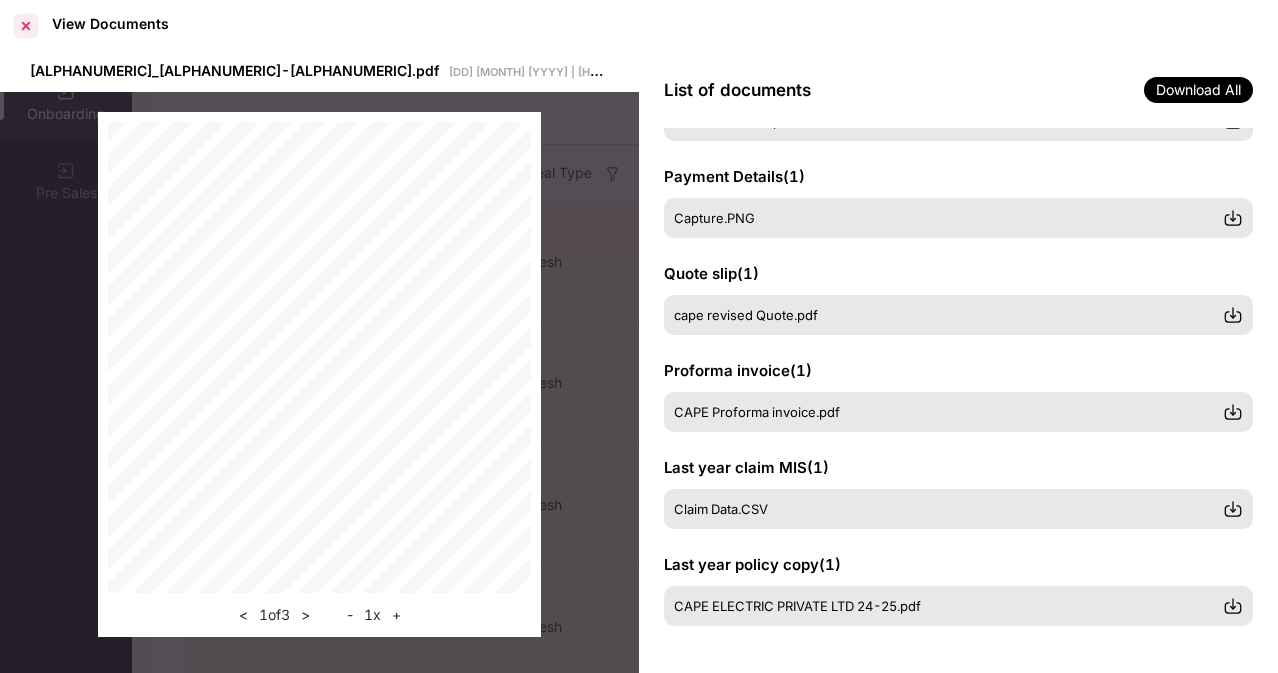 click at bounding box center (26, 26) 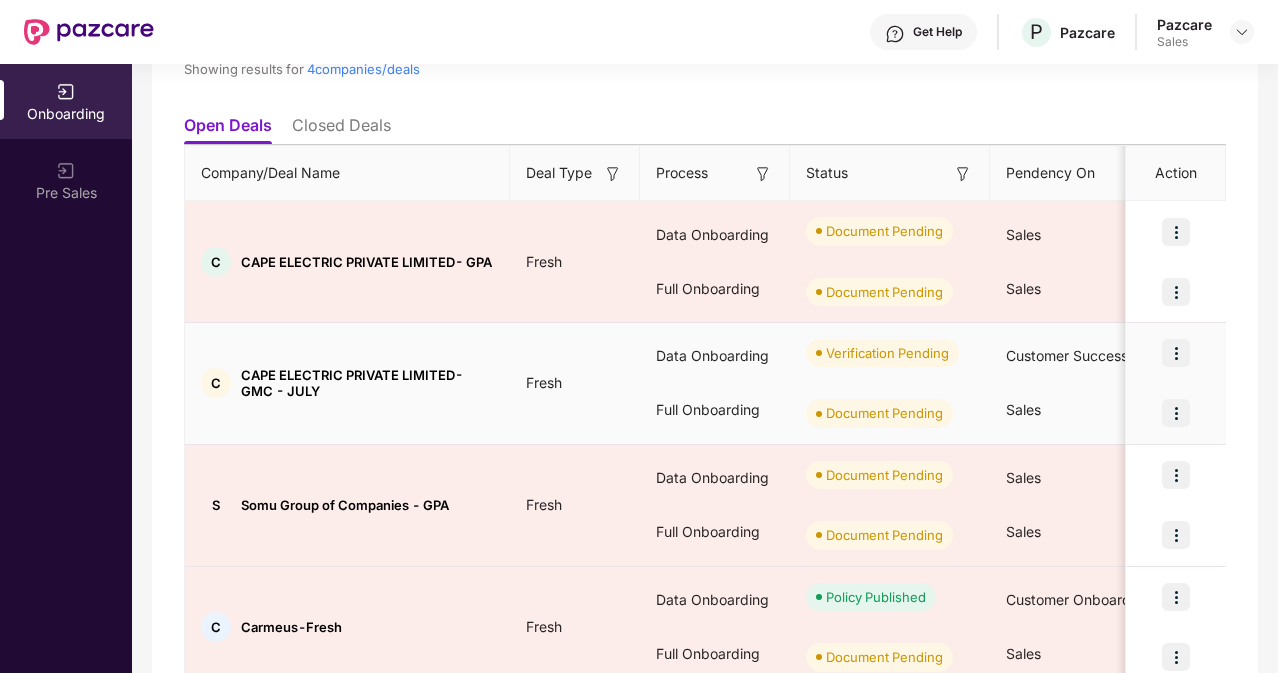 click at bounding box center (1176, 413) 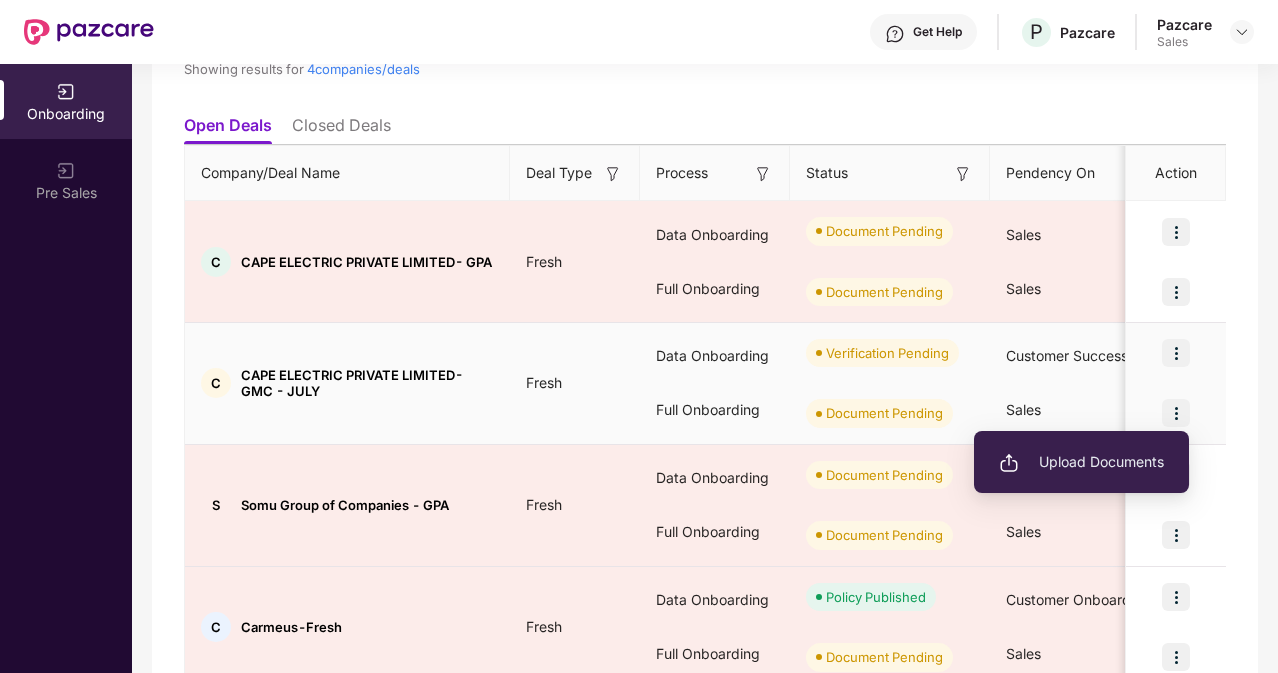 click on "Upload Documents" at bounding box center [1081, 462] 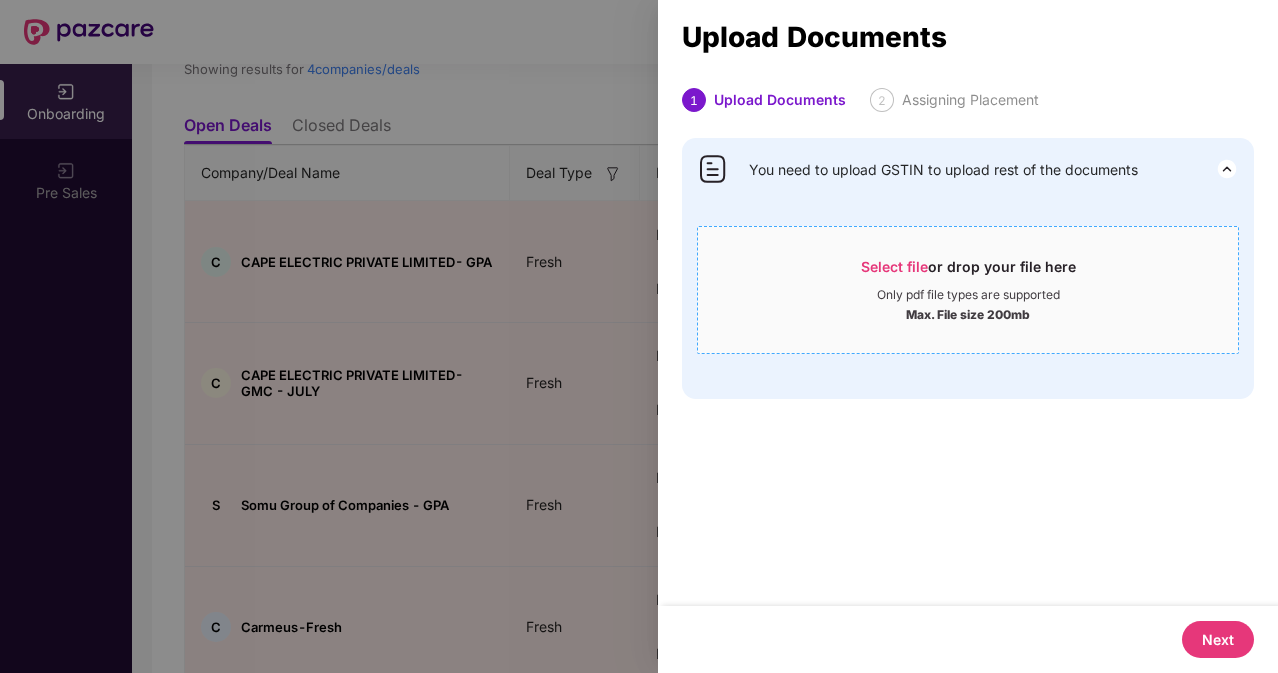 click on "Select file" at bounding box center [894, 266] 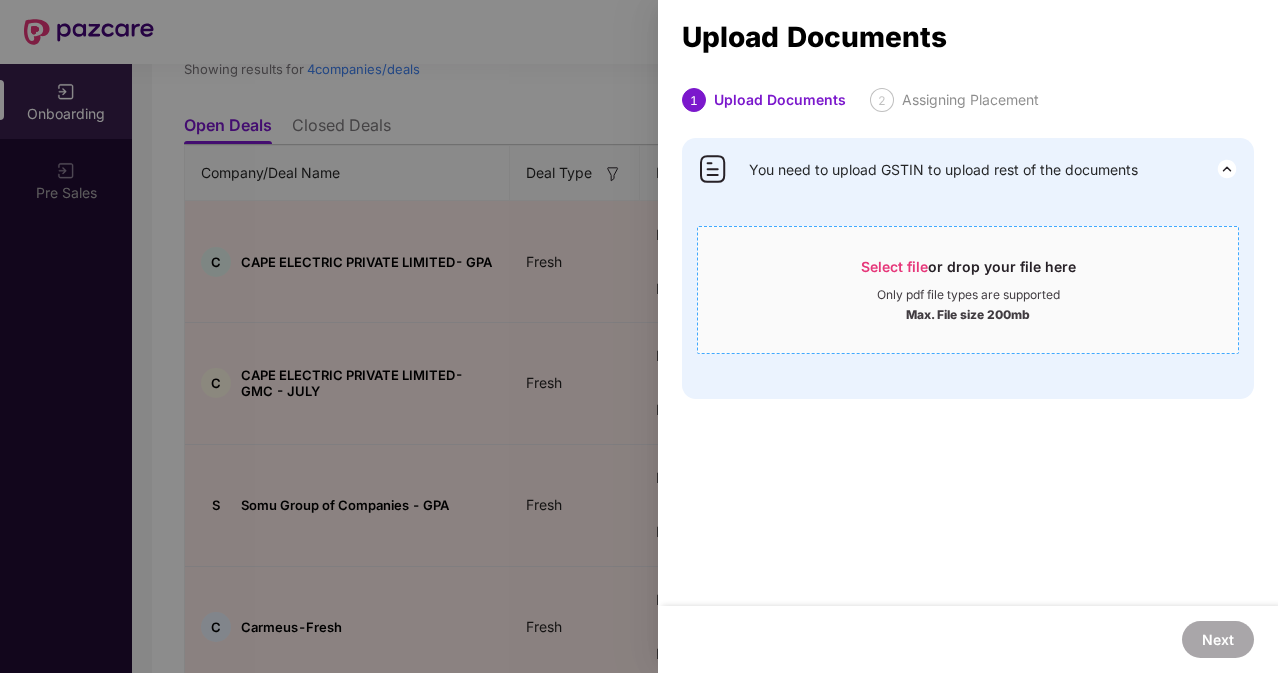 click on "Only pdf file types are supported" at bounding box center (968, 295) 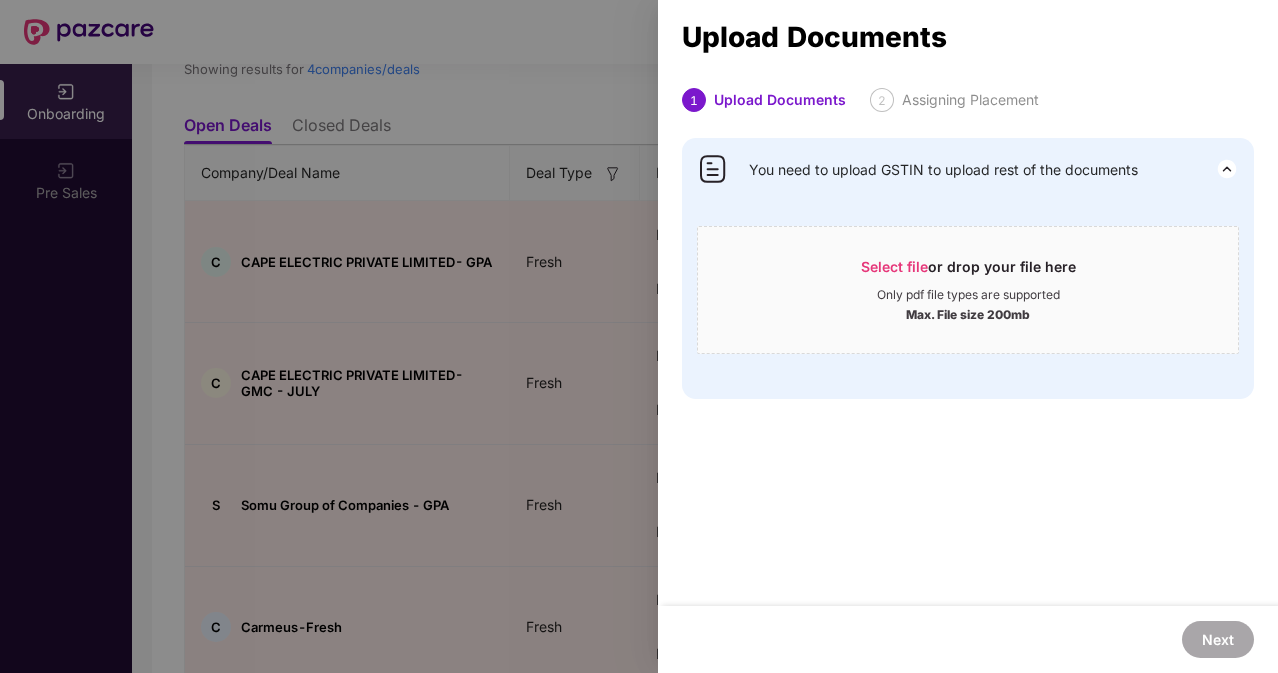 click at bounding box center [639, 336] 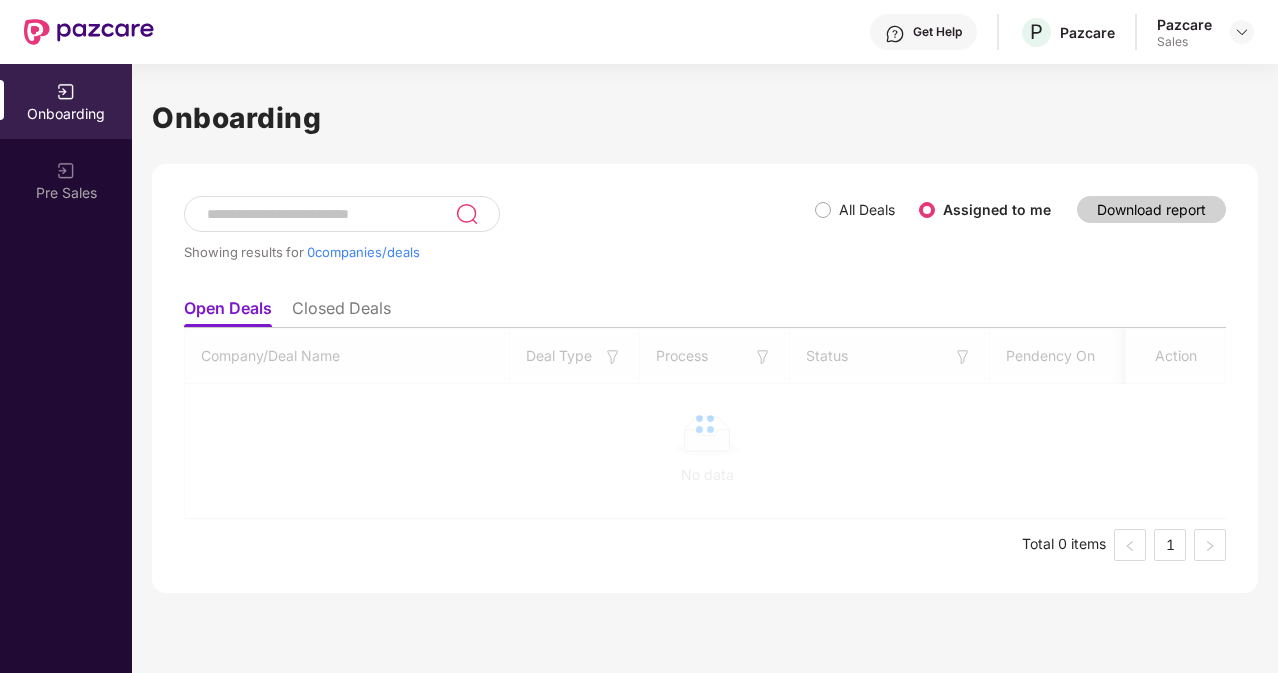 scroll, scrollTop: 0, scrollLeft: 0, axis: both 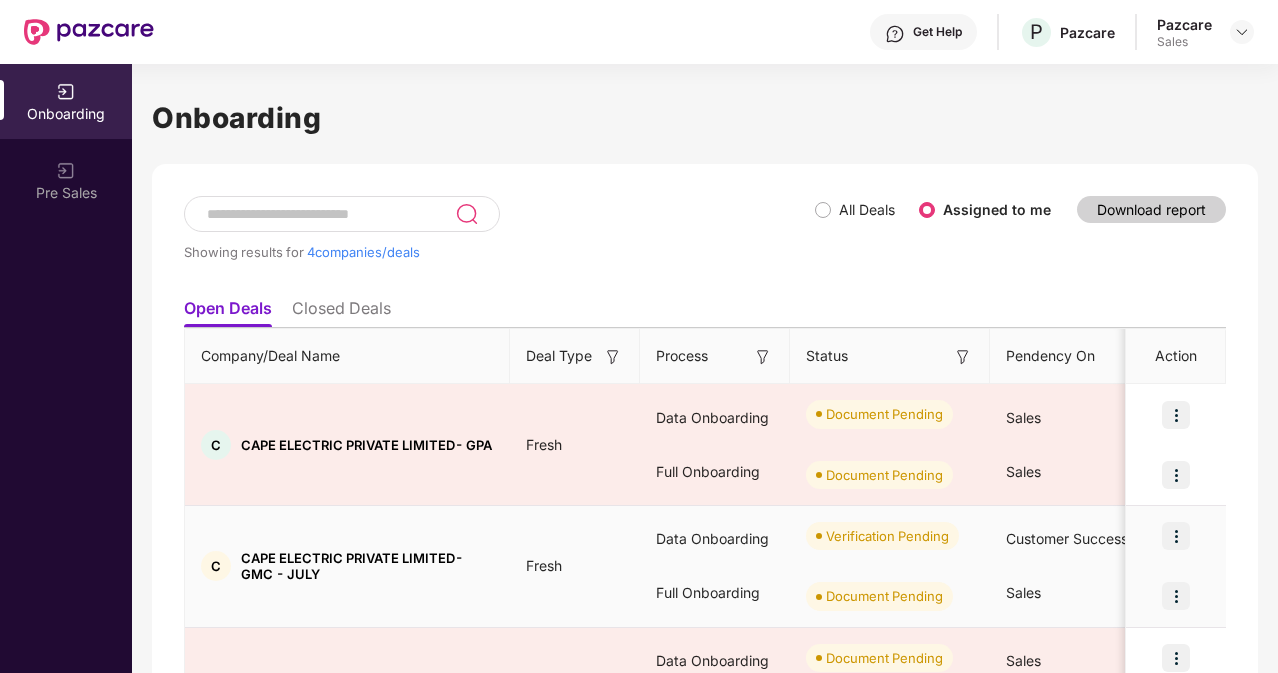 click at bounding box center [1176, 536] 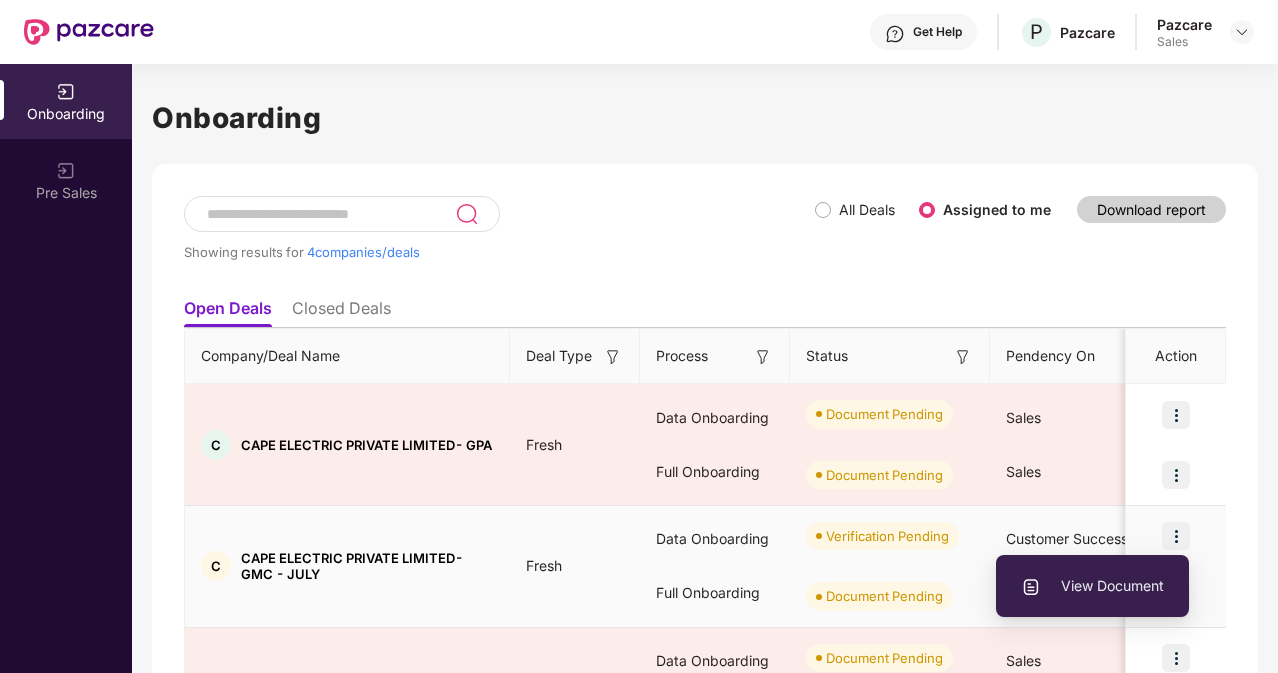 click on "View Document" at bounding box center (1092, 586) 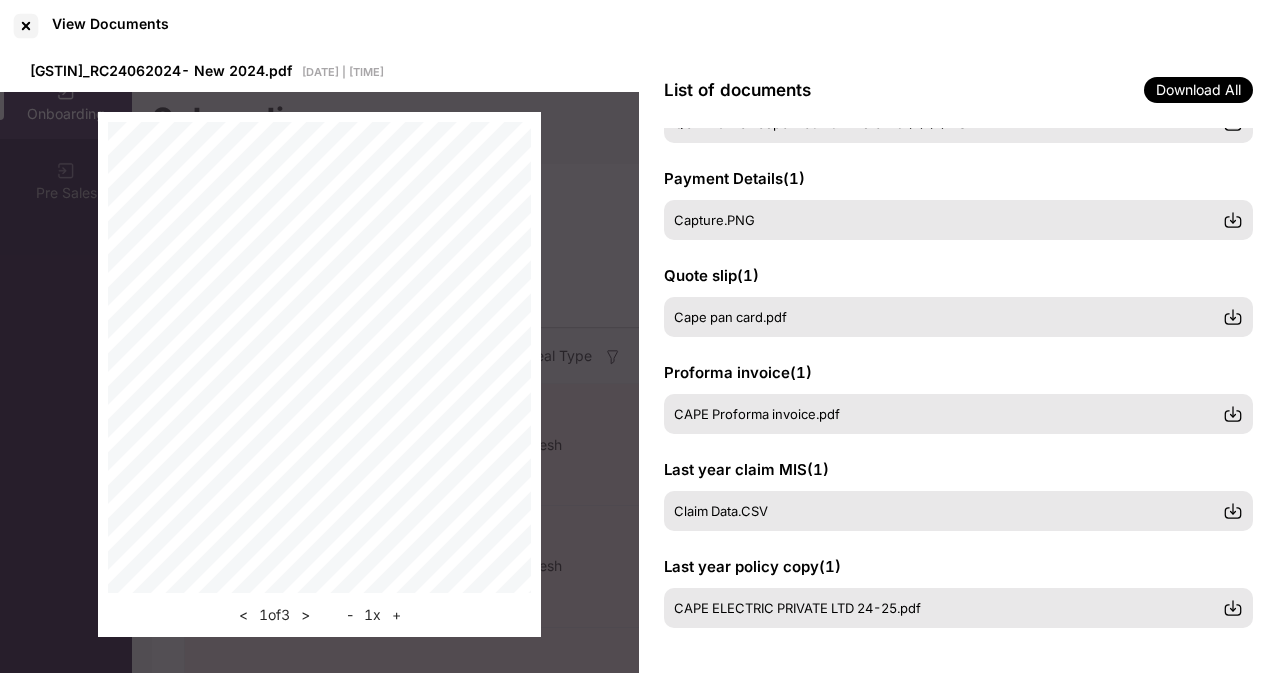 scroll, scrollTop: 0, scrollLeft: 0, axis: both 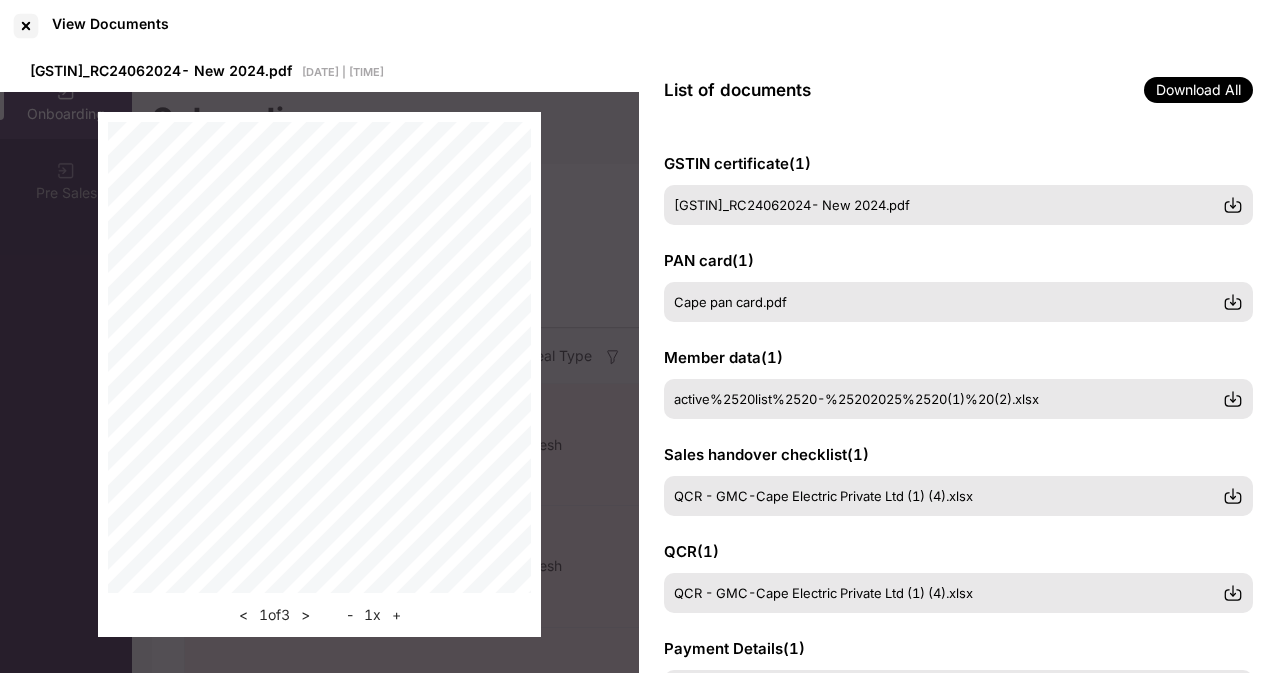 click on "< 1  of  3 > - 1 x +" at bounding box center [319, 374] 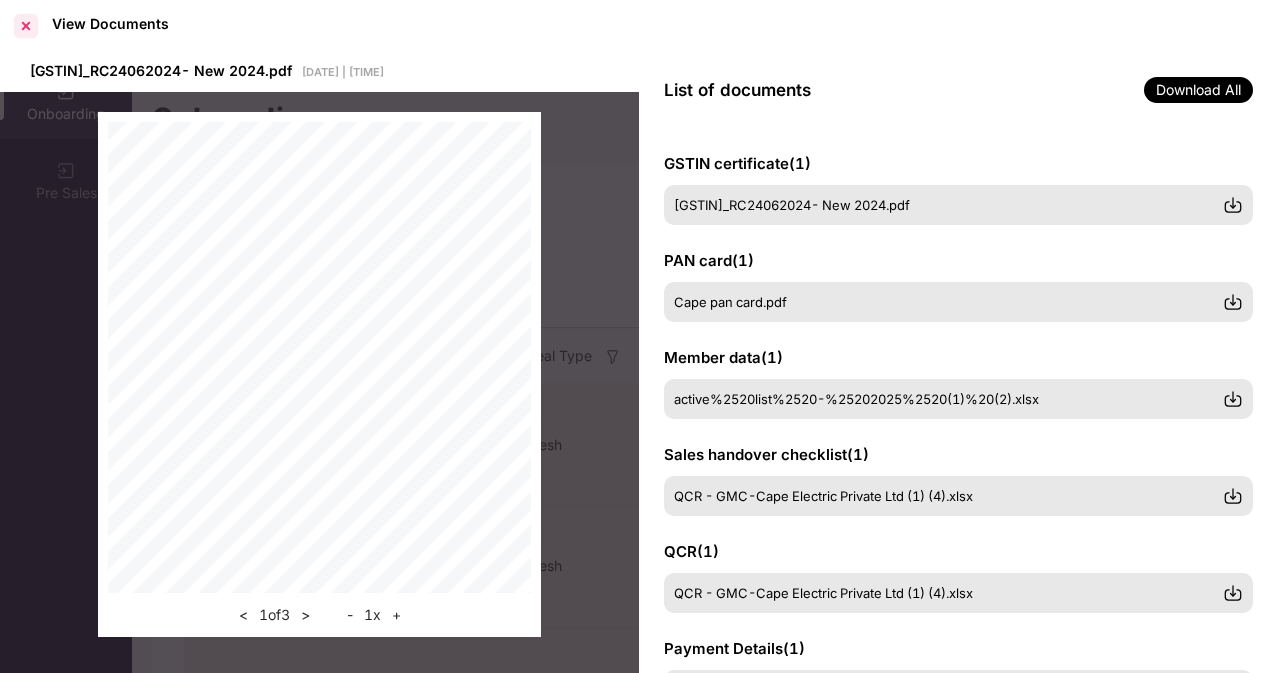 click at bounding box center (26, 26) 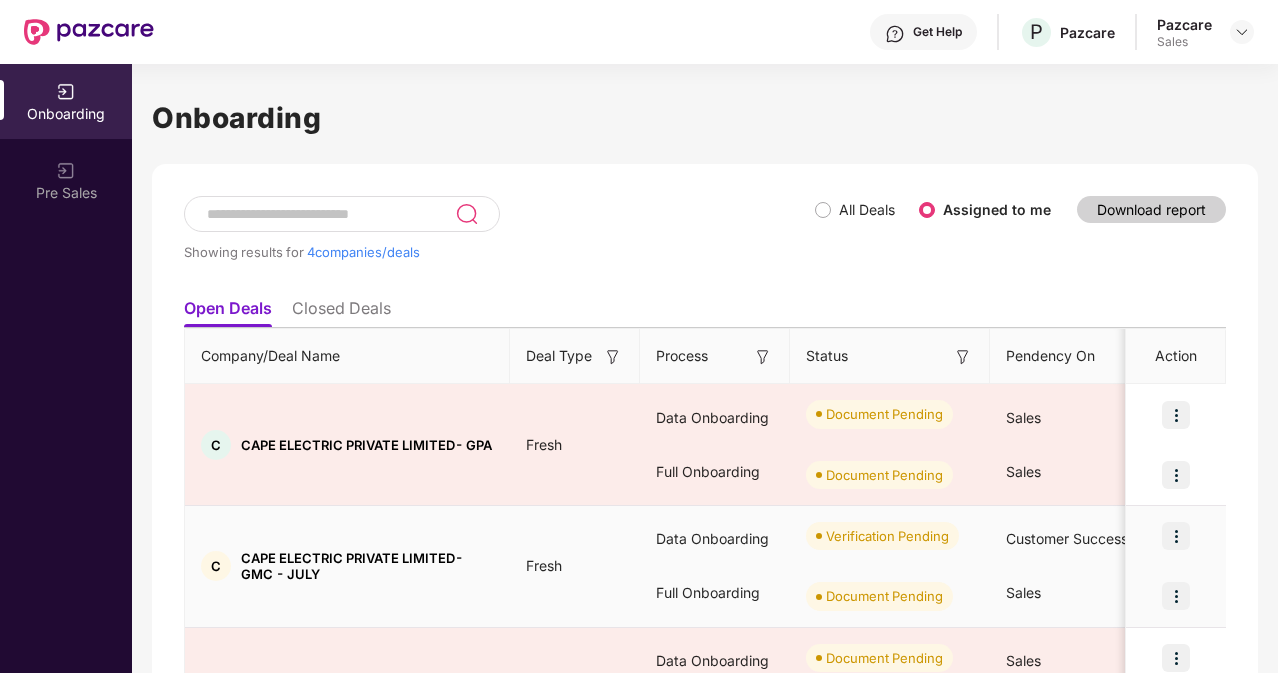 click at bounding box center (1176, 596) 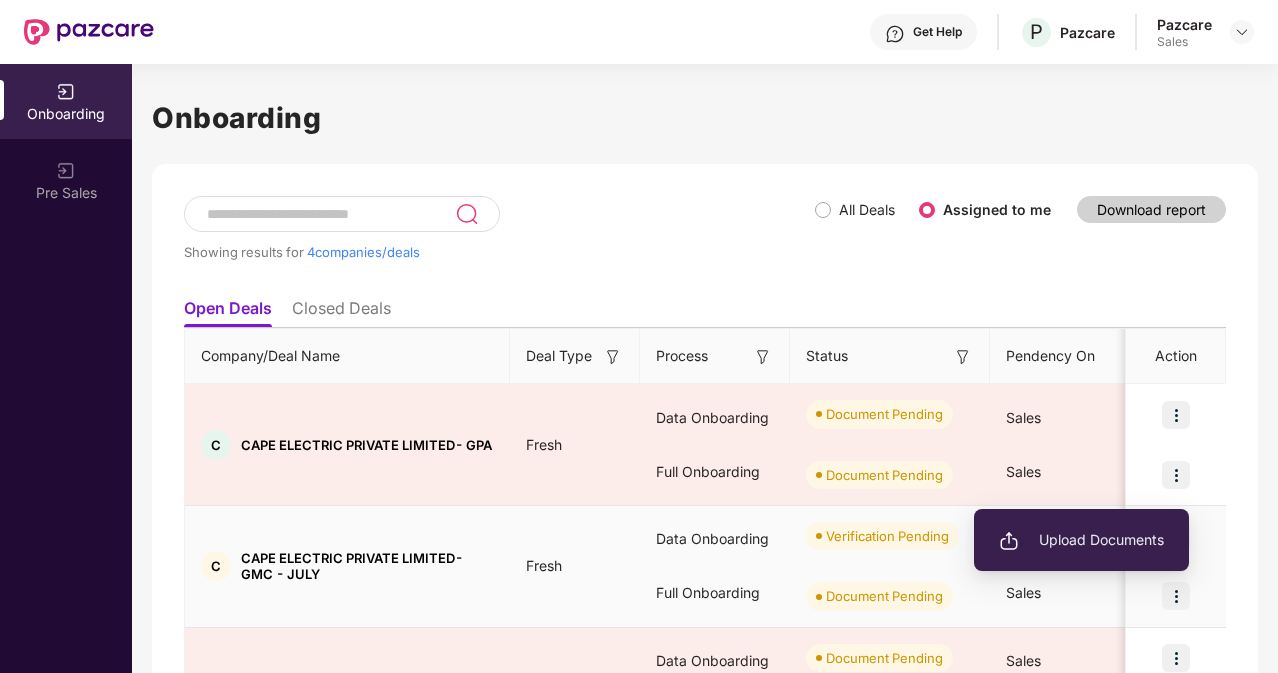 click on "Upload Documents" at bounding box center (1081, 540) 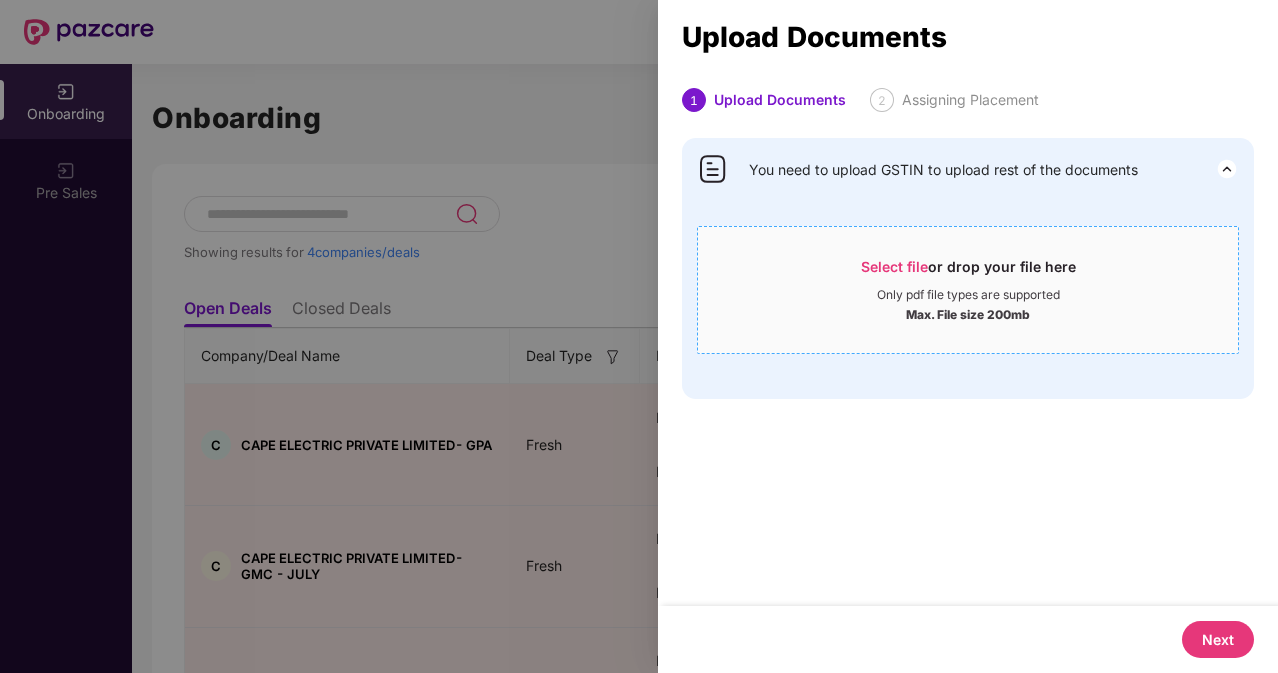 click on "Select file  or drop your file here Only pdf file types are supported Max. File size 200mb" at bounding box center [968, 290] 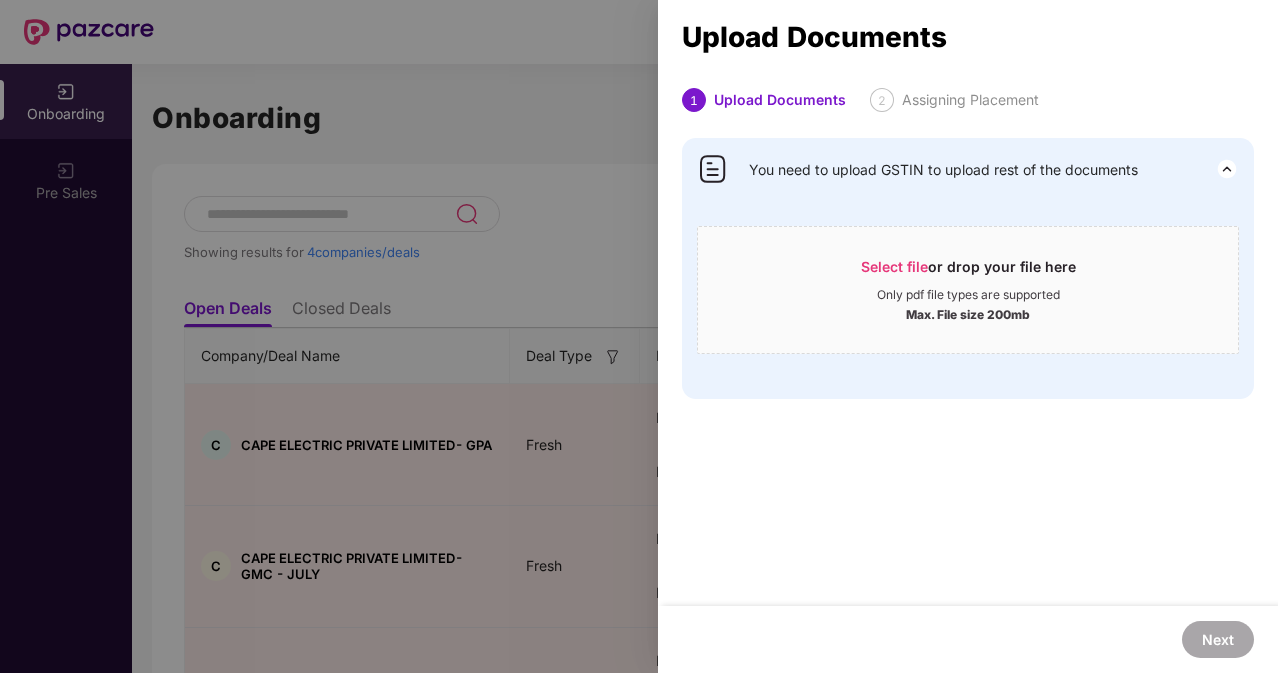 click at bounding box center (639, 336) 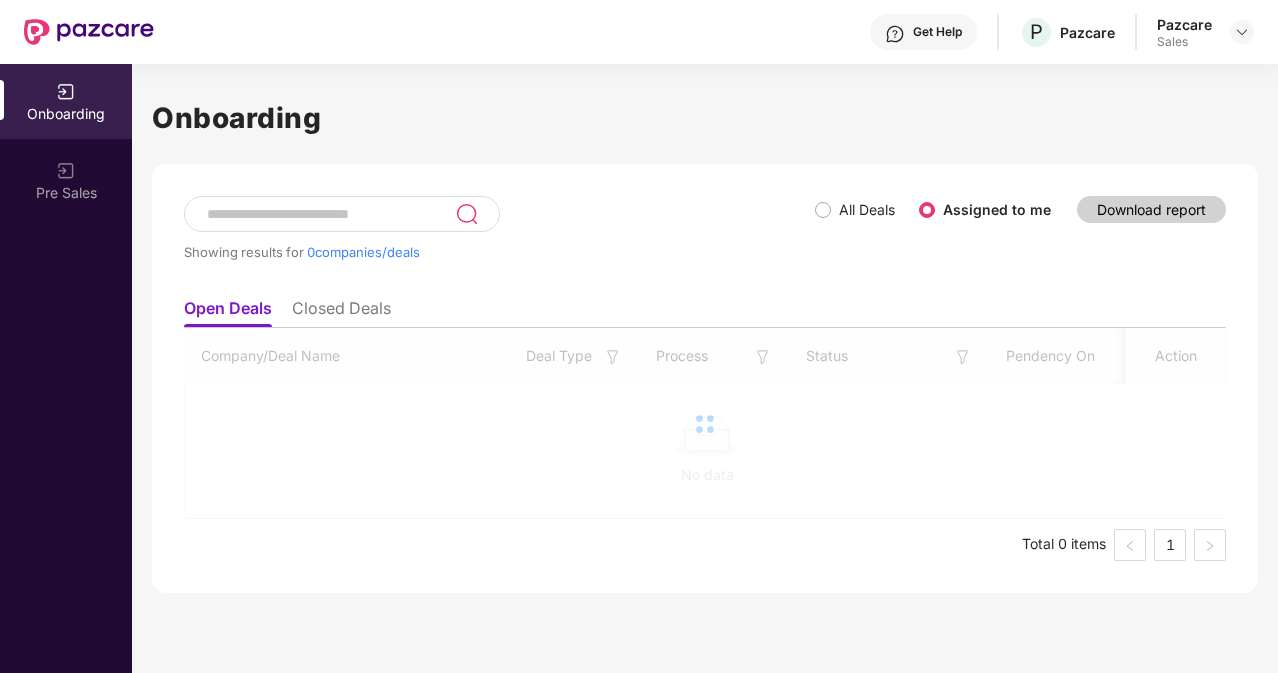scroll, scrollTop: 0, scrollLeft: 0, axis: both 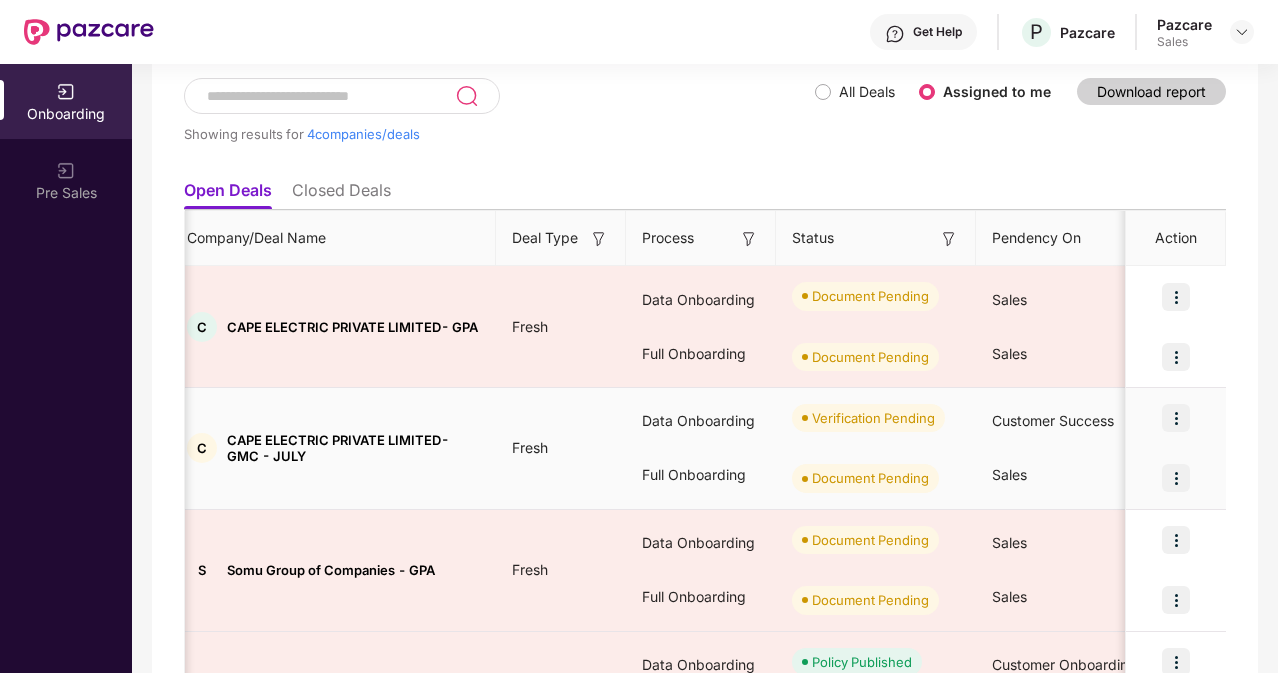 click at bounding box center [1176, 478] 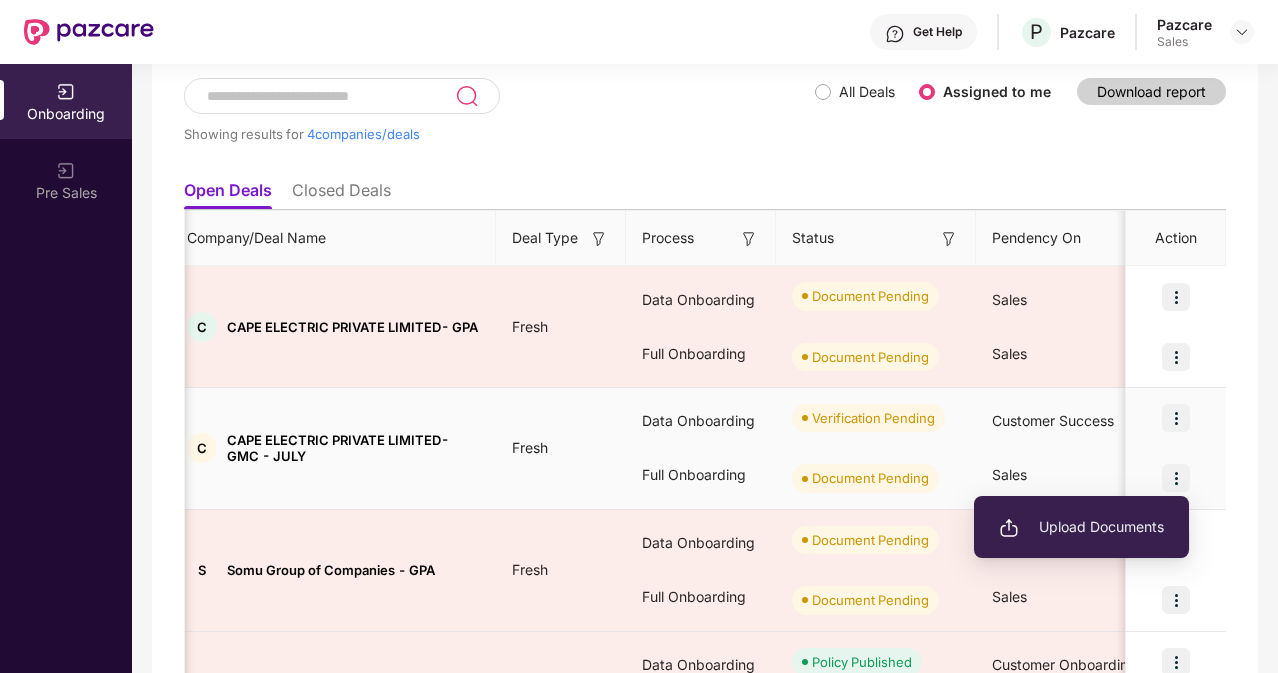 click on "Upload Documents" at bounding box center [1081, 527] 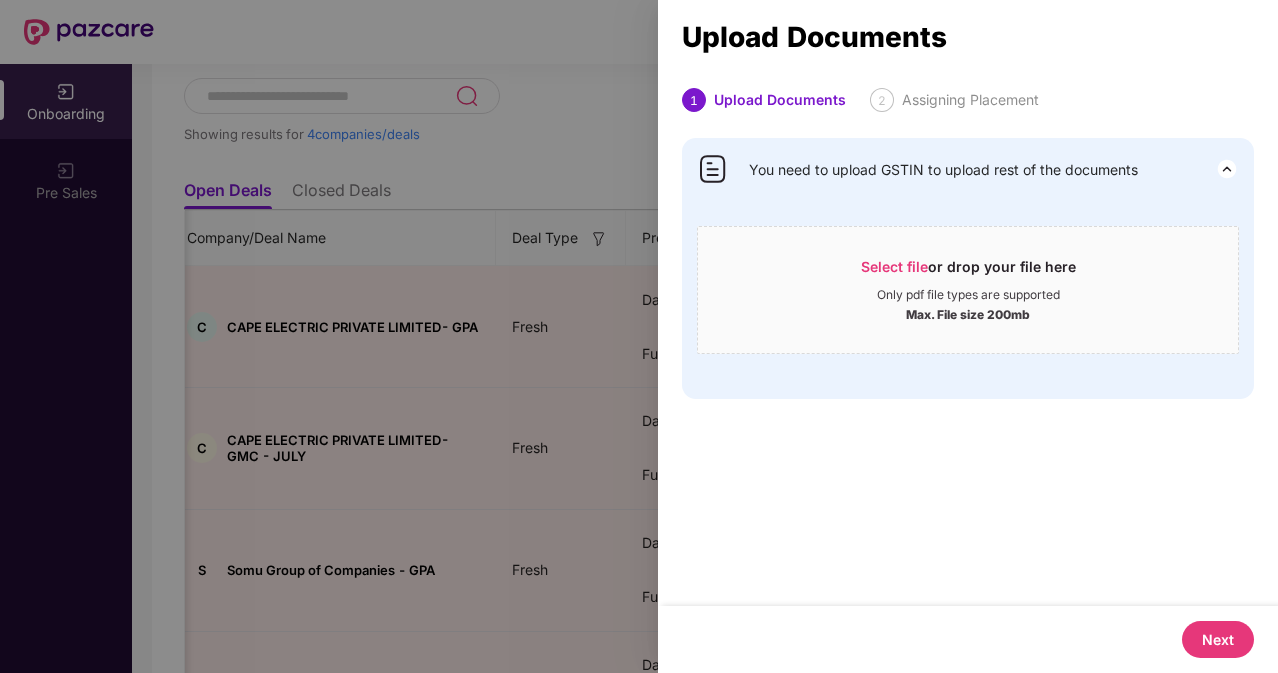 click at bounding box center (639, 336) 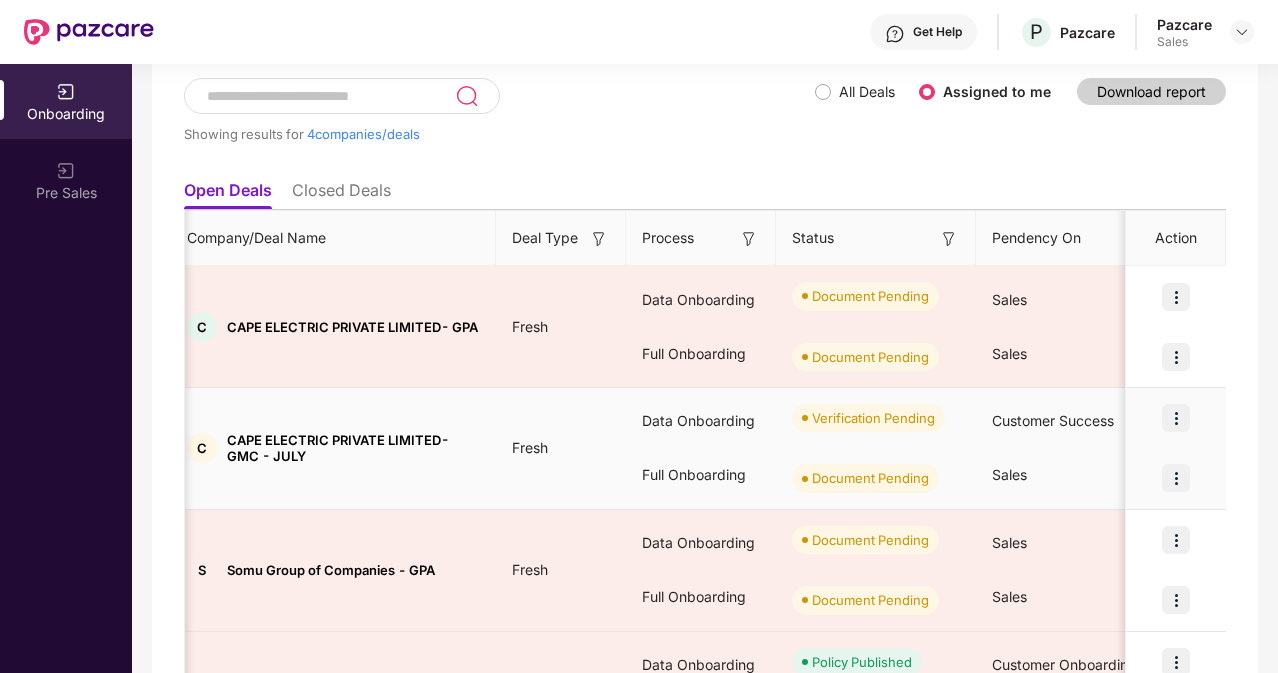 click at bounding box center [1176, 478] 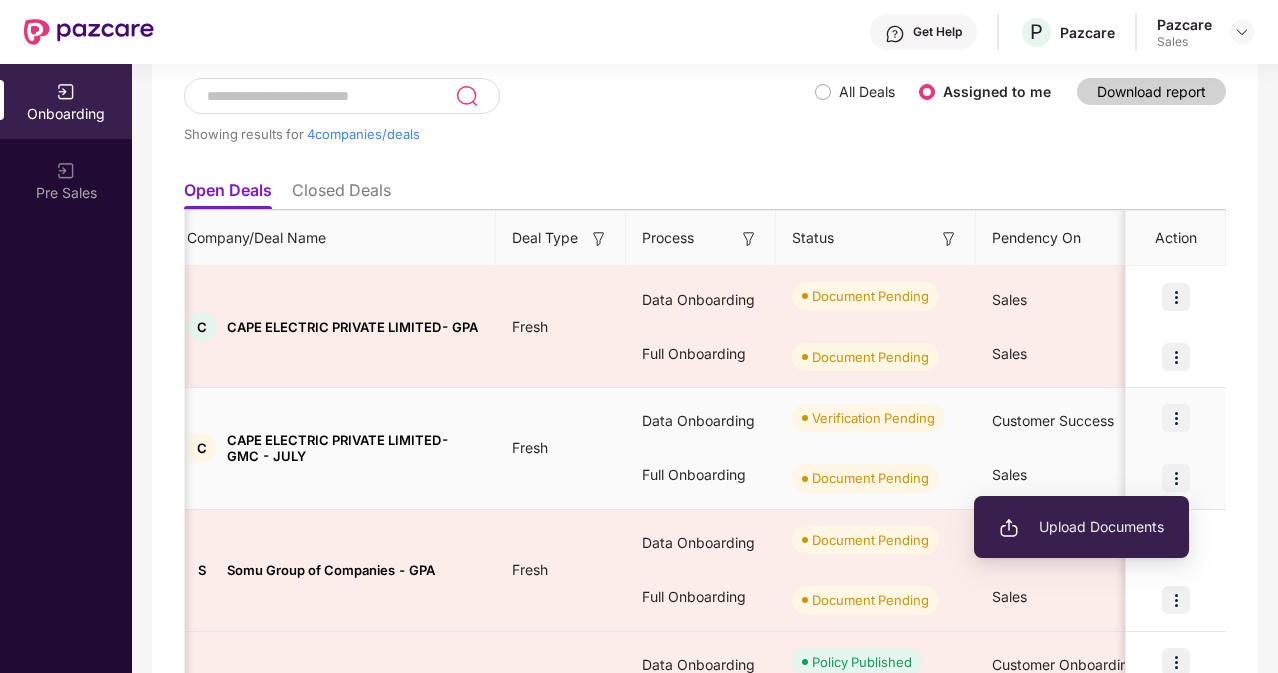 click on "Upload Documents" at bounding box center [1081, 527] 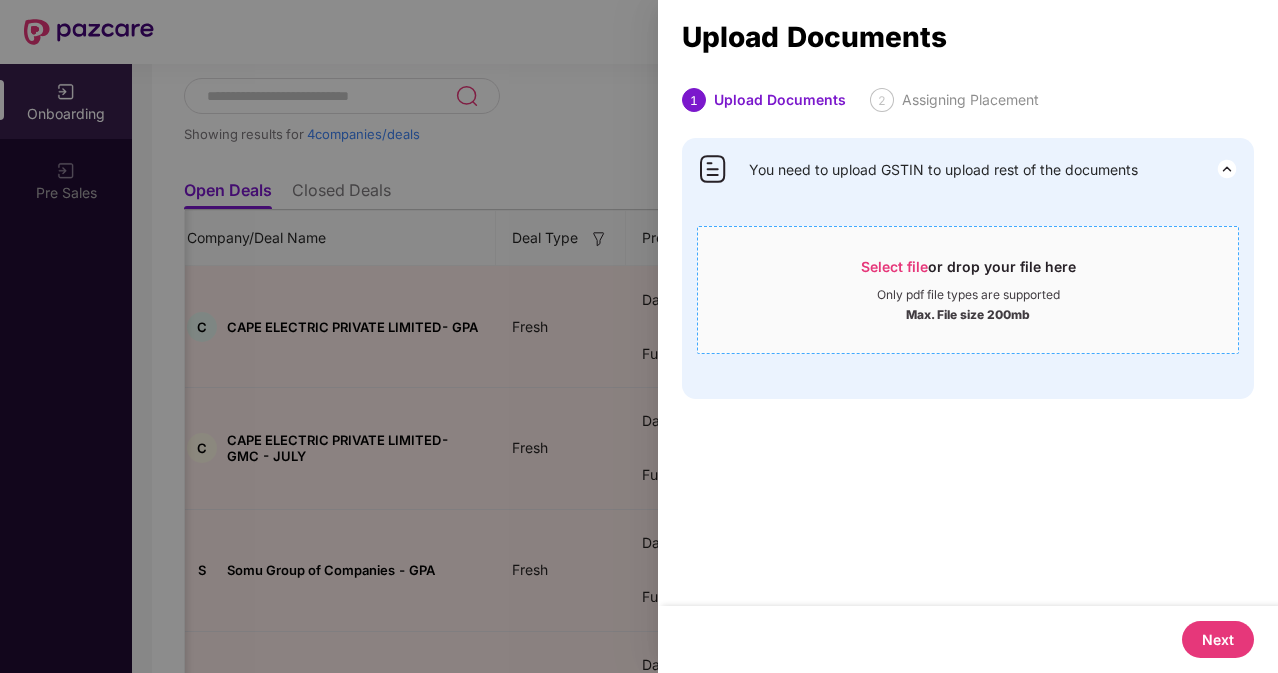 click on "Select file" at bounding box center [894, 266] 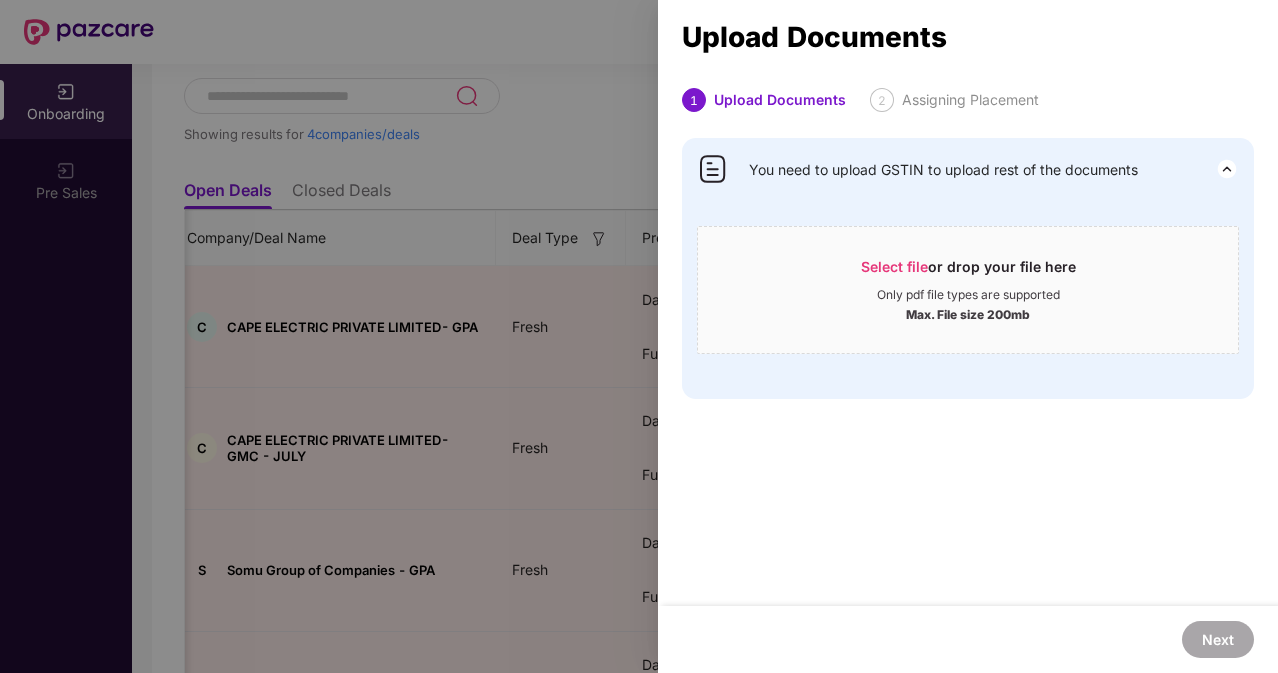 click at bounding box center [639, 336] 